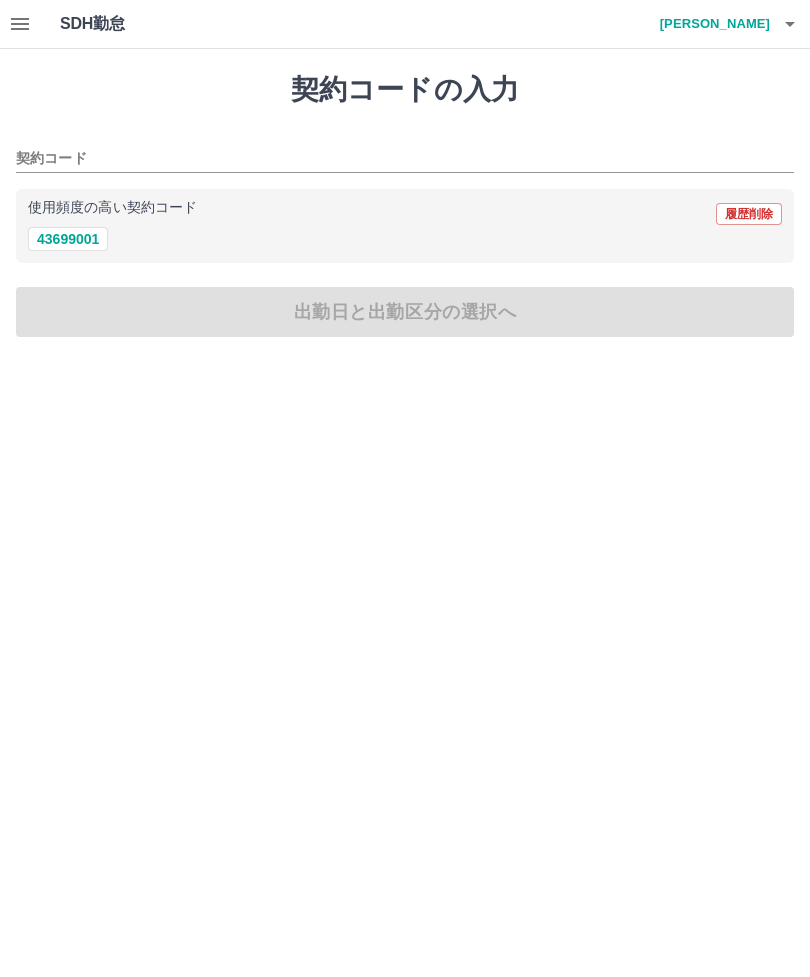 scroll, scrollTop: 0, scrollLeft: 0, axis: both 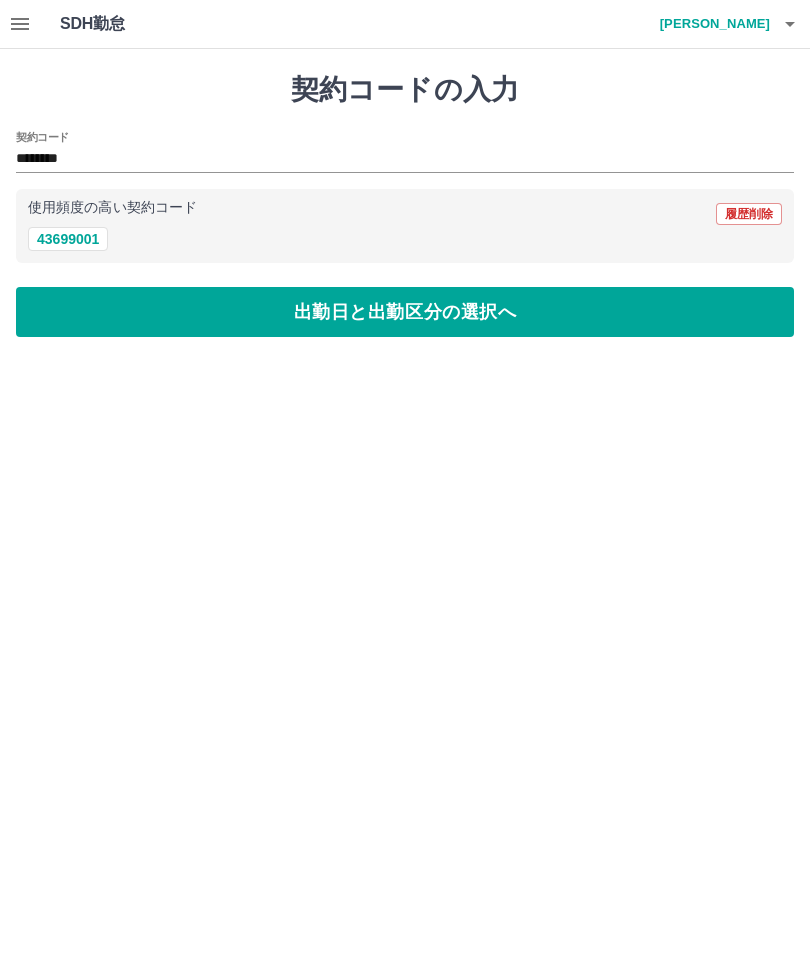 click on "出勤日と出勤区分の選択へ" at bounding box center (405, 312) 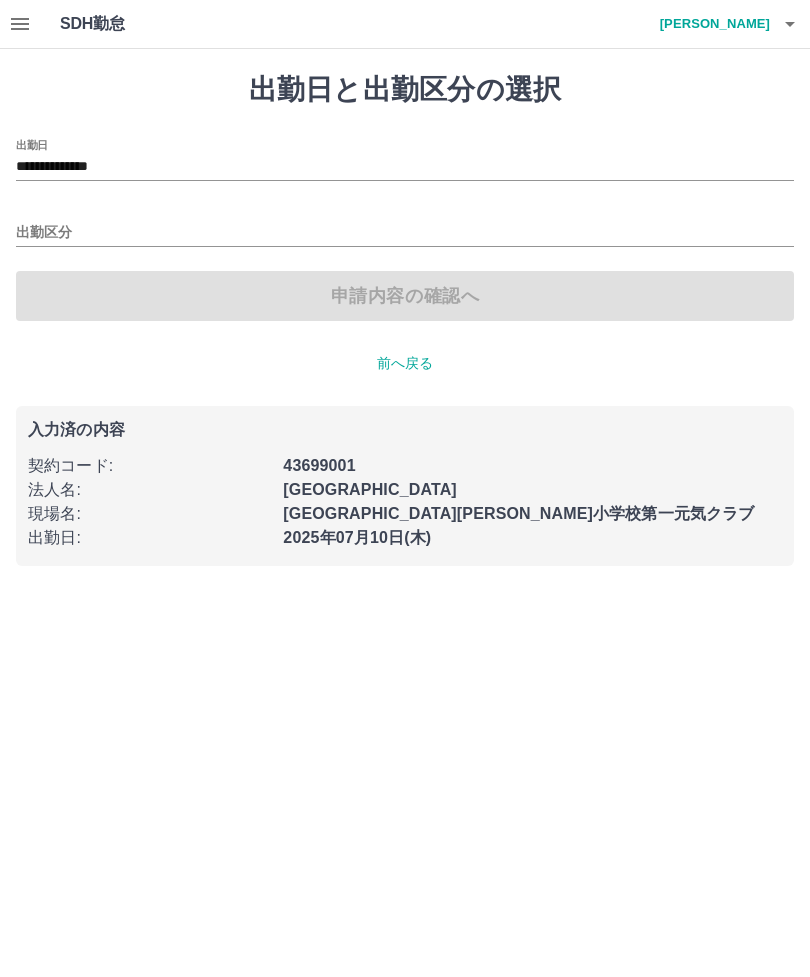 click on "出勤区分" at bounding box center (405, 233) 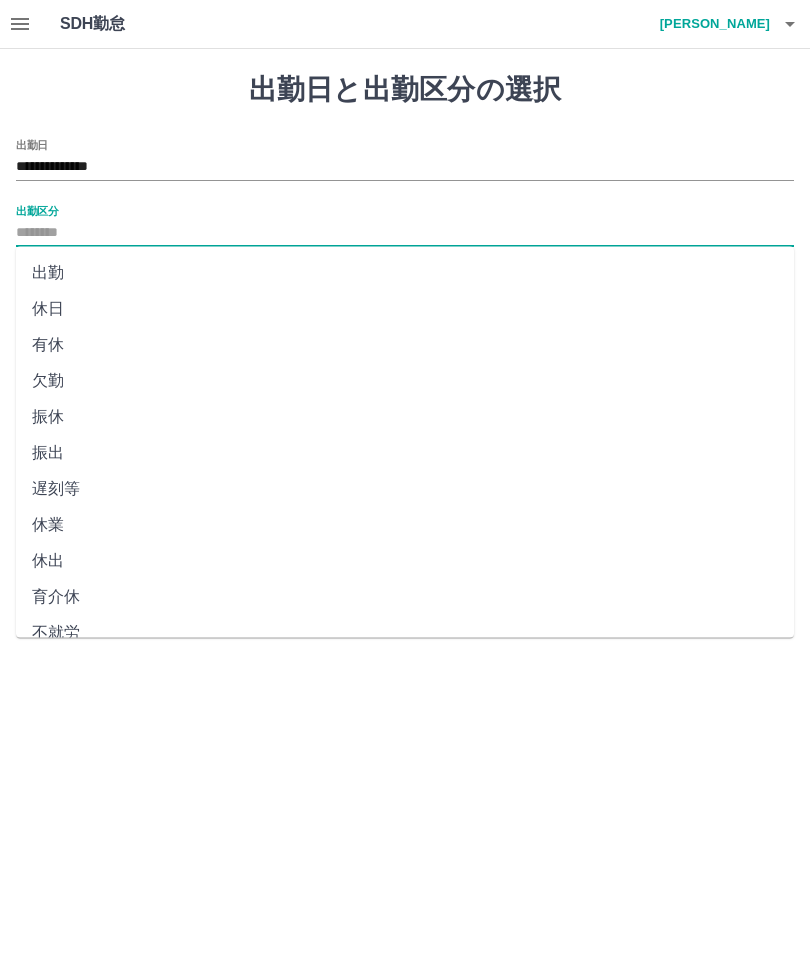 click on "出勤" at bounding box center (405, 273) 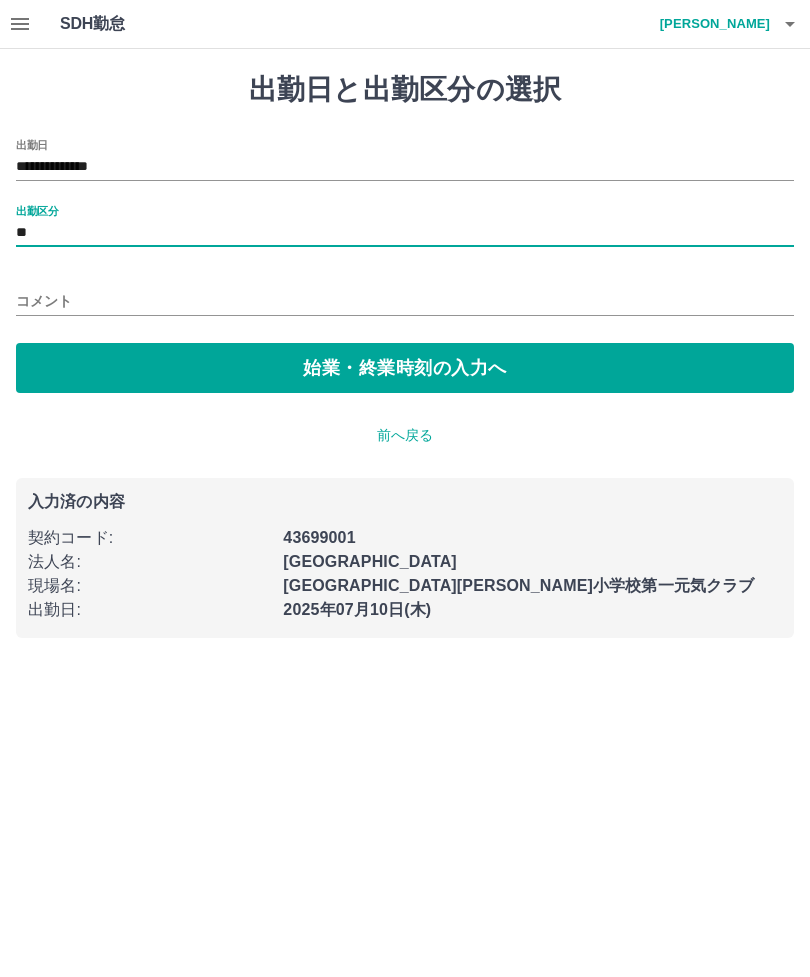 click on "始業・終業時刻の入力へ" at bounding box center (405, 368) 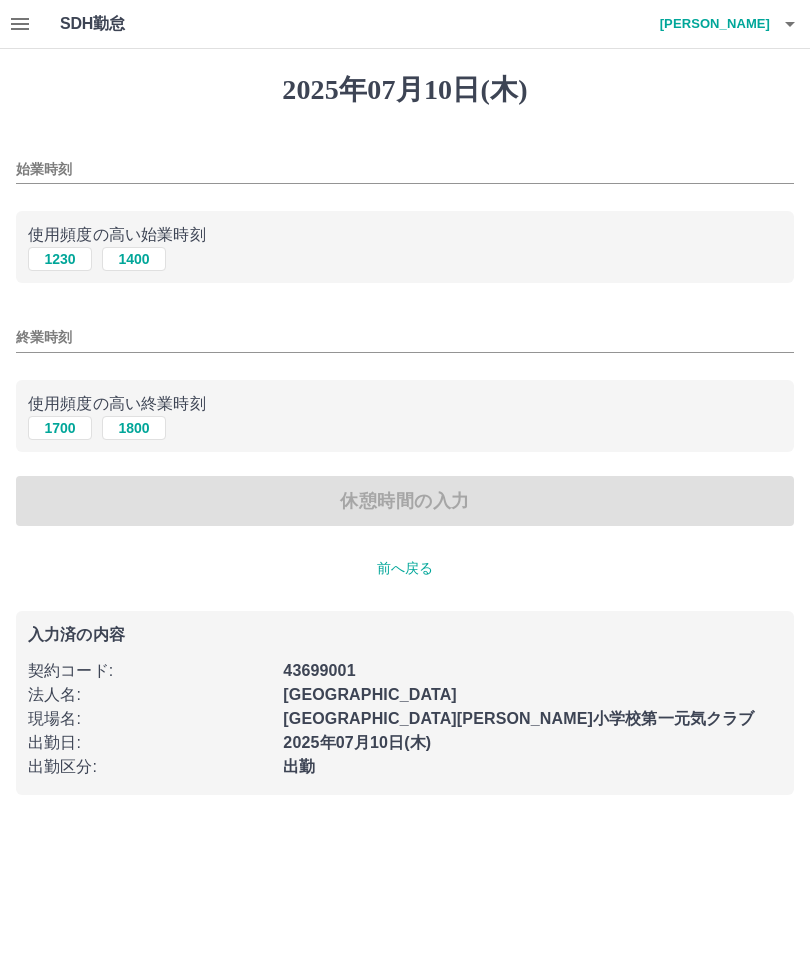 click on "1230" at bounding box center (60, 259) 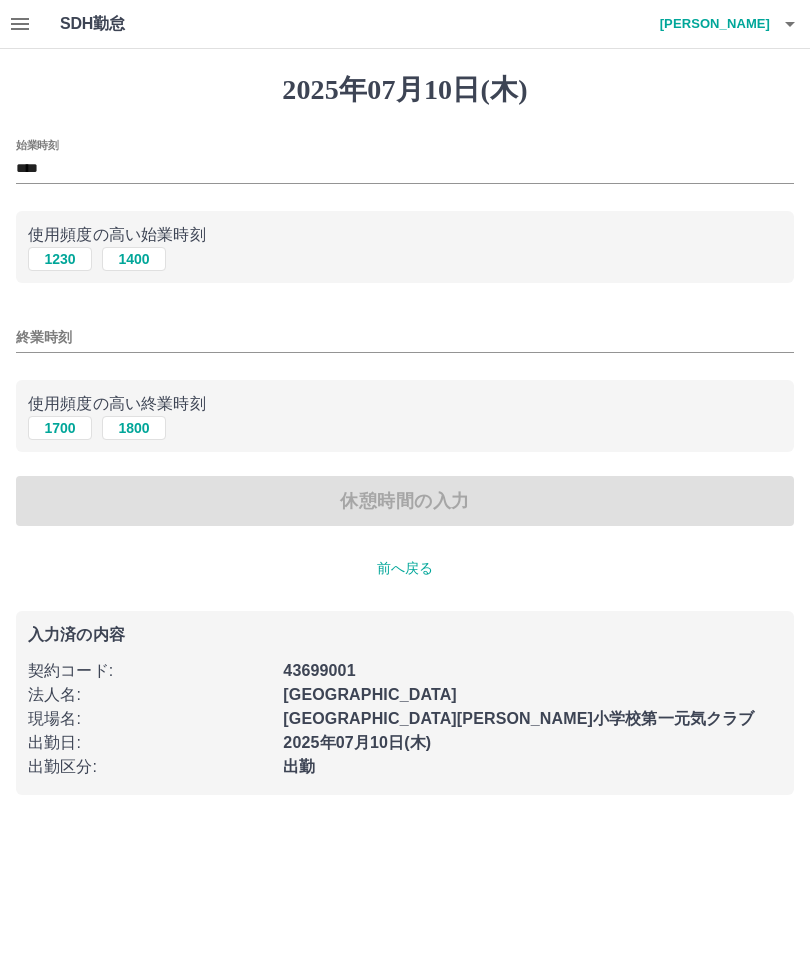 click on "1800" at bounding box center (134, 428) 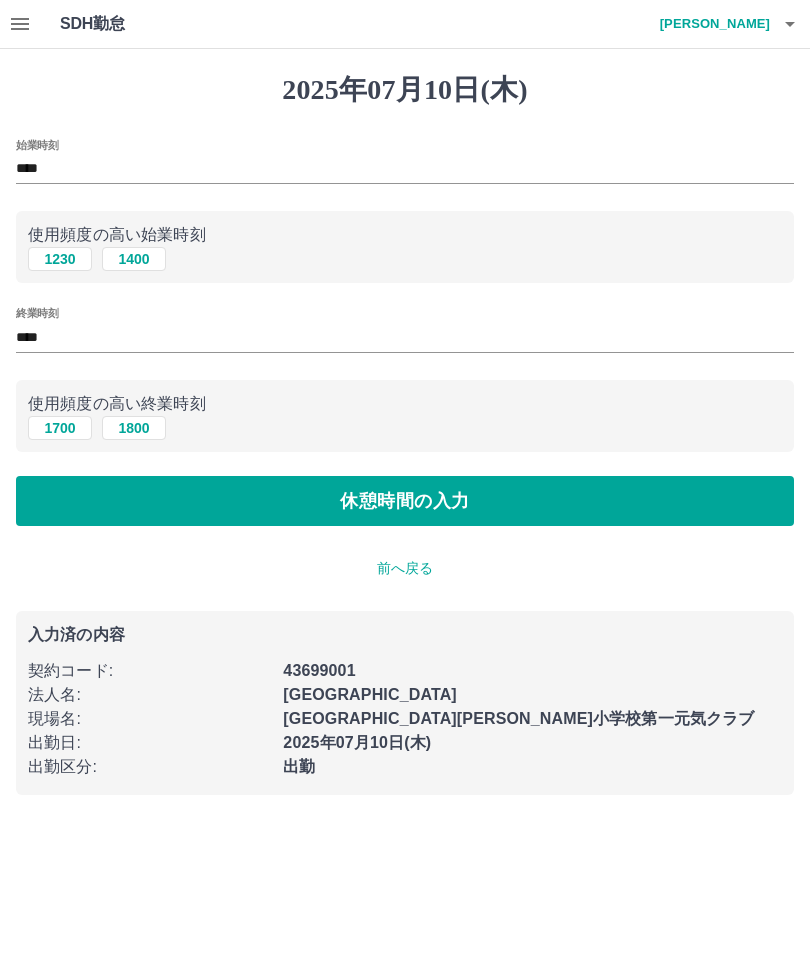 click on "休憩時間の入力" at bounding box center [405, 501] 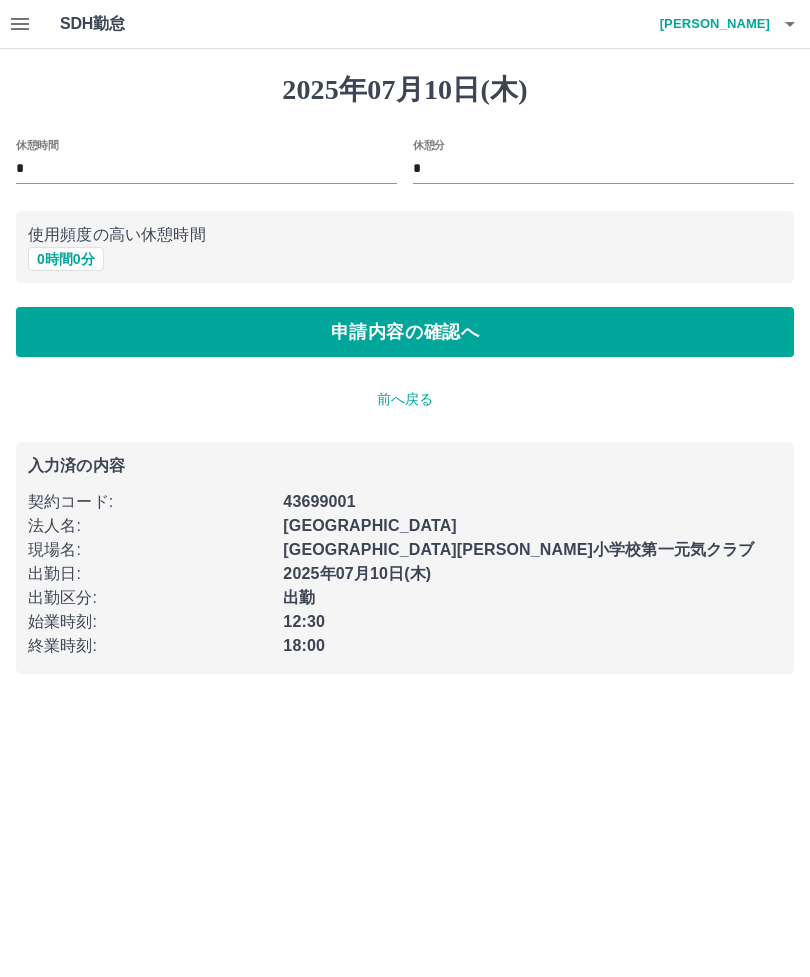 click on "前へ戻る" at bounding box center (405, 399) 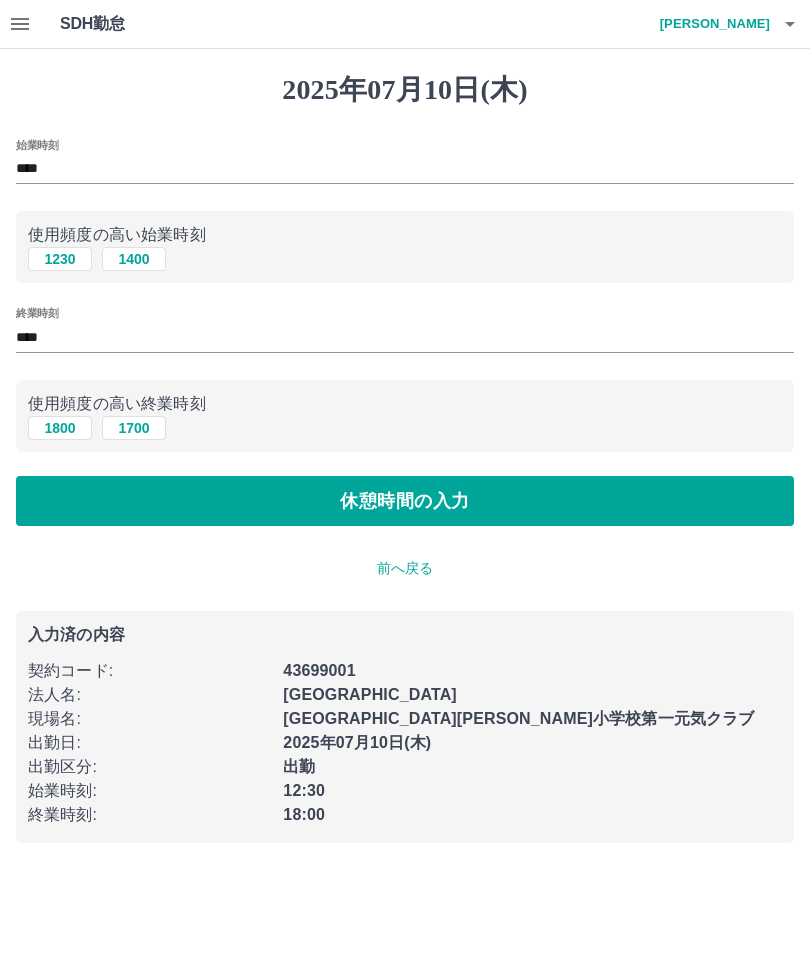 click on "****" at bounding box center [405, 337] 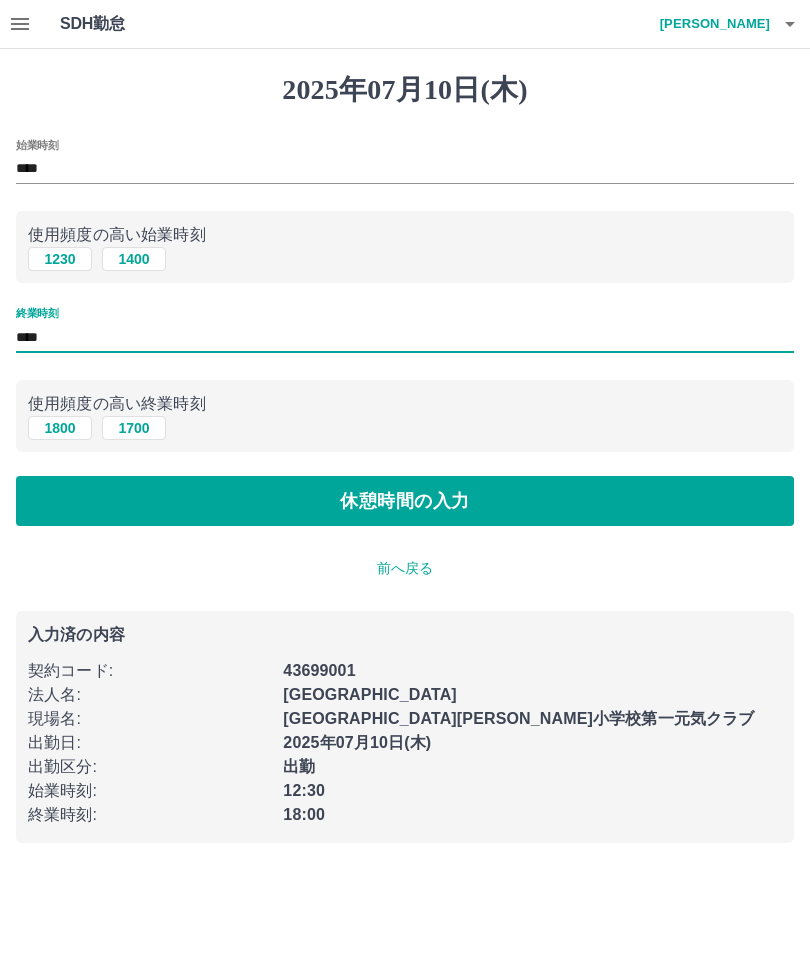 click on "休憩時間の入力" at bounding box center [405, 501] 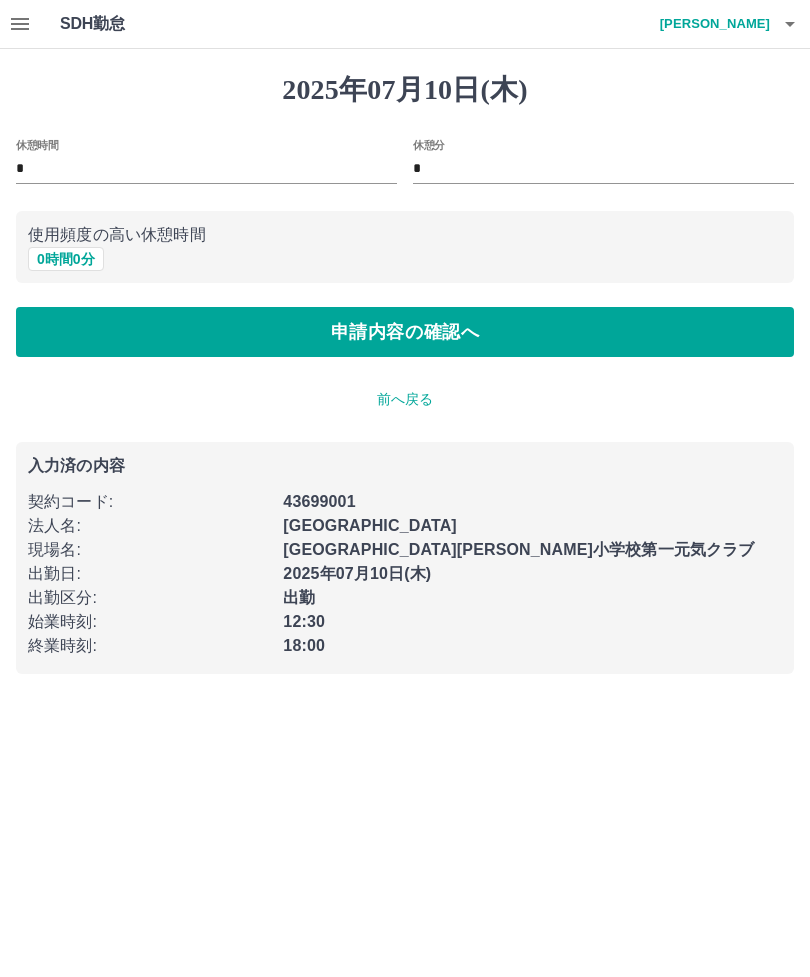 click on "申請内容の確認へ" at bounding box center (405, 332) 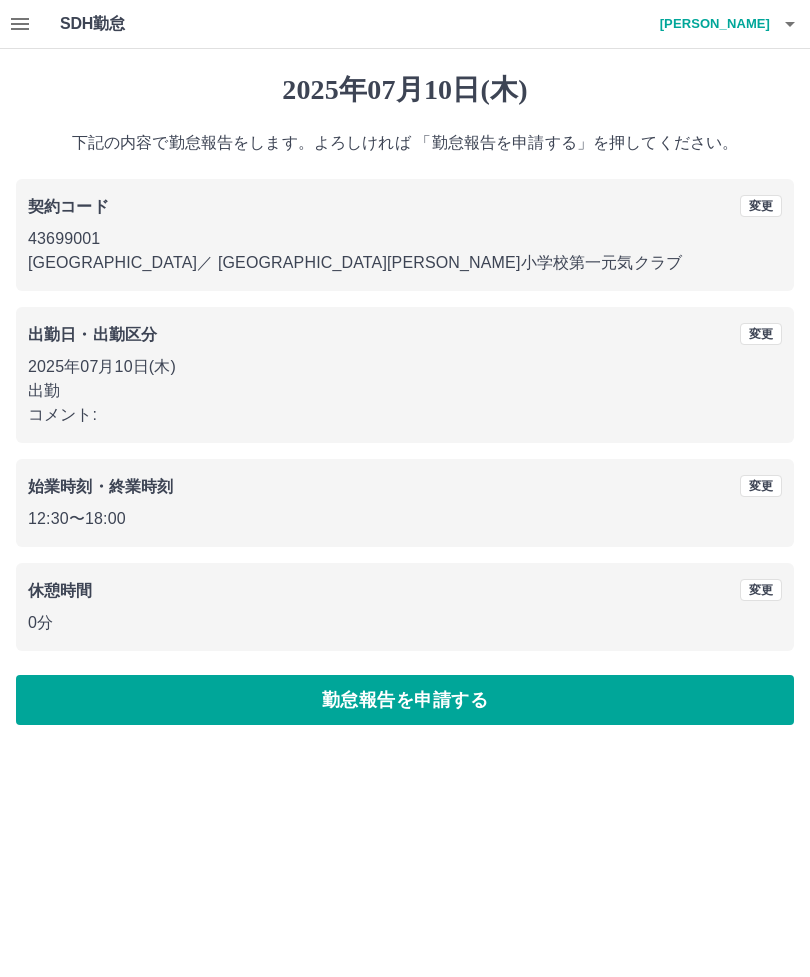click at bounding box center [790, 24] 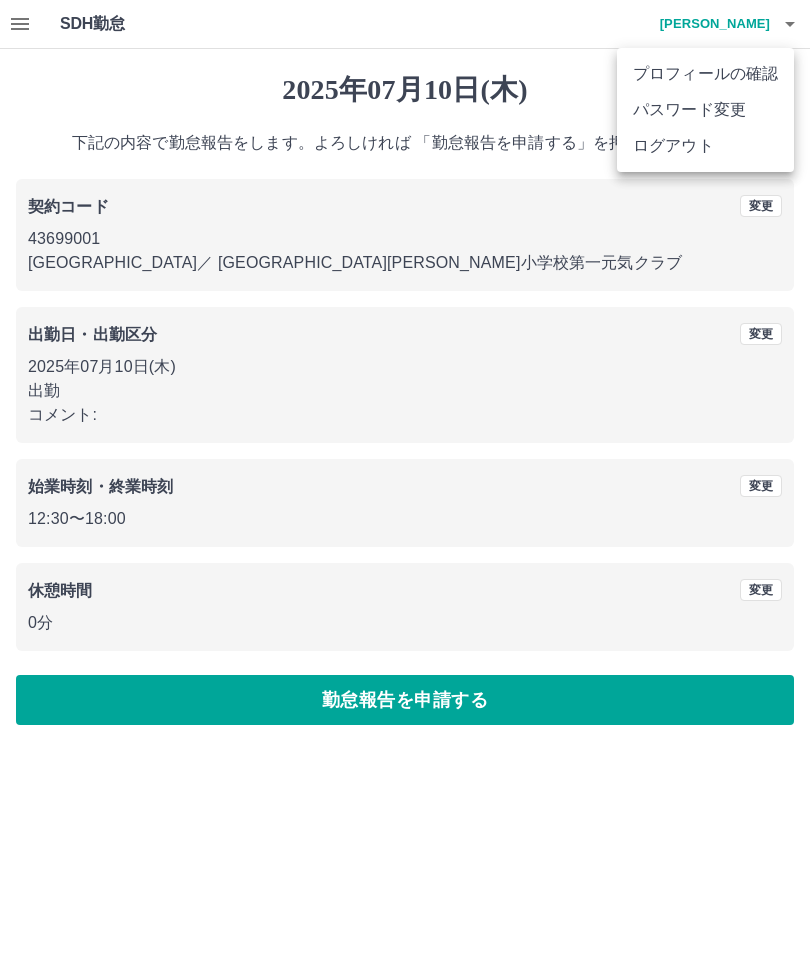 click at bounding box center (405, 488) 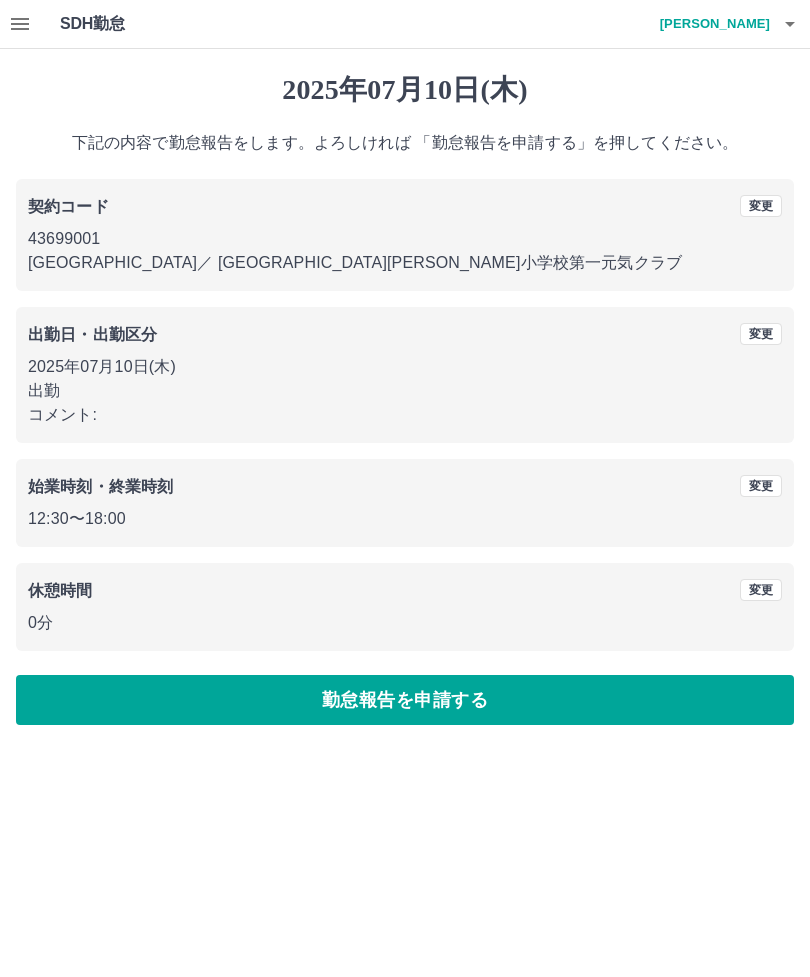 click on "勤怠報告を申請する" at bounding box center (405, 700) 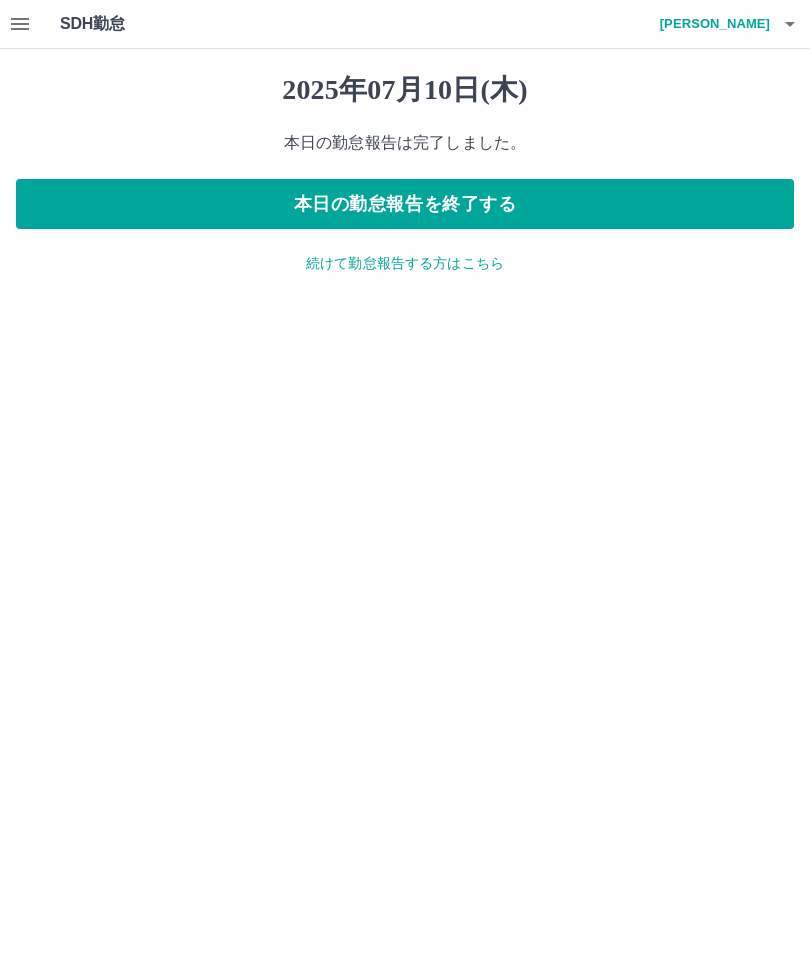 click on "続けて勤怠報告する方はこちら" at bounding box center [405, 263] 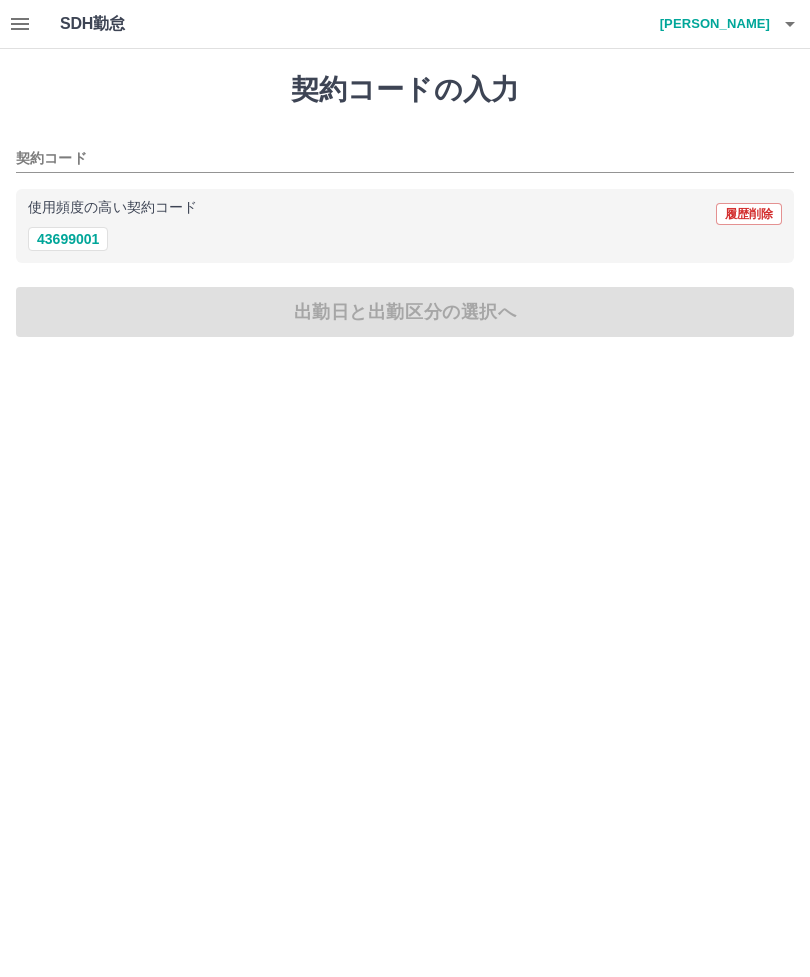 click on "43699001" at bounding box center (68, 239) 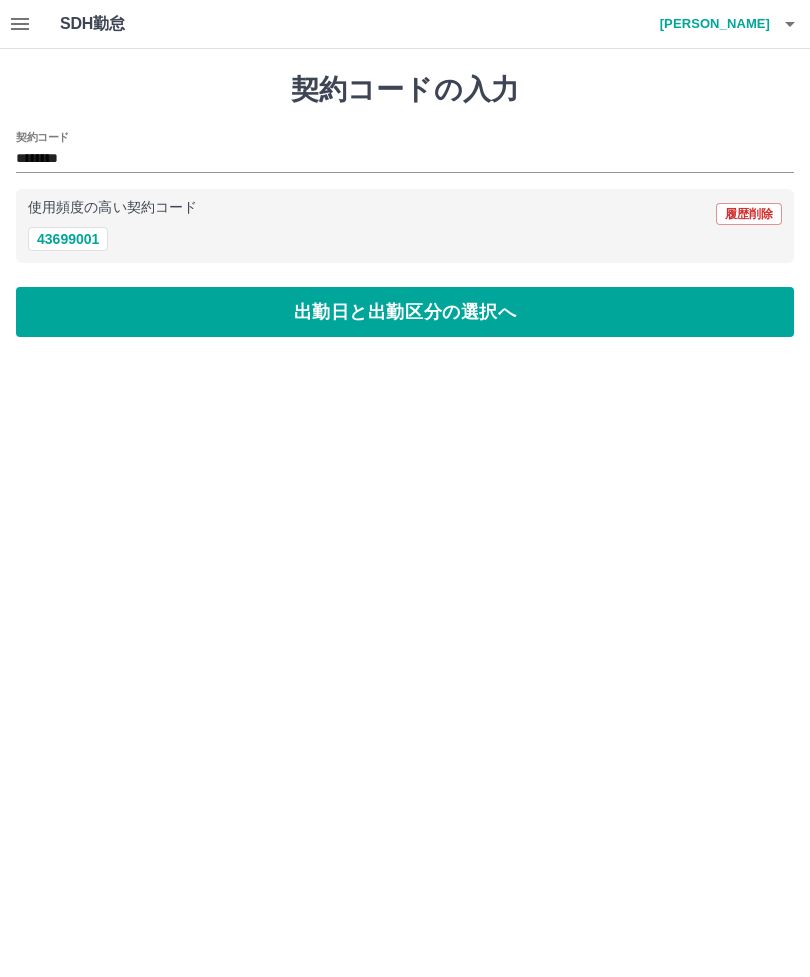 click on "出勤日と出勤区分の選択へ" at bounding box center (405, 312) 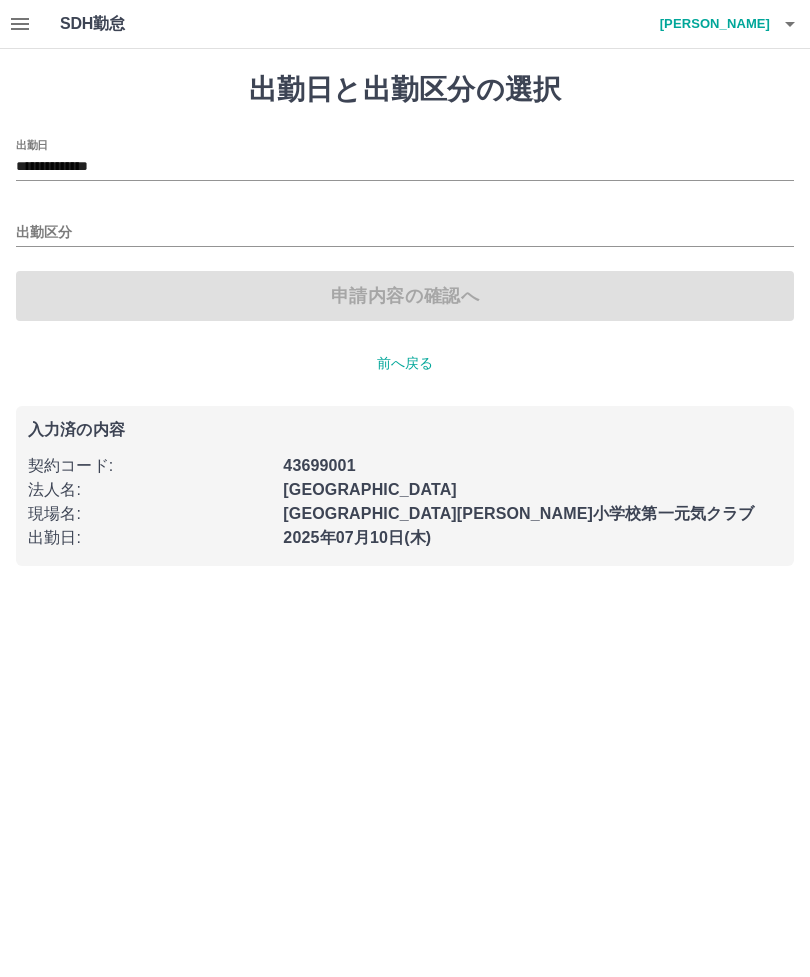 click on "**********" at bounding box center (405, 167) 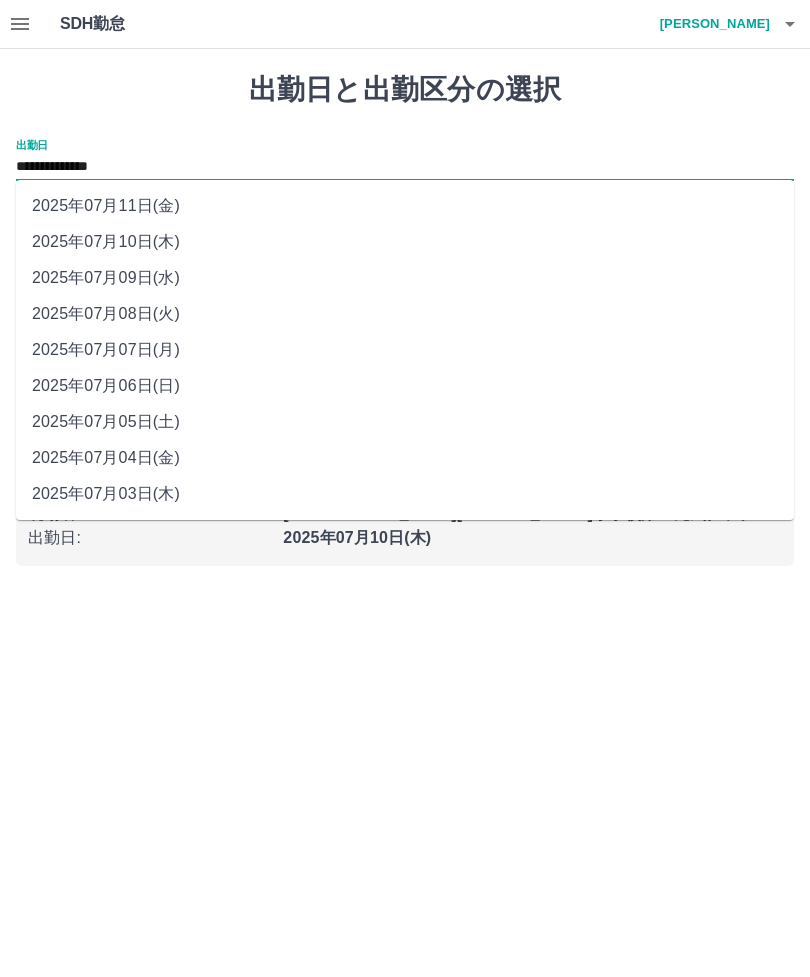 click on "2025年07月09日(水)" at bounding box center [405, 278] 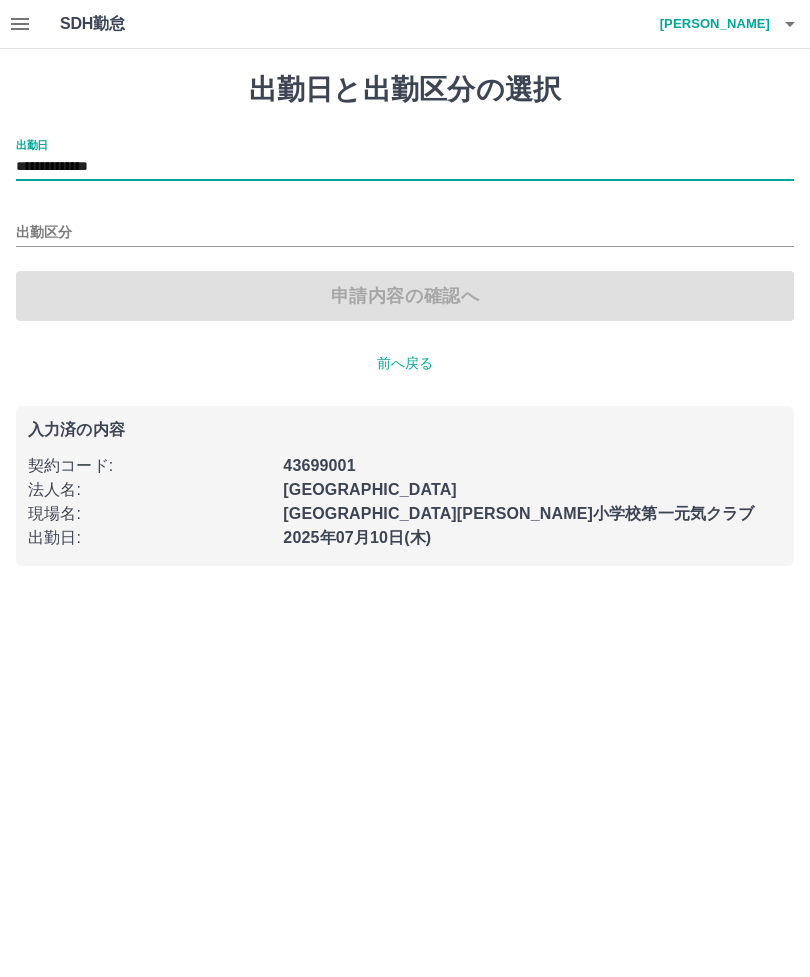 click on "出勤区分" at bounding box center (405, 233) 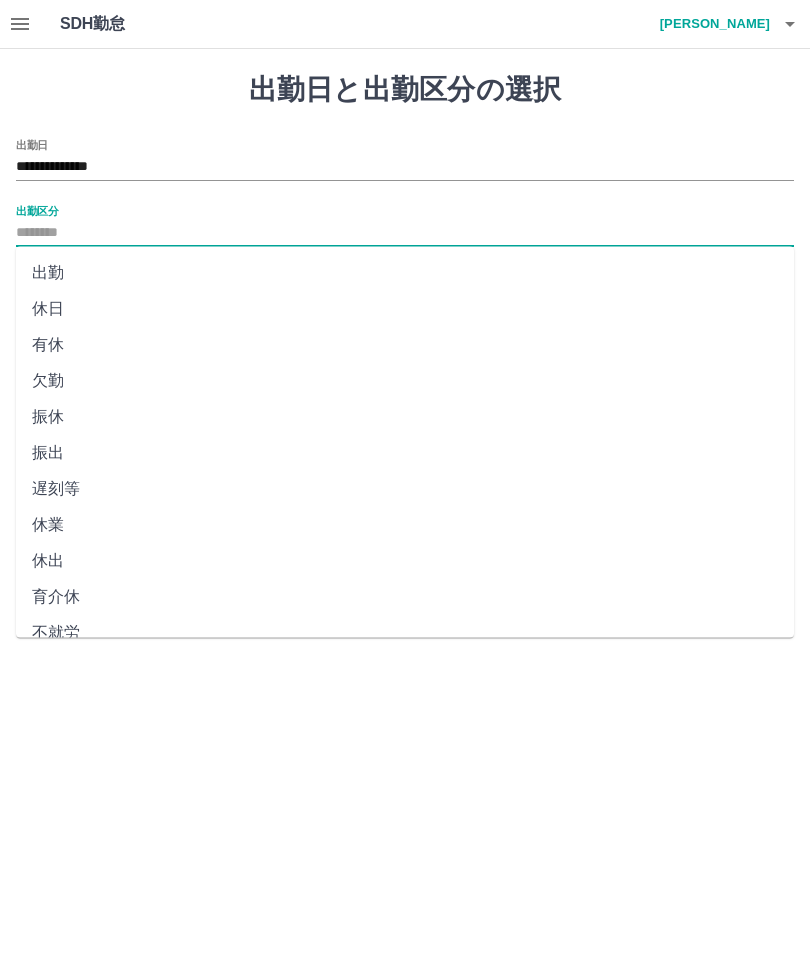 click on "休日" at bounding box center [405, 309] 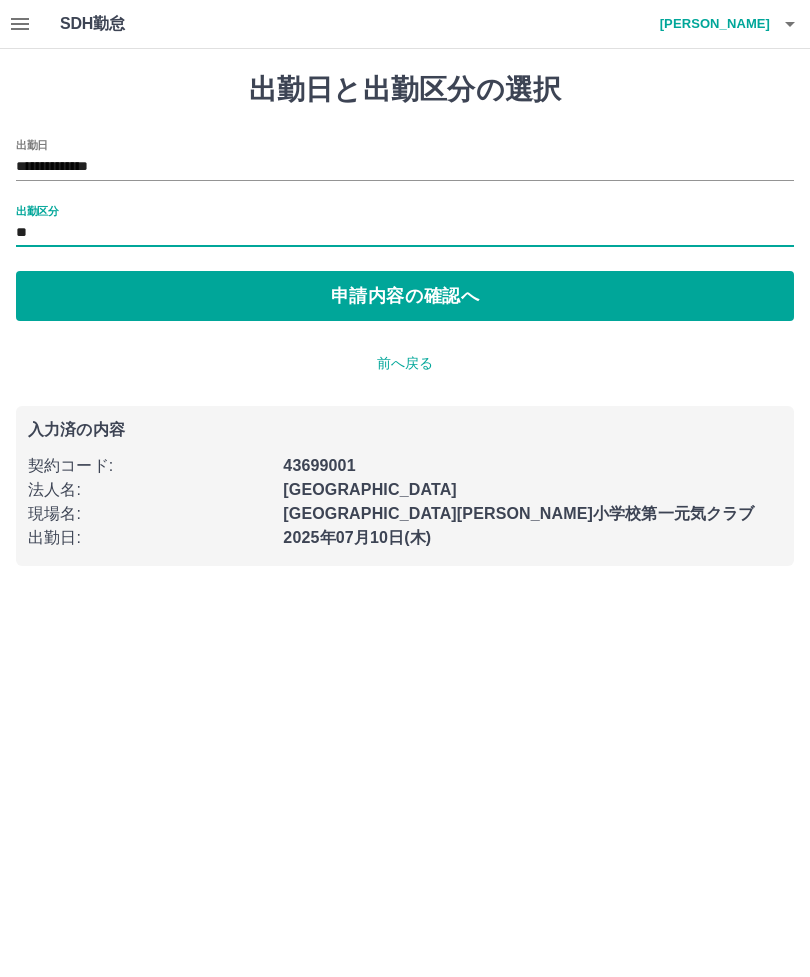 click on "申請内容の確認へ" at bounding box center [405, 296] 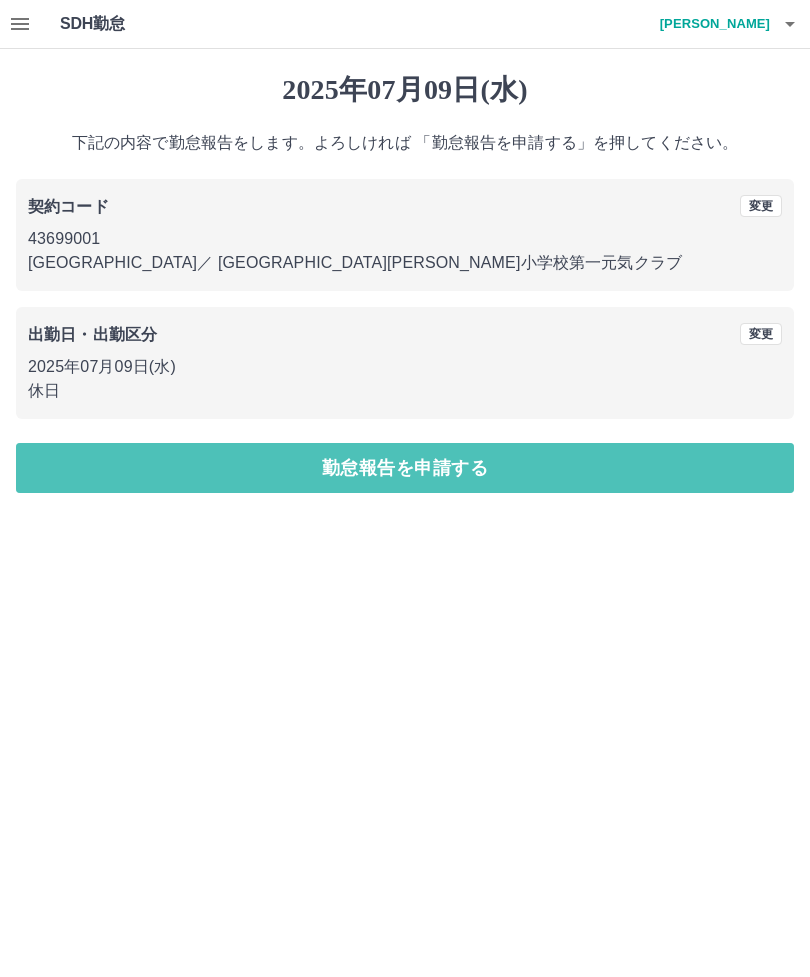 click on "勤怠報告を申請する" at bounding box center [405, 468] 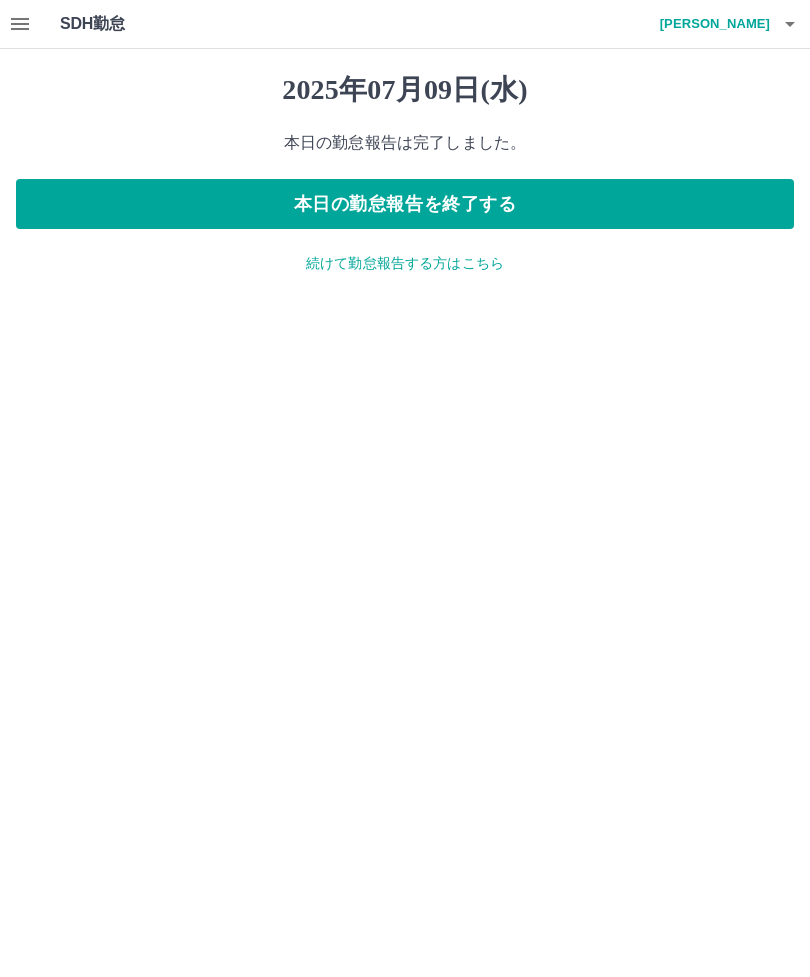click 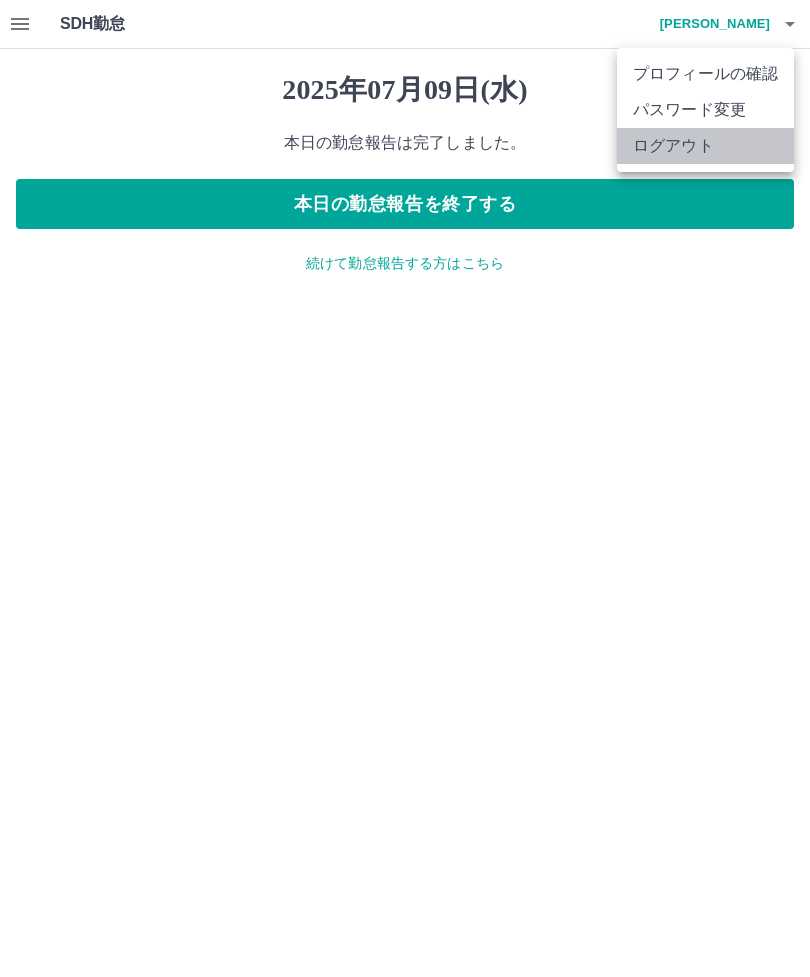 click on "ログアウト" at bounding box center (705, 146) 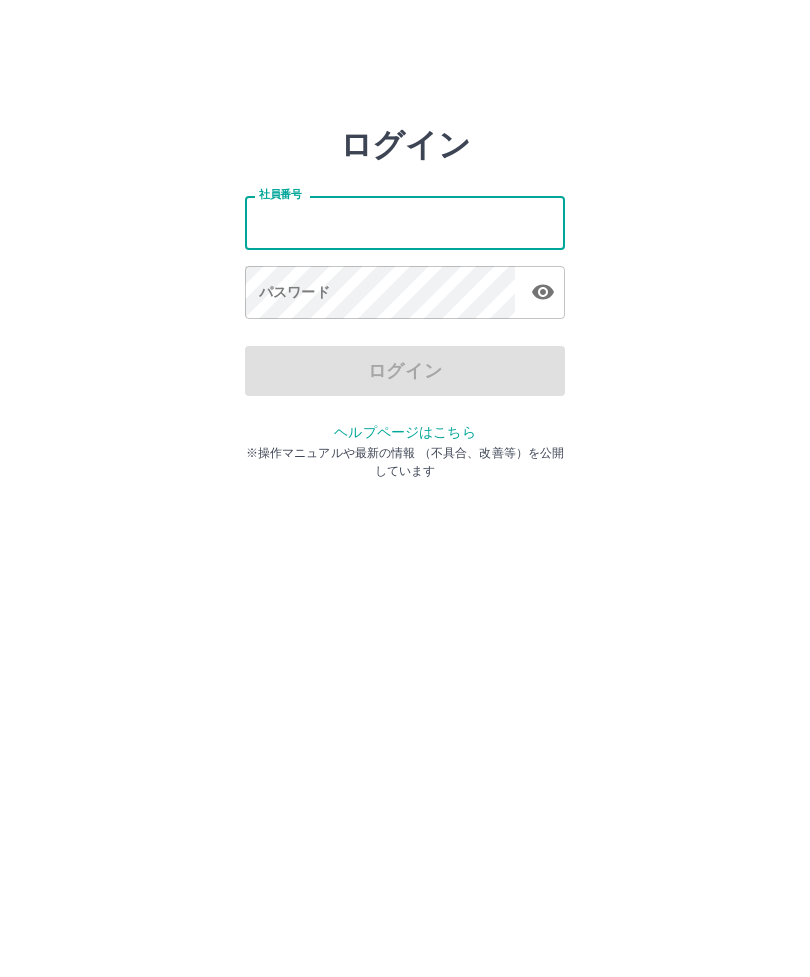 scroll, scrollTop: 0, scrollLeft: 0, axis: both 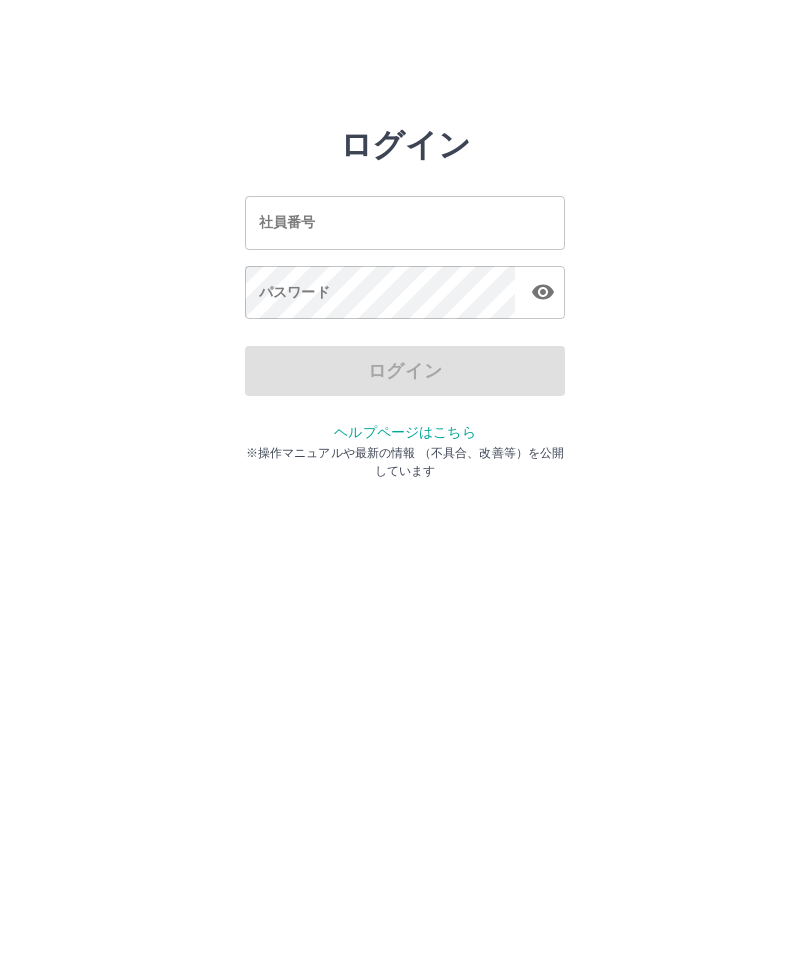 click on "社員番号" at bounding box center [405, 222] 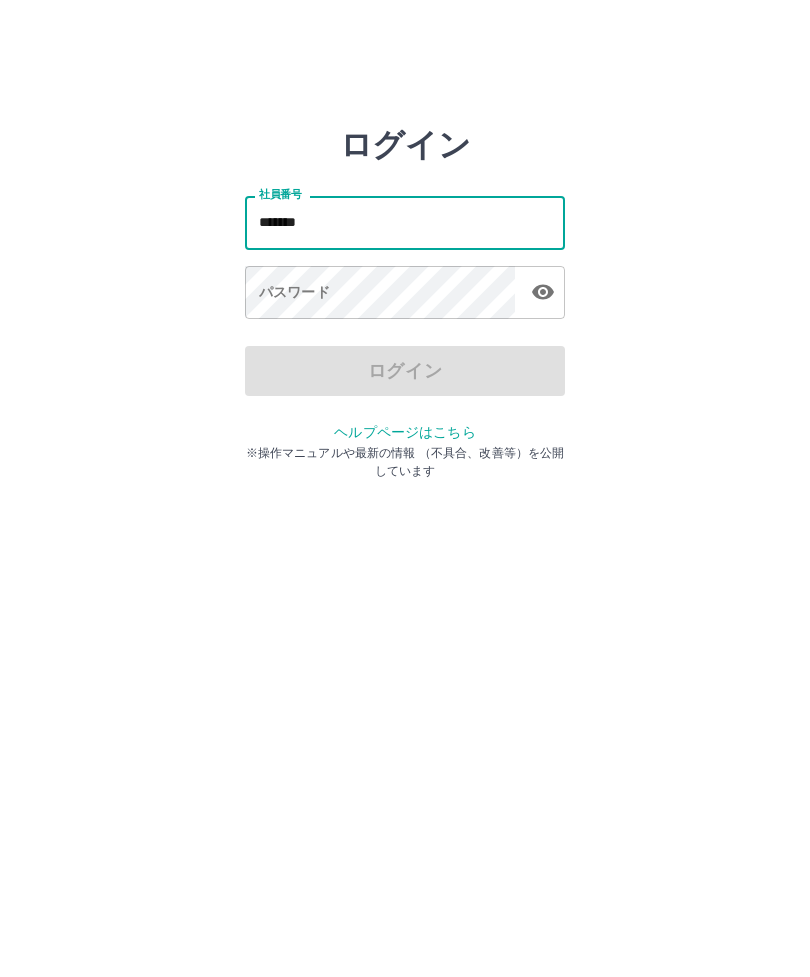type on "*******" 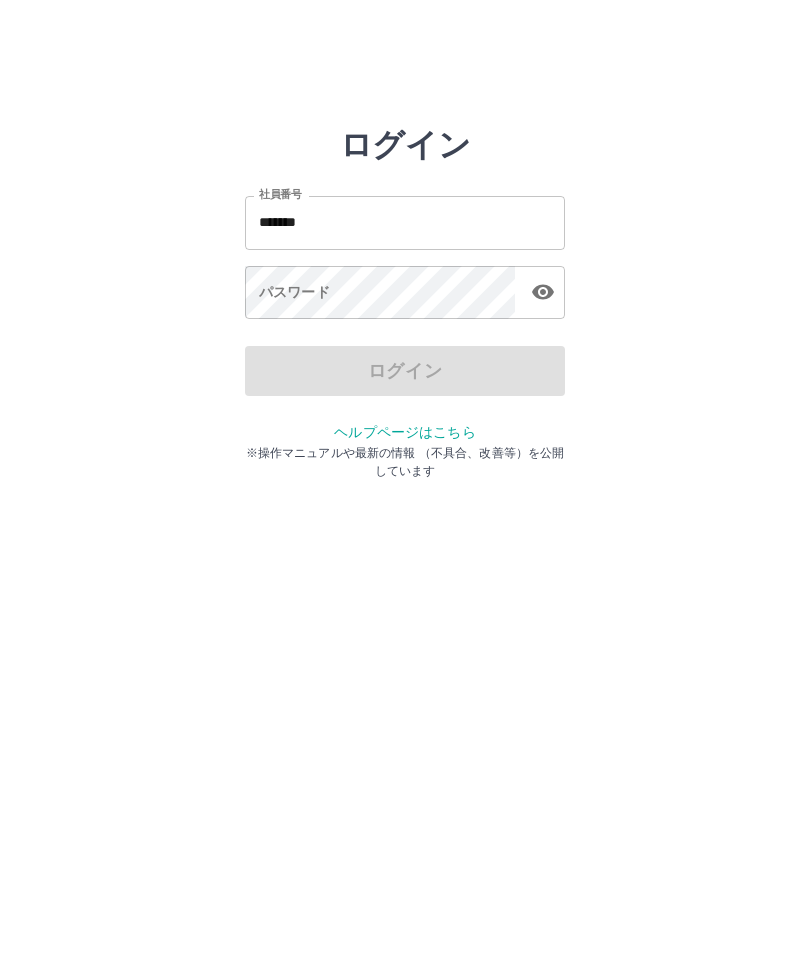 click on "ログイン" at bounding box center (405, 371) 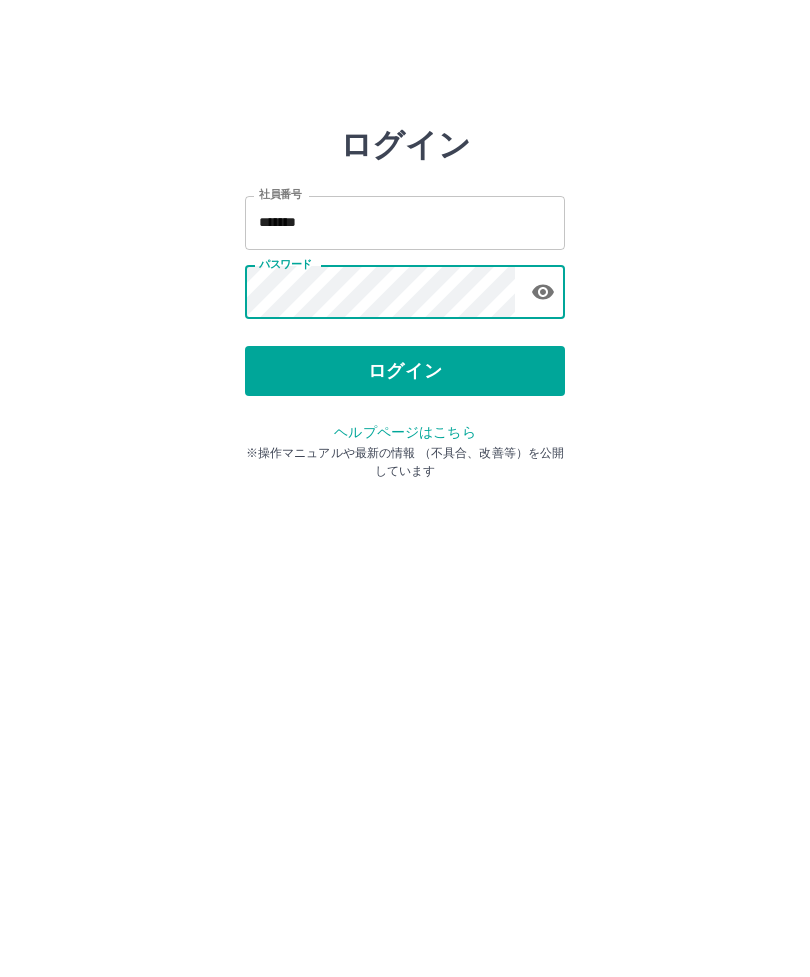 click on "ログイン" at bounding box center [405, 371] 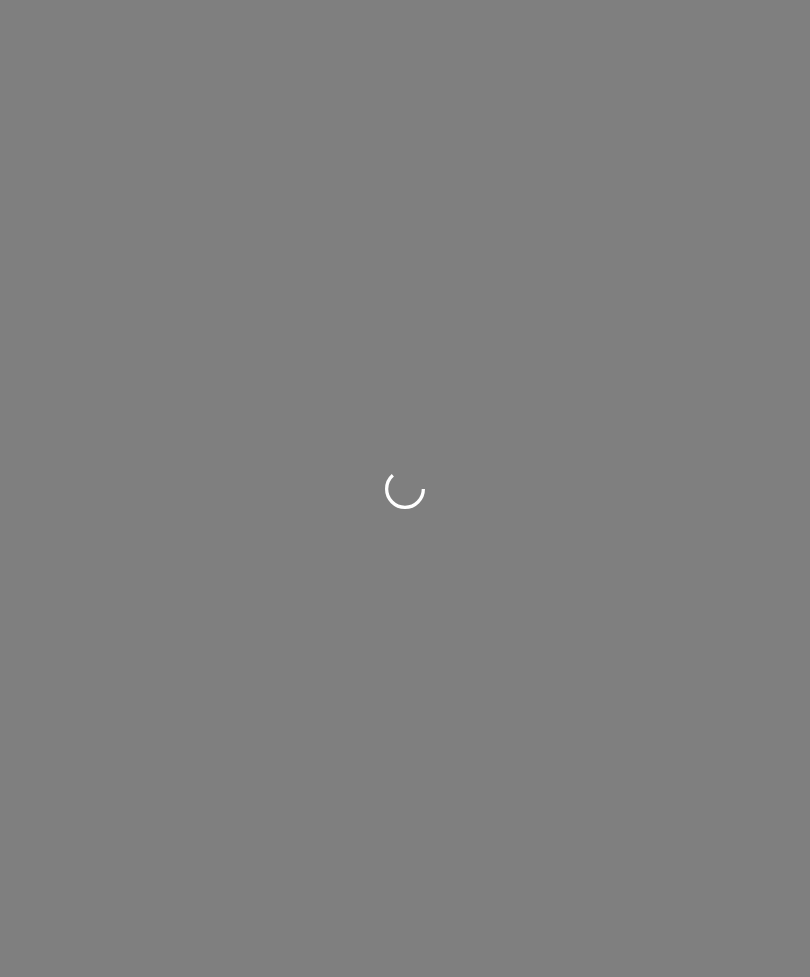 scroll, scrollTop: 0, scrollLeft: 0, axis: both 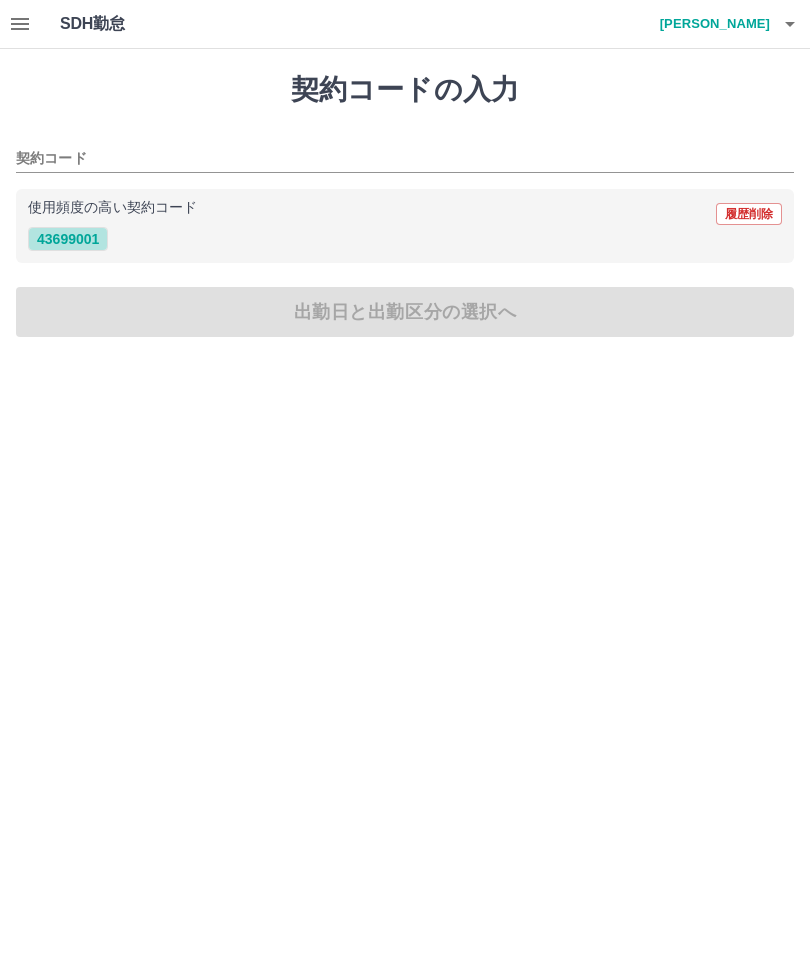 click on "43699001" at bounding box center (68, 239) 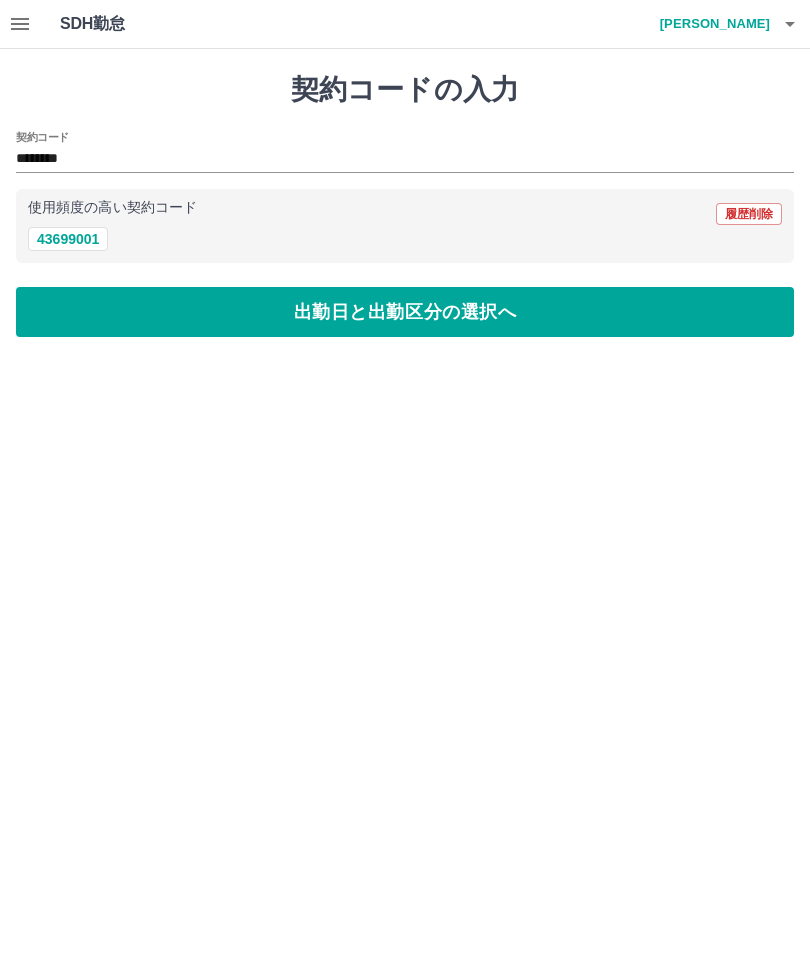 click on "出勤日と出勤区分の選択へ" at bounding box center [405, 312] 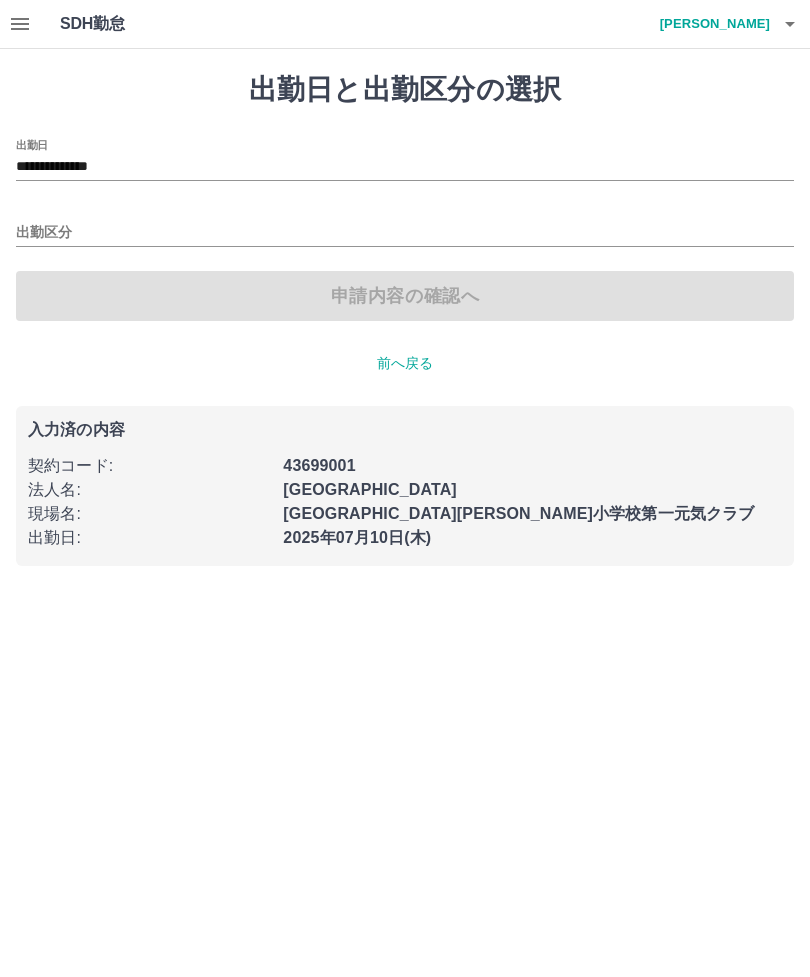 click on "出勤区分" at bounding box center [405, 233] 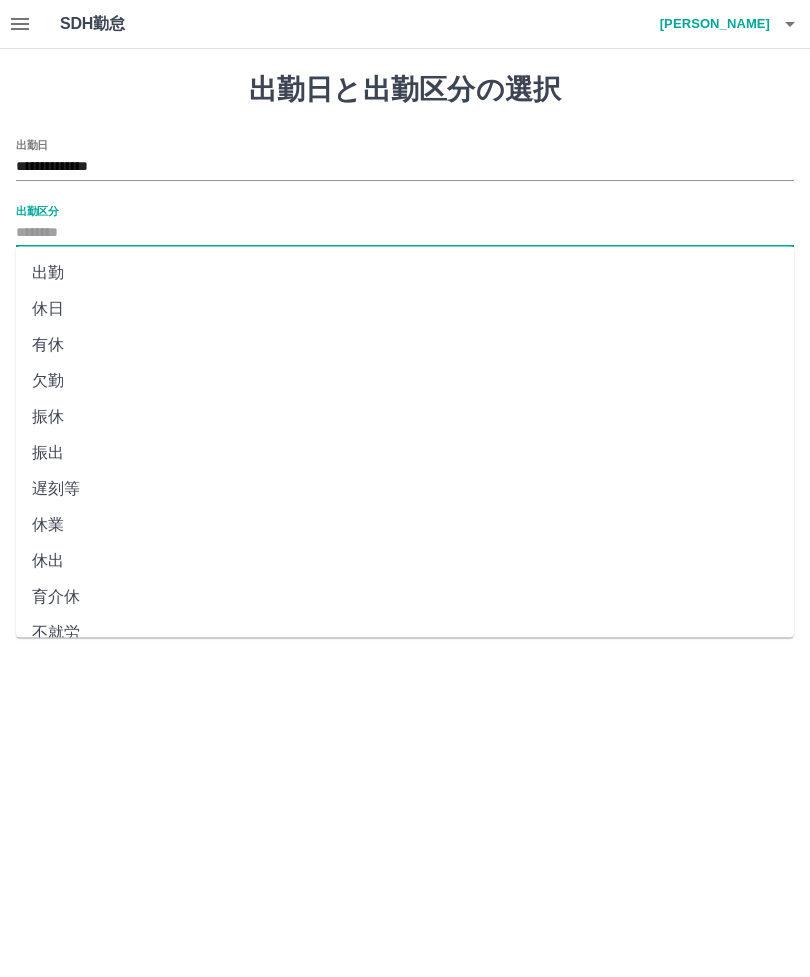 click on "出勤" at bounding box center [405, 273] 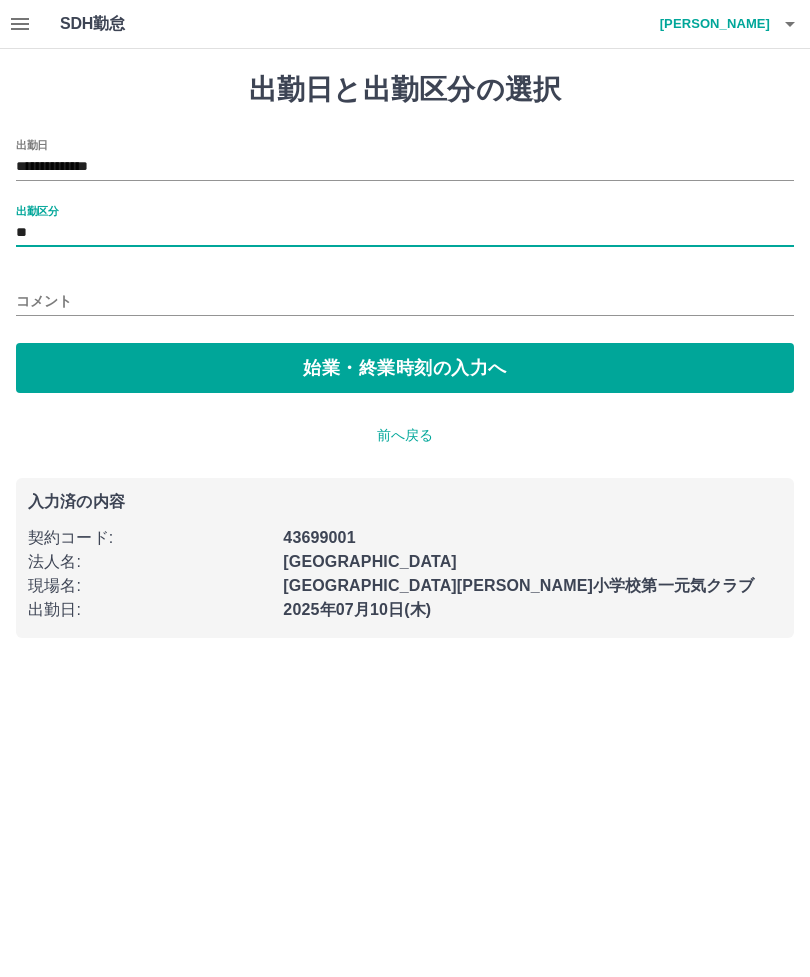 click on "始業・終業時刻の入力へ" at bounding box center (405, 368) 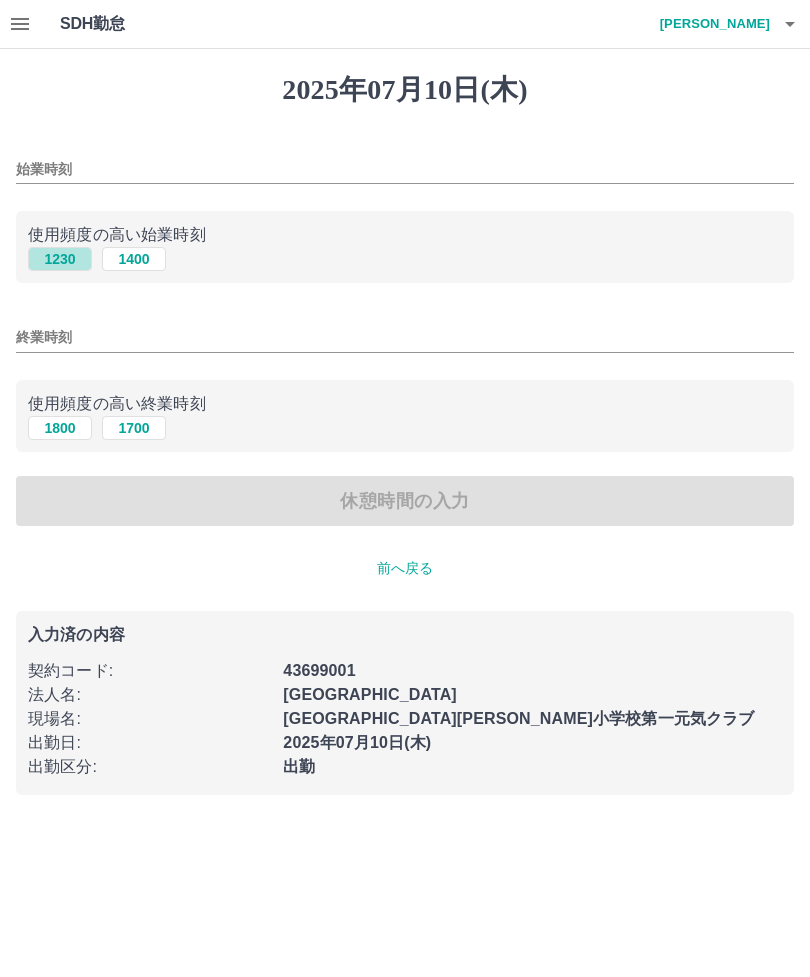 click on "1230" at bounding box center [60, 259] 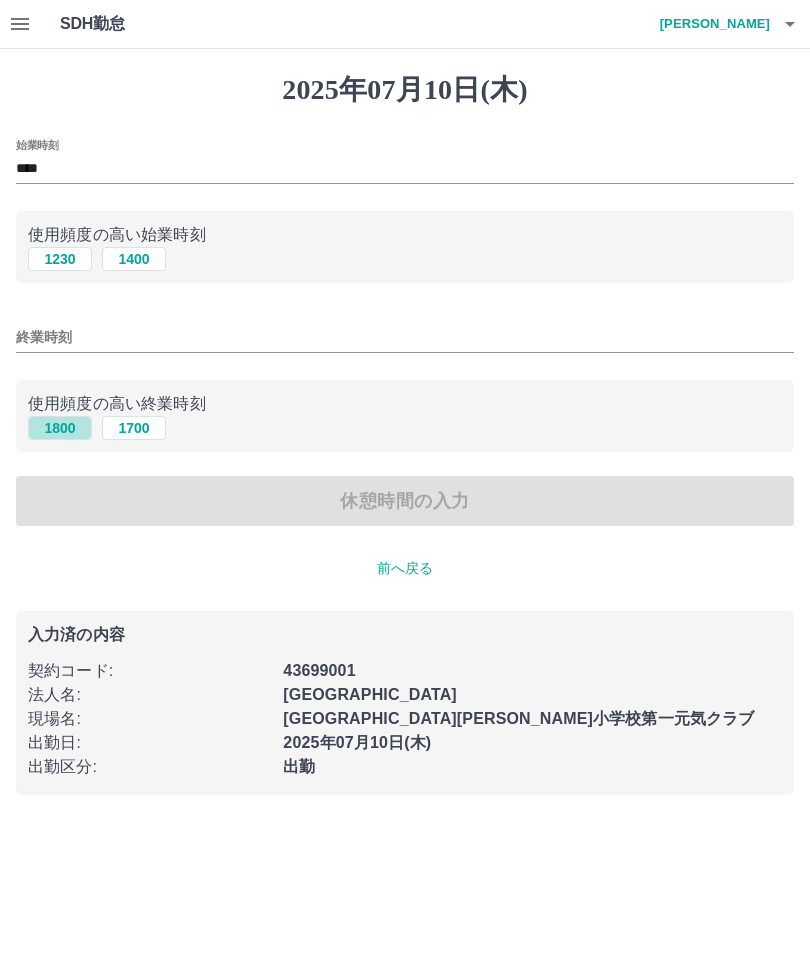 click on "1800" at bounding box center (60, 428) 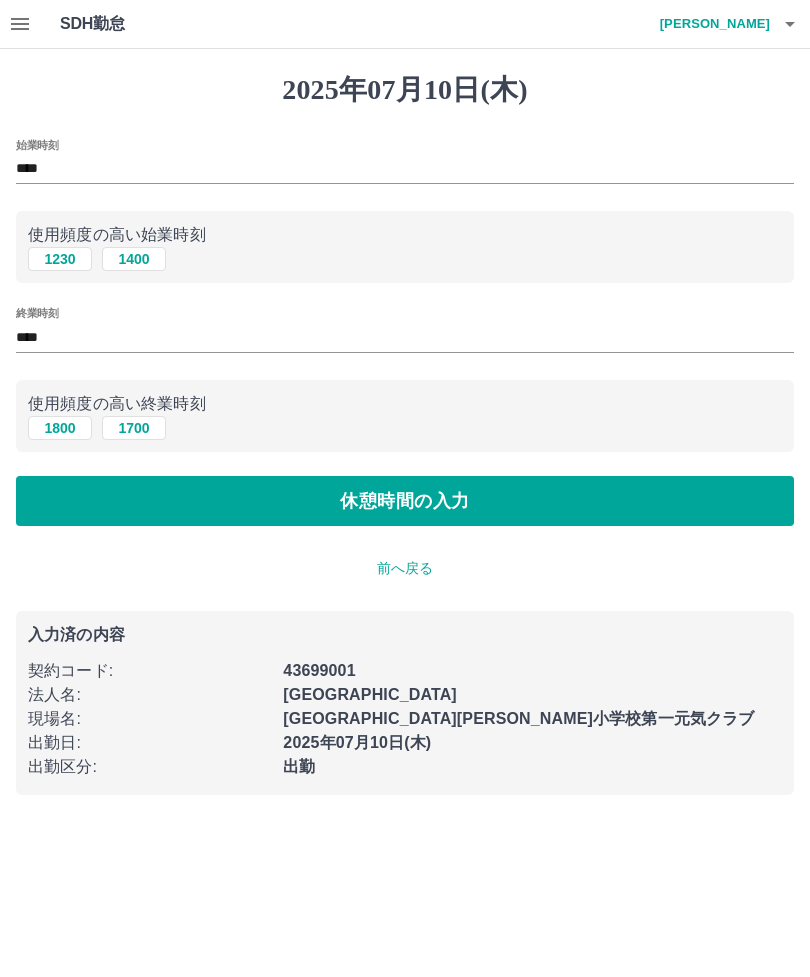 click on "休憩時間の入力" at bounding box center [405, 501] 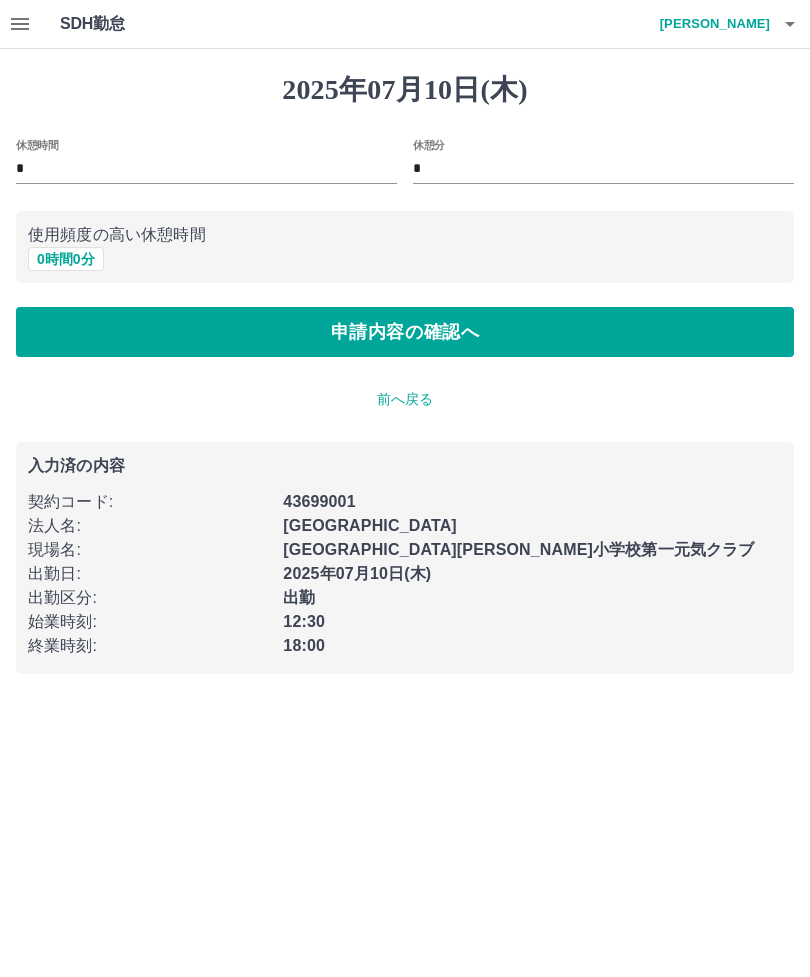 click on "申請内容の確認へ" at bounding box center (405, 332) 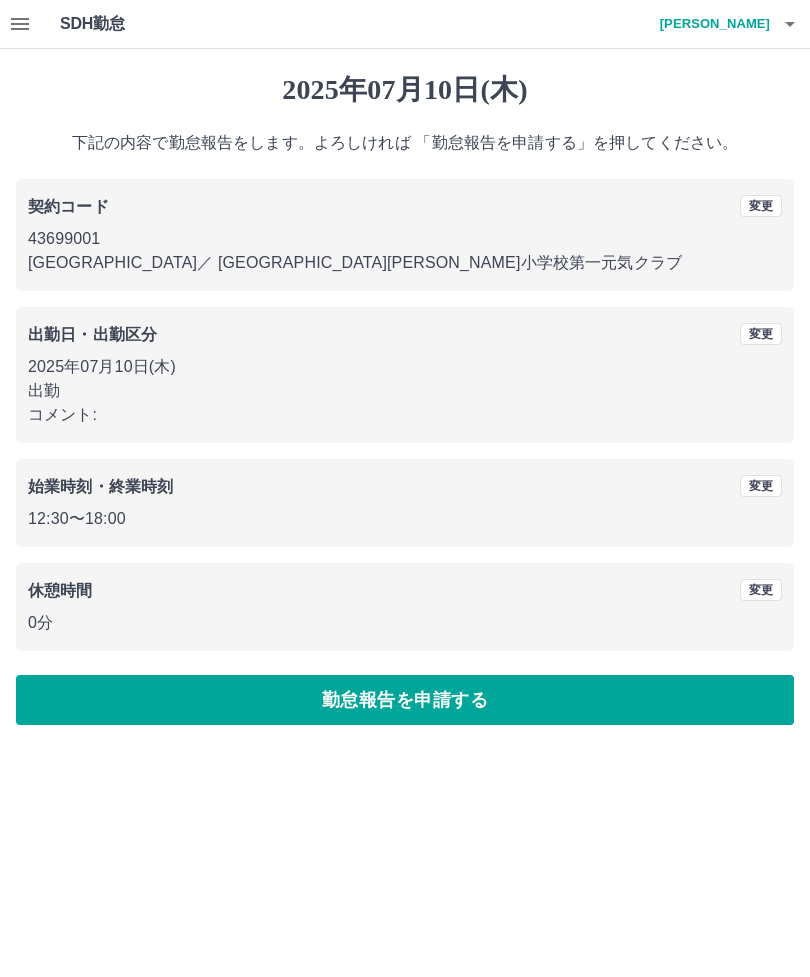 click on "勤怠報告を申請する" at bounding box center [405, 700] 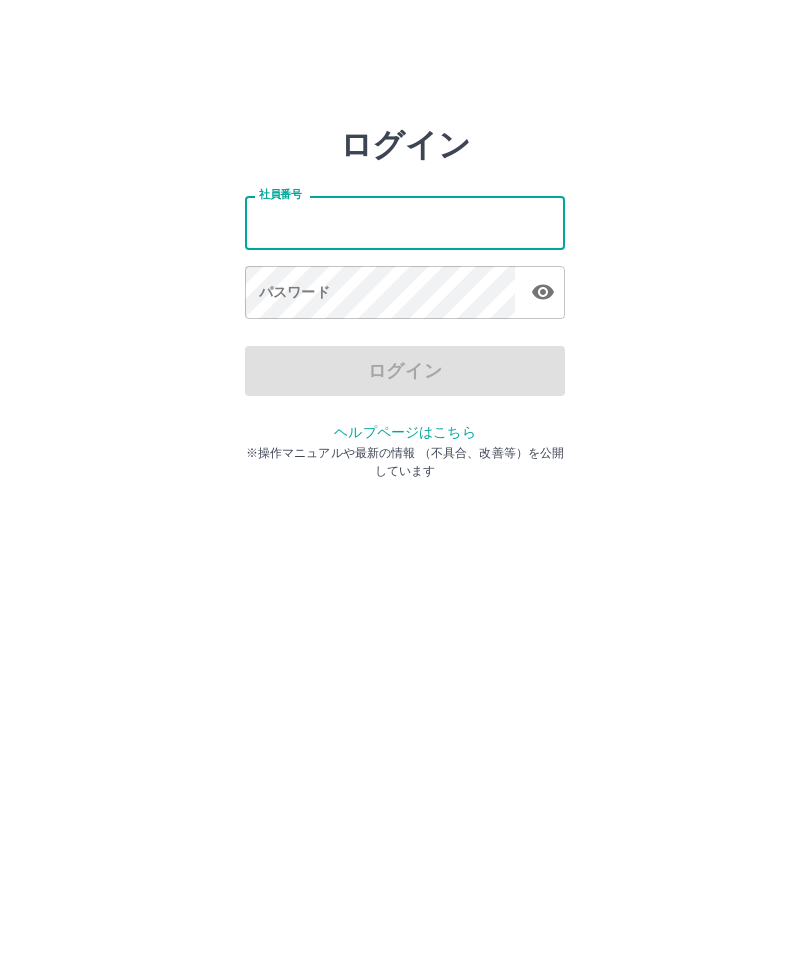 scroll, scrollTop: 0, scrollLeft: 0, axis: both 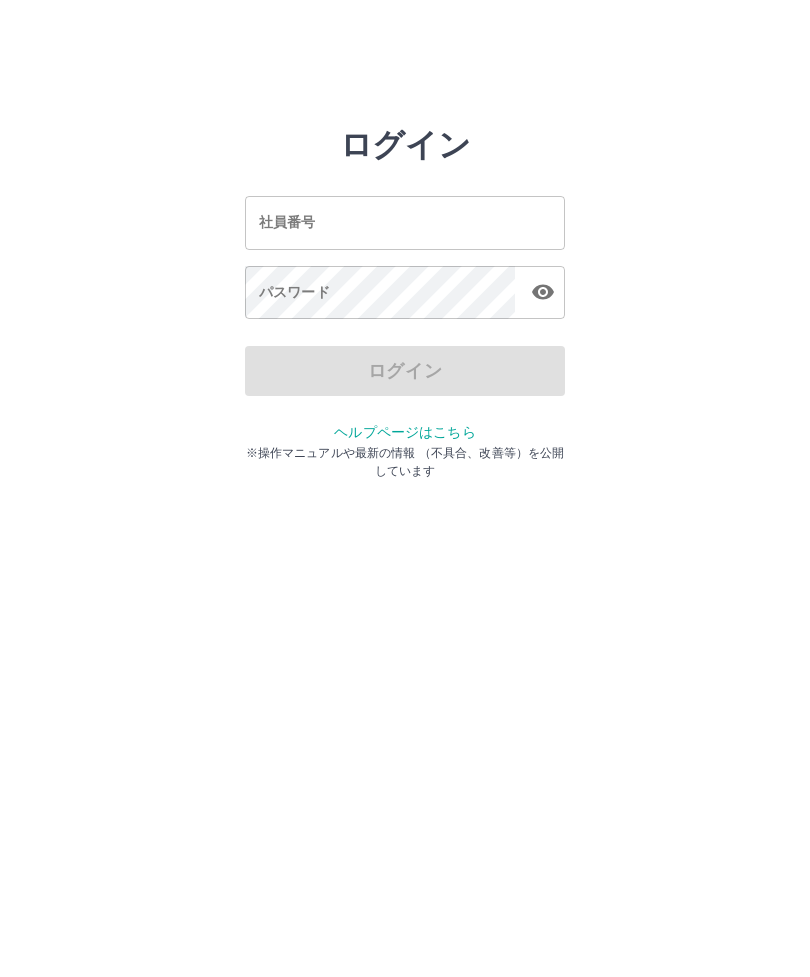 click on "ログイン" at bounding box center (405, 371) 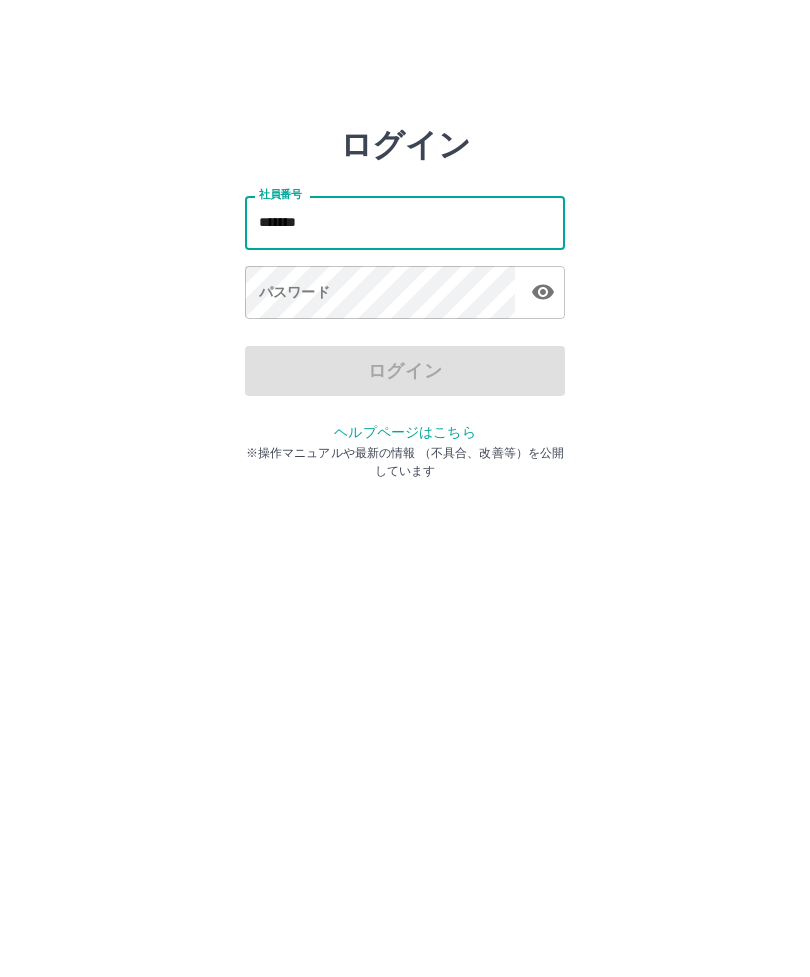 type on "*******" 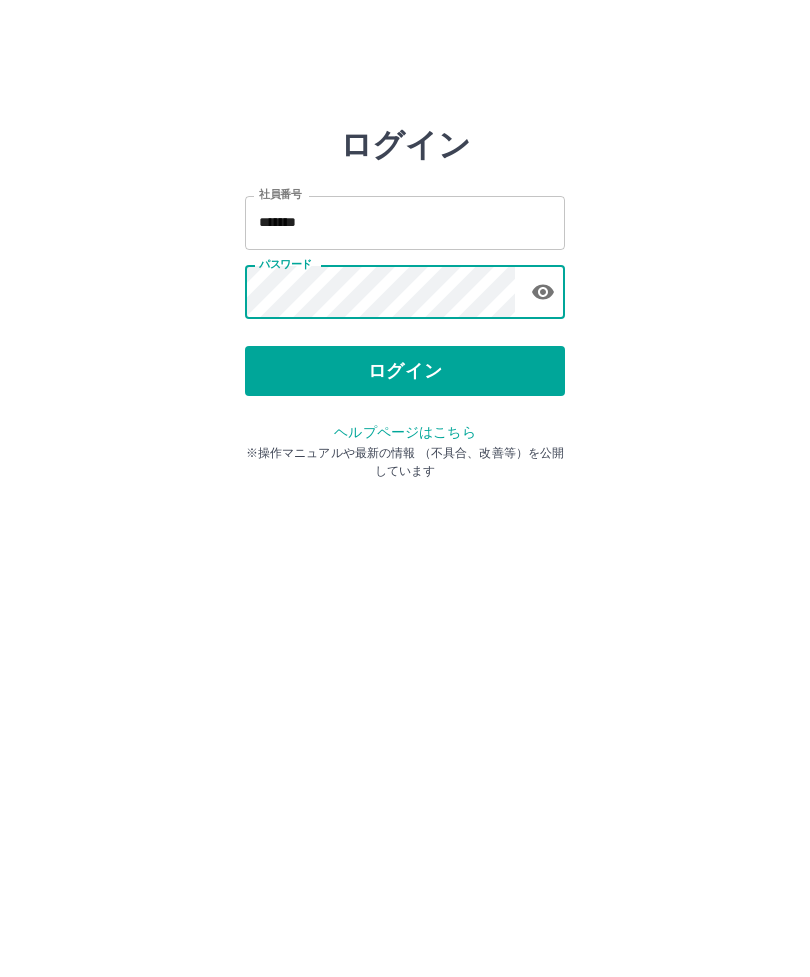 click on "ログイン" at bounding box center [405, 371] 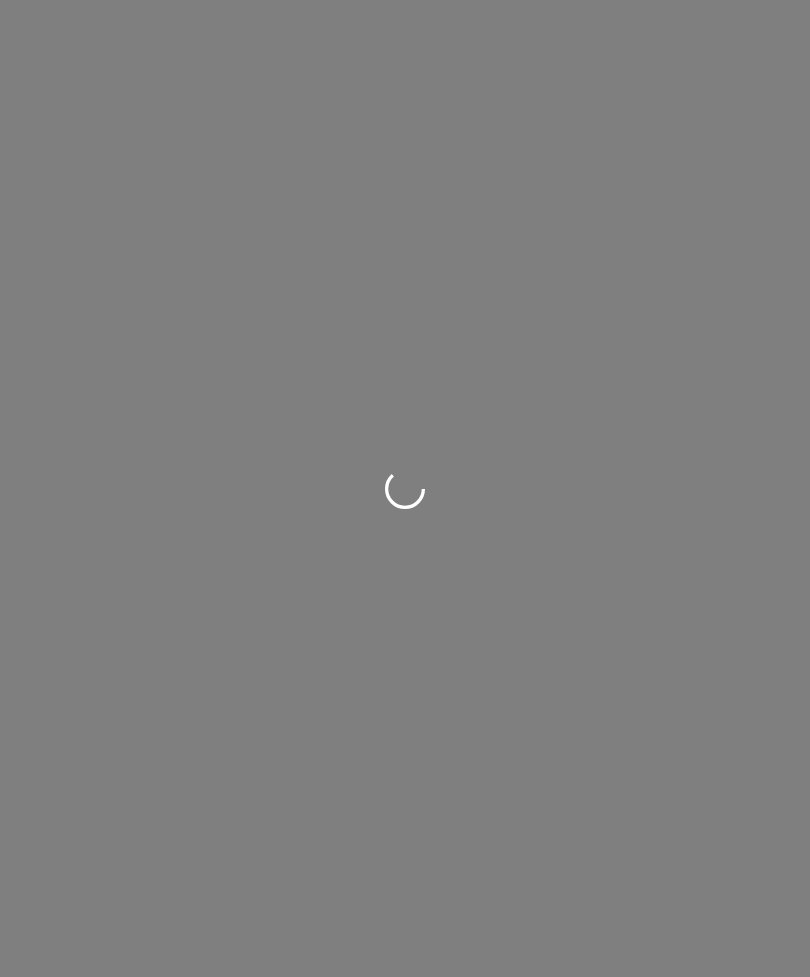 scroll, scrollTop: 0, scrollLeft: 0, axis: both 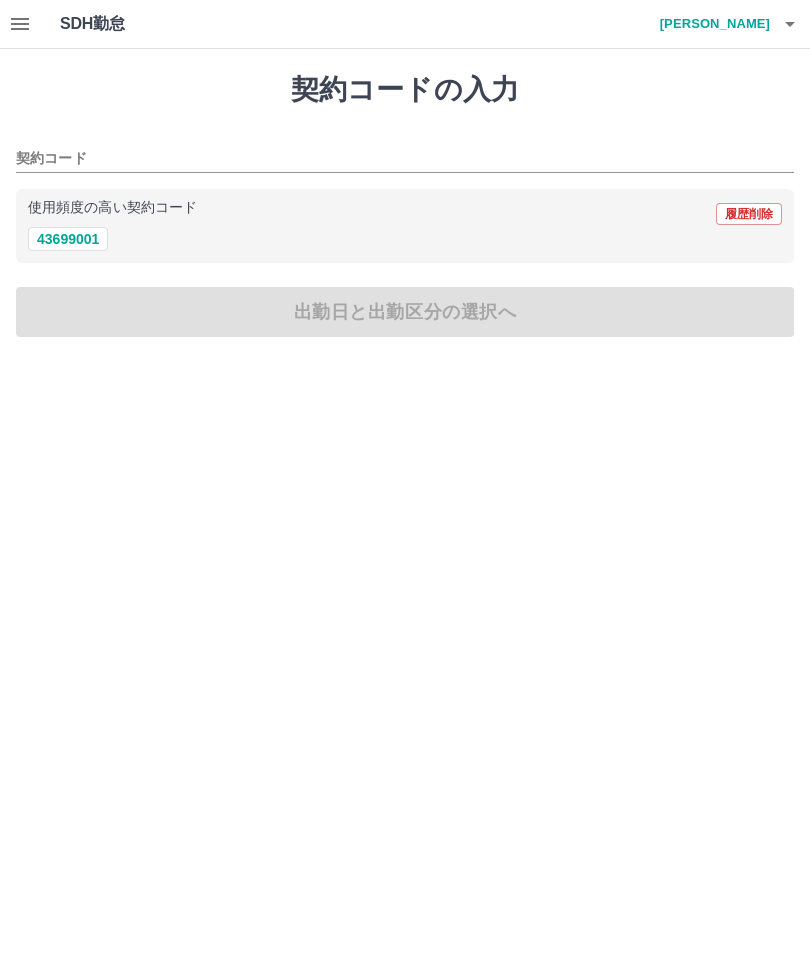 click on "43699001" at bounding box center [68, 239] 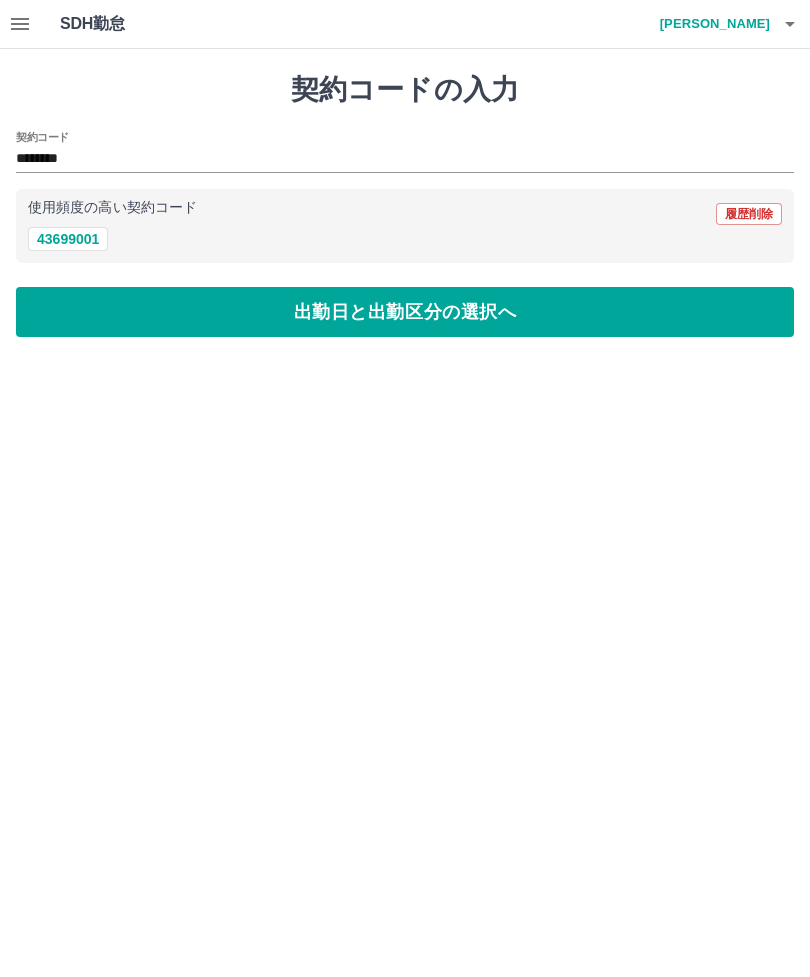 click on "出勤日と出勤区分の選択へ" at bounding box center (405, 312) 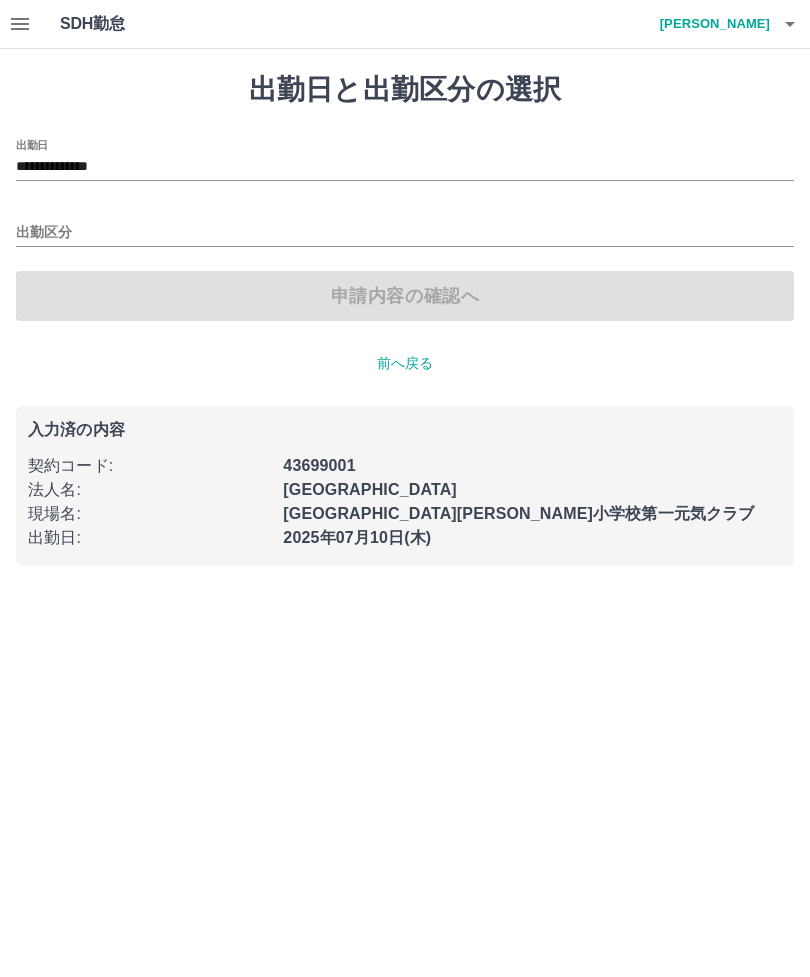 click on "**********" at bounding box center (405, 160) 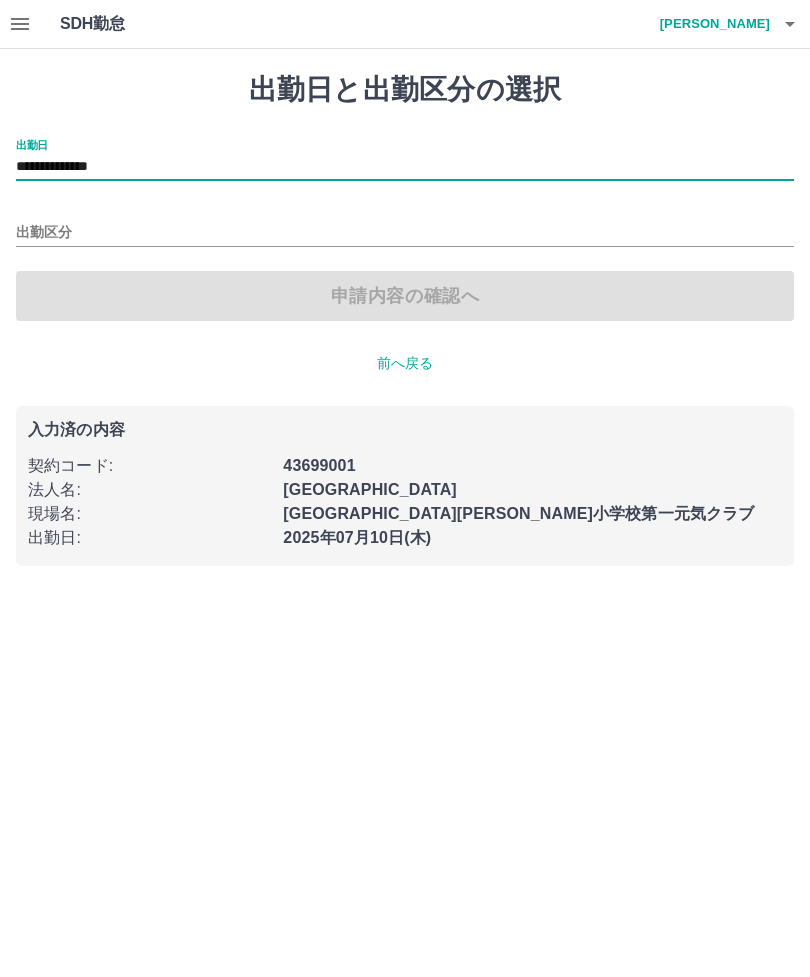 click on "前へ戻る" at bounding box center [405, 363] 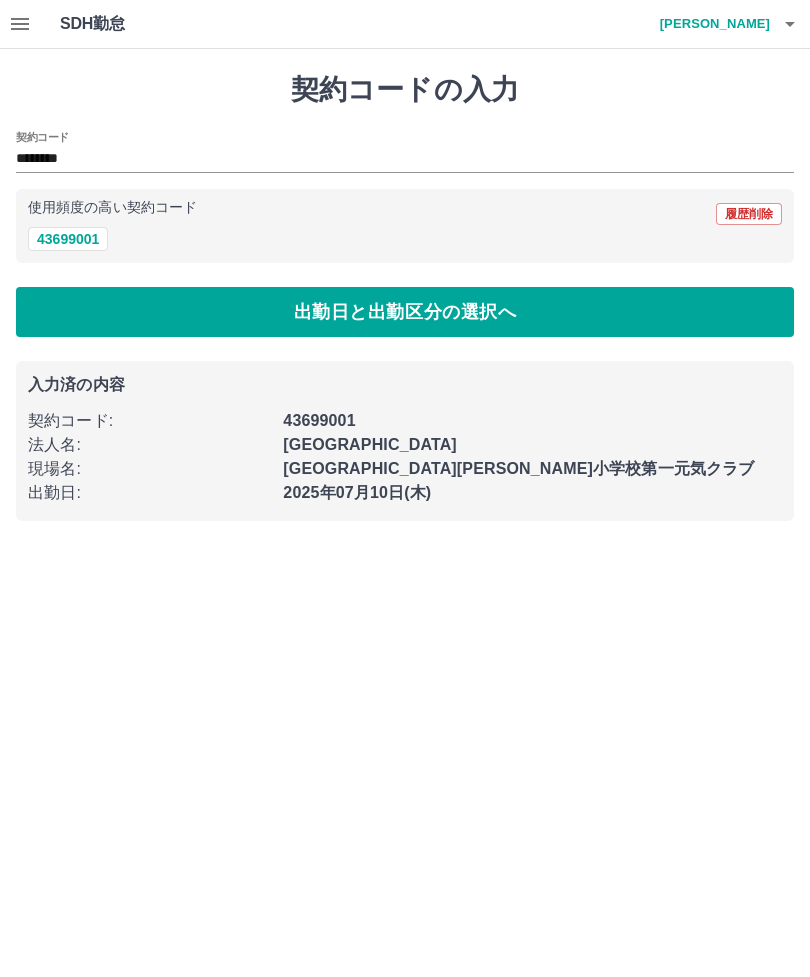 click on "43699001" at bounding box center [68, 239] 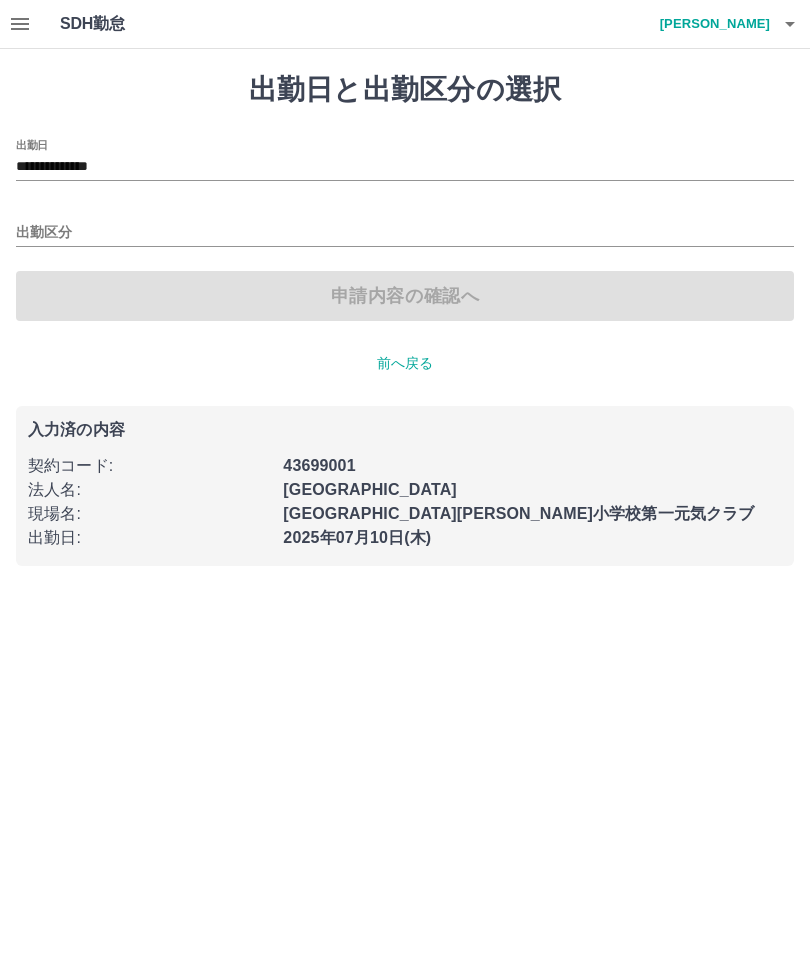 click on "前へ戻る" at bounding box center (405, 363) 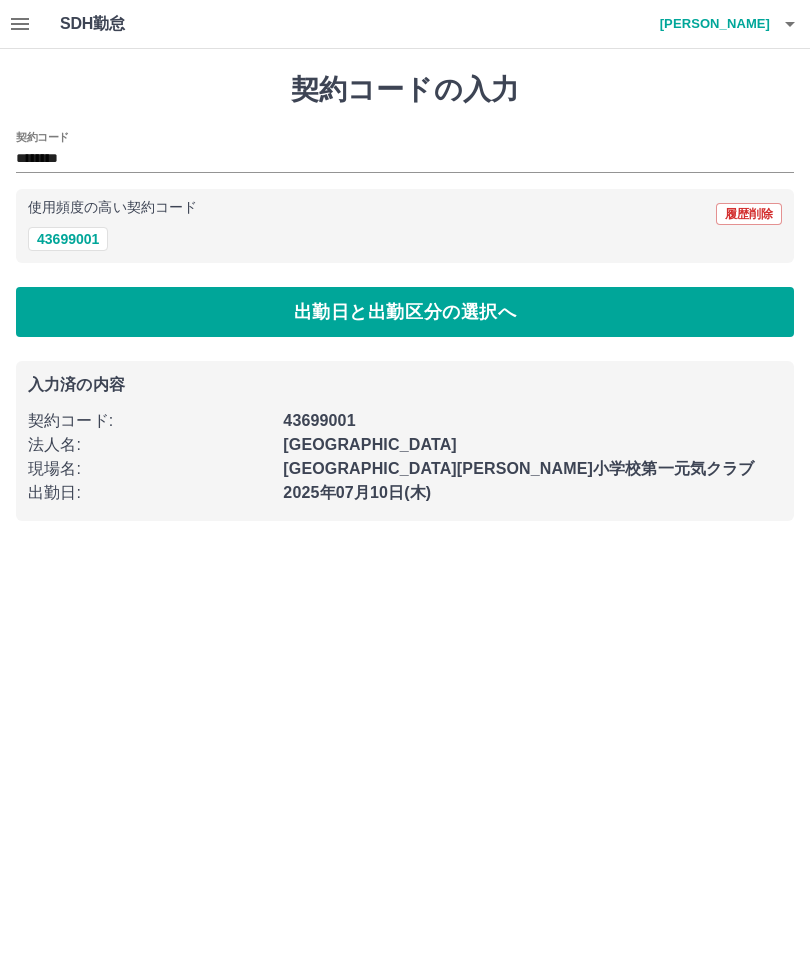 click on "出勤日と出勤区分の選択へ" at bounding box center [405, 312] 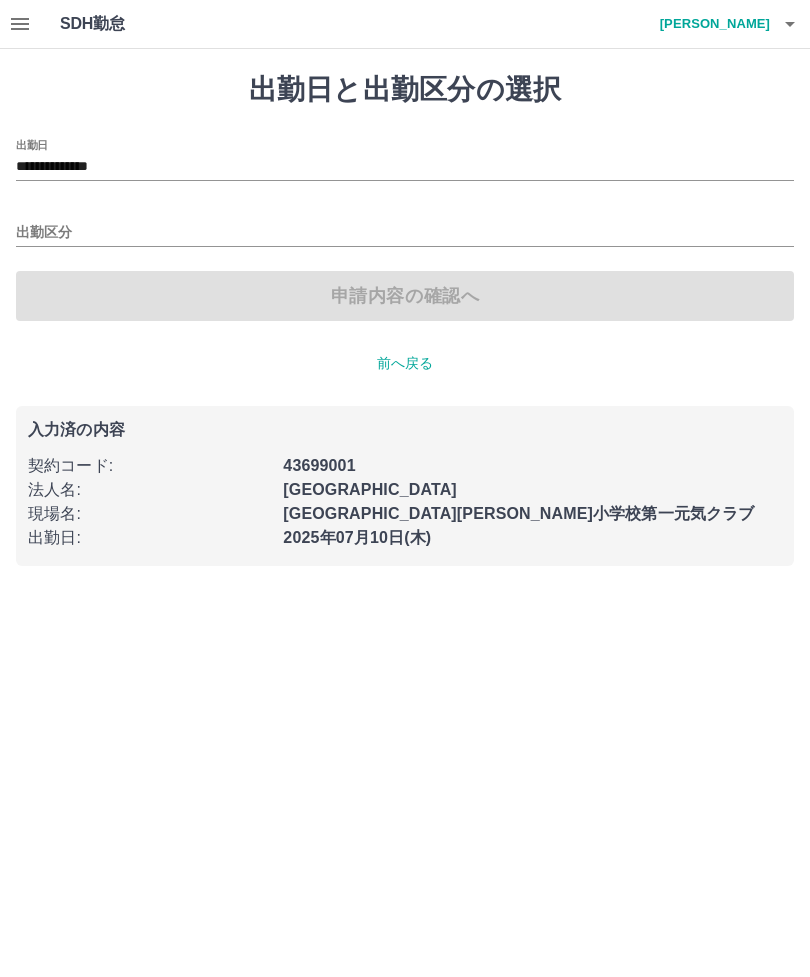 click on "**********" at bounding box center (405, 167) 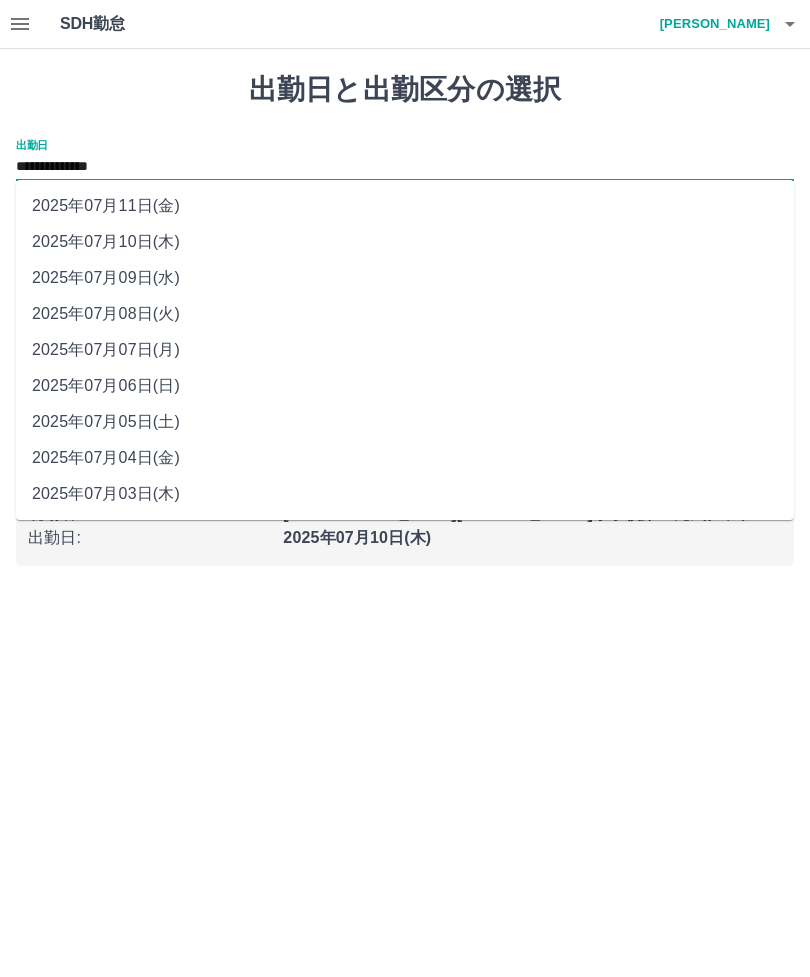 click on "2025年07月09日(水)" at bounding box center (405, 278) 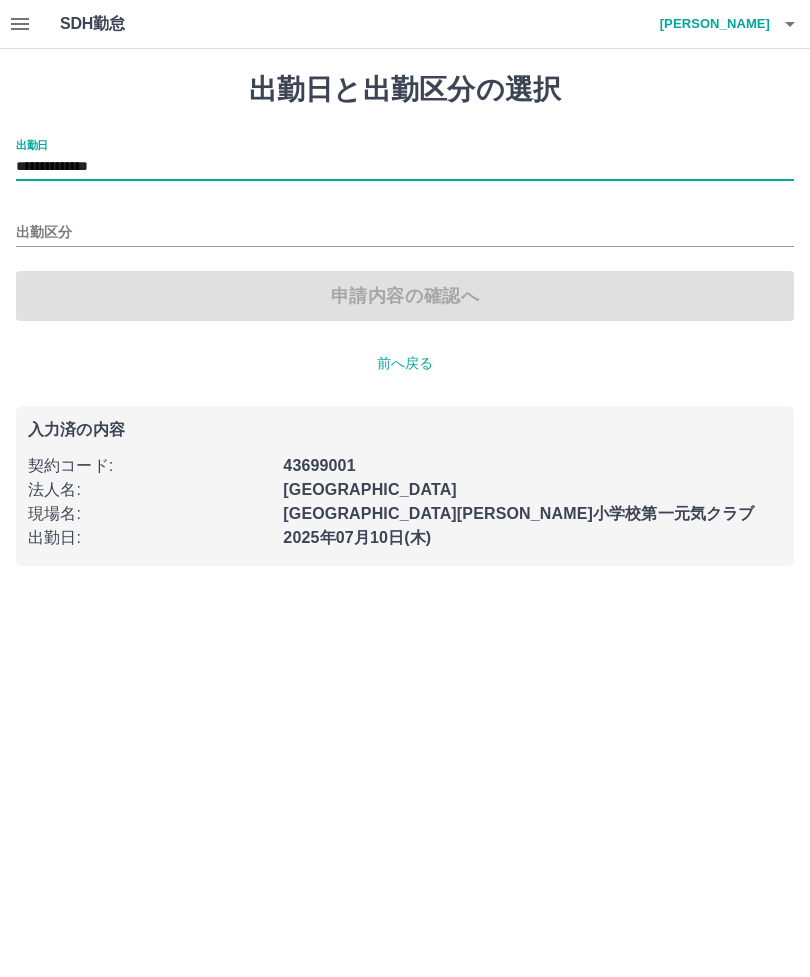 click on "出勤区分" at bounding box center [405, 233] 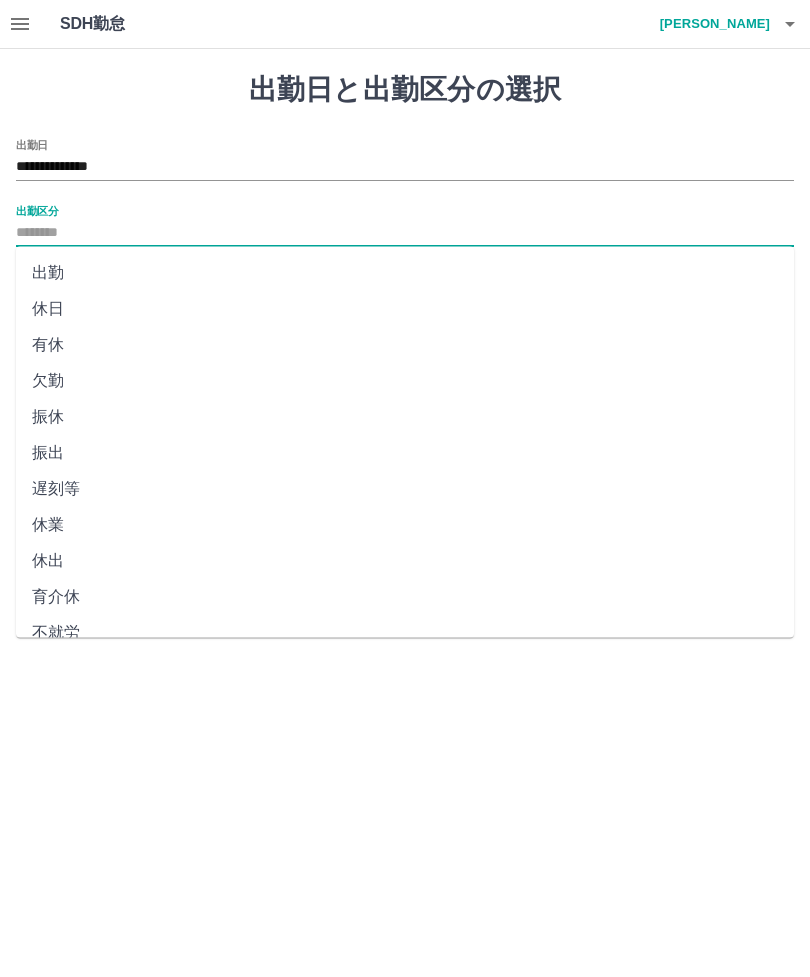 click on "休日" at bounding box center (405, 309) 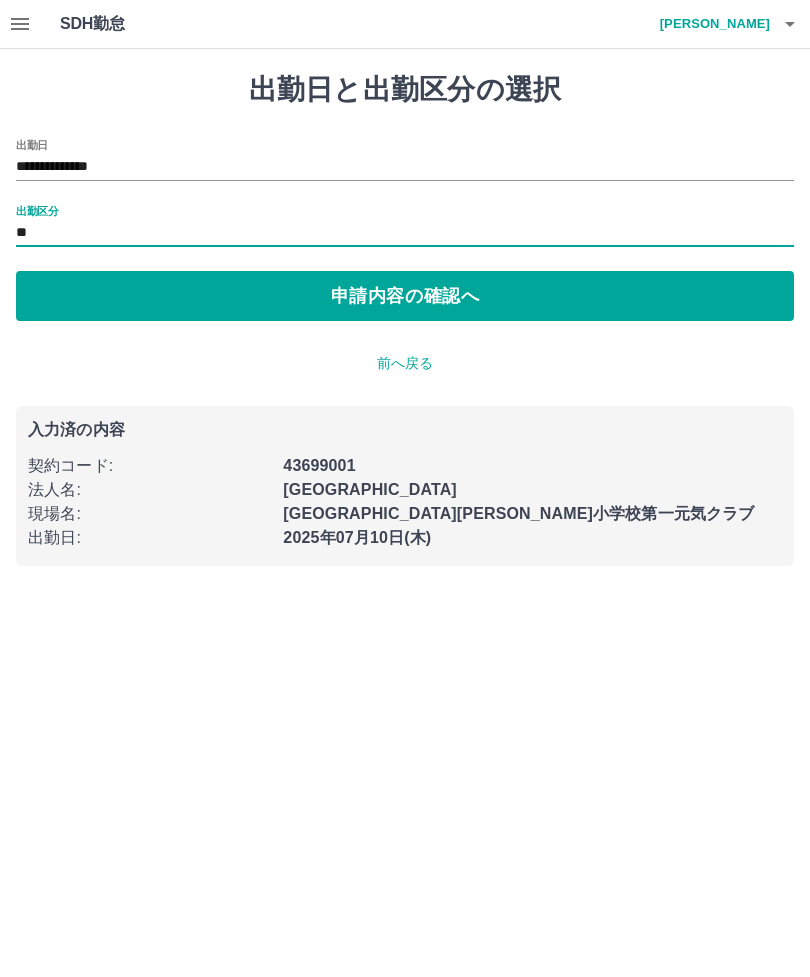 click on "申請内容の確認へ" at bounding box center [405, 296] 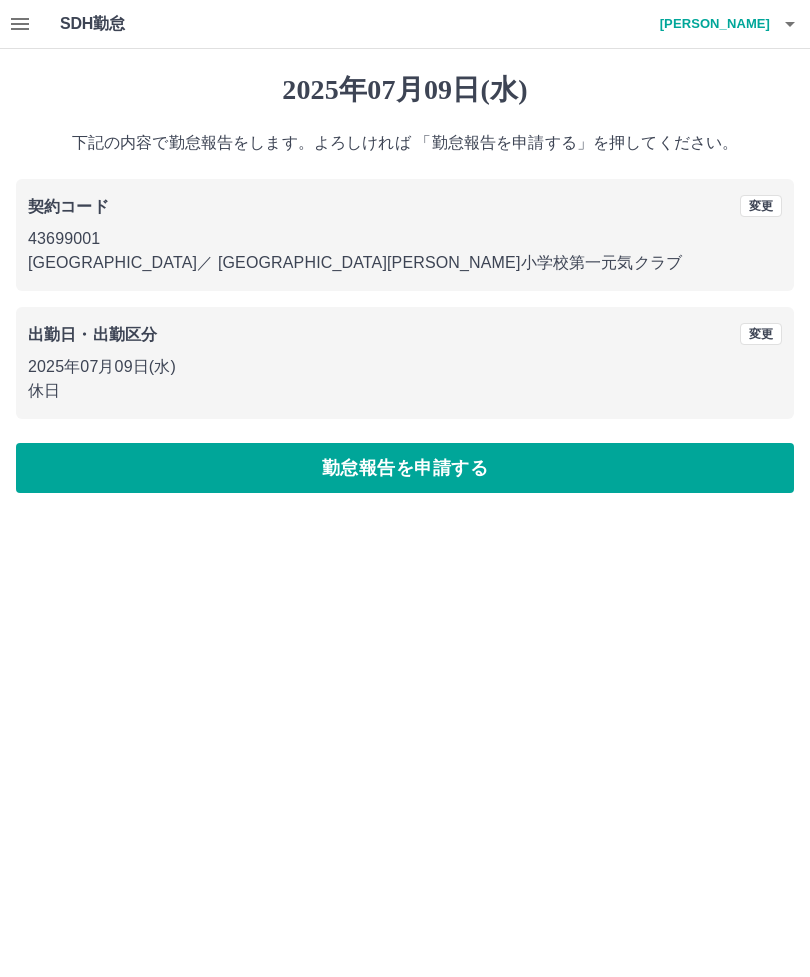 click on "勤怠報告を申請する" at bounding box center [405, 468] 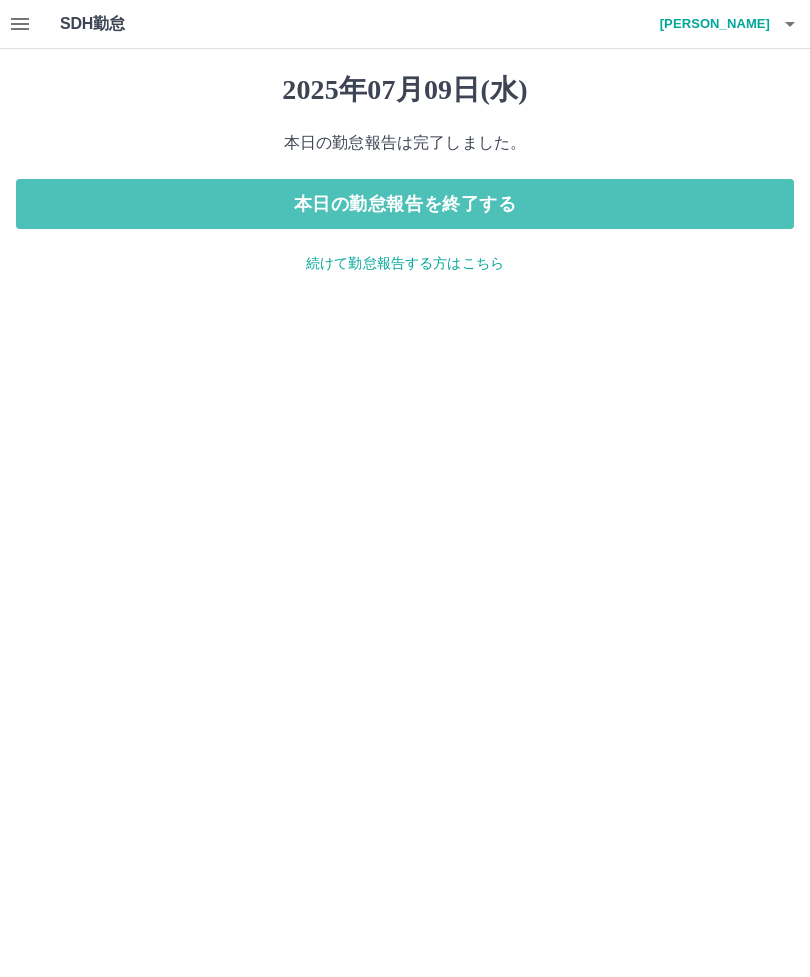 click on "本日の勤怠報告を終了する" at bounding box center [405, 204] 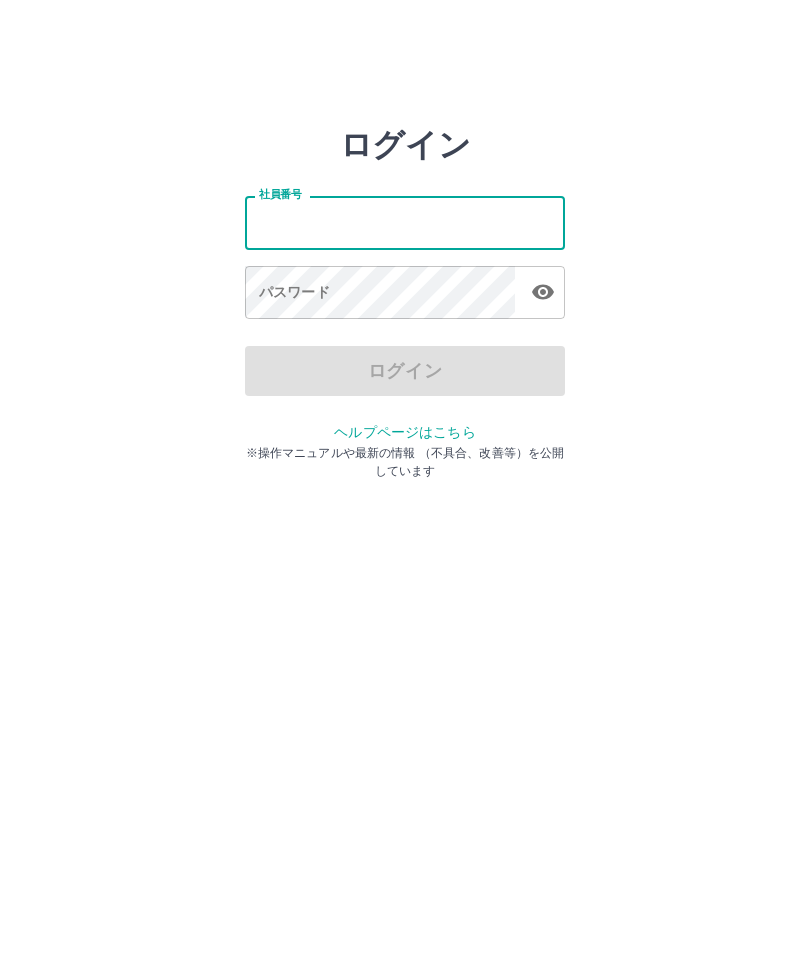 scroll, scrollTop: 0, scrollLeft: 0, axis: both 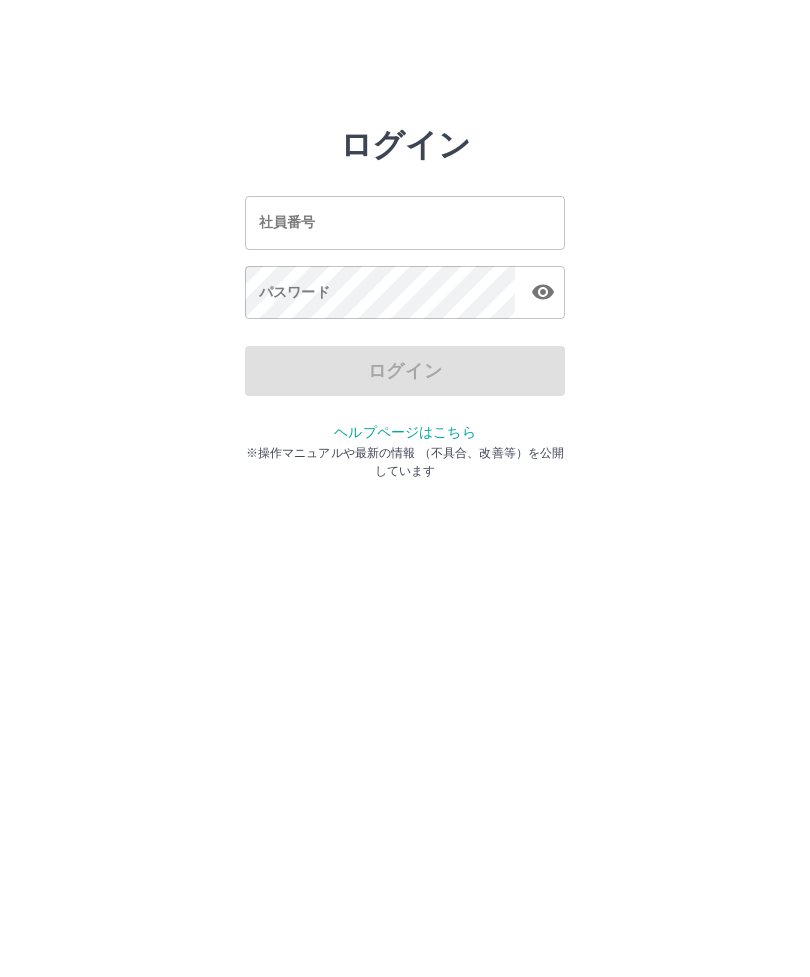 click on "ログイン" at bounding box center [405, 371] 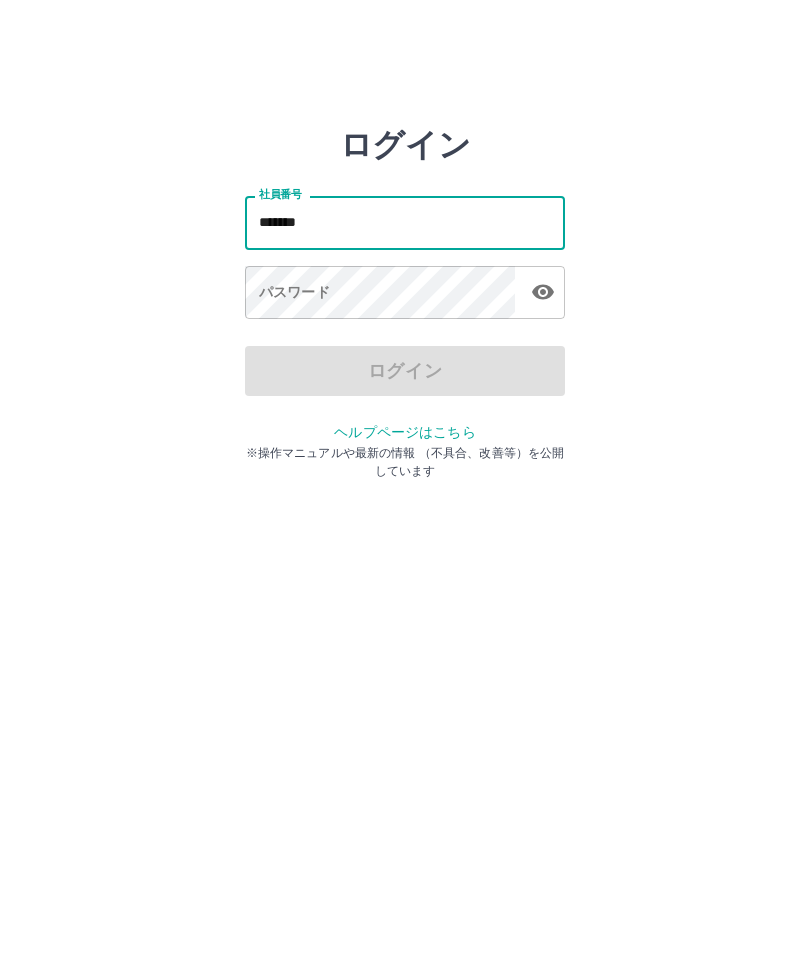 type on "*******" 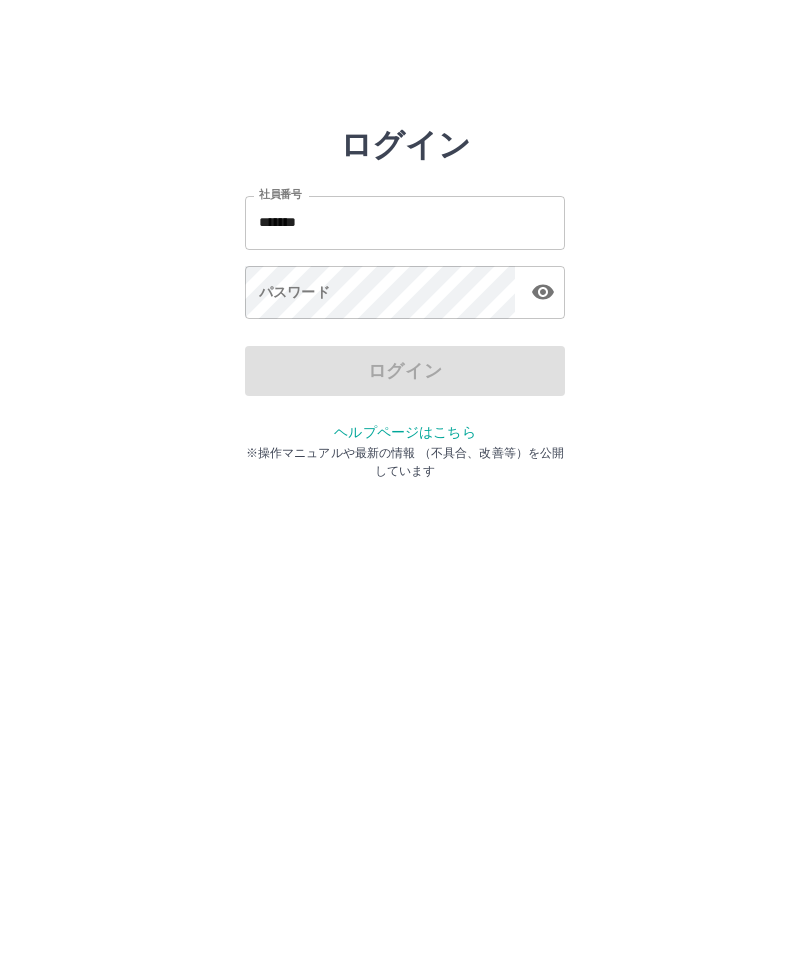 click on "ログイン" at bounding box center (405, 371) 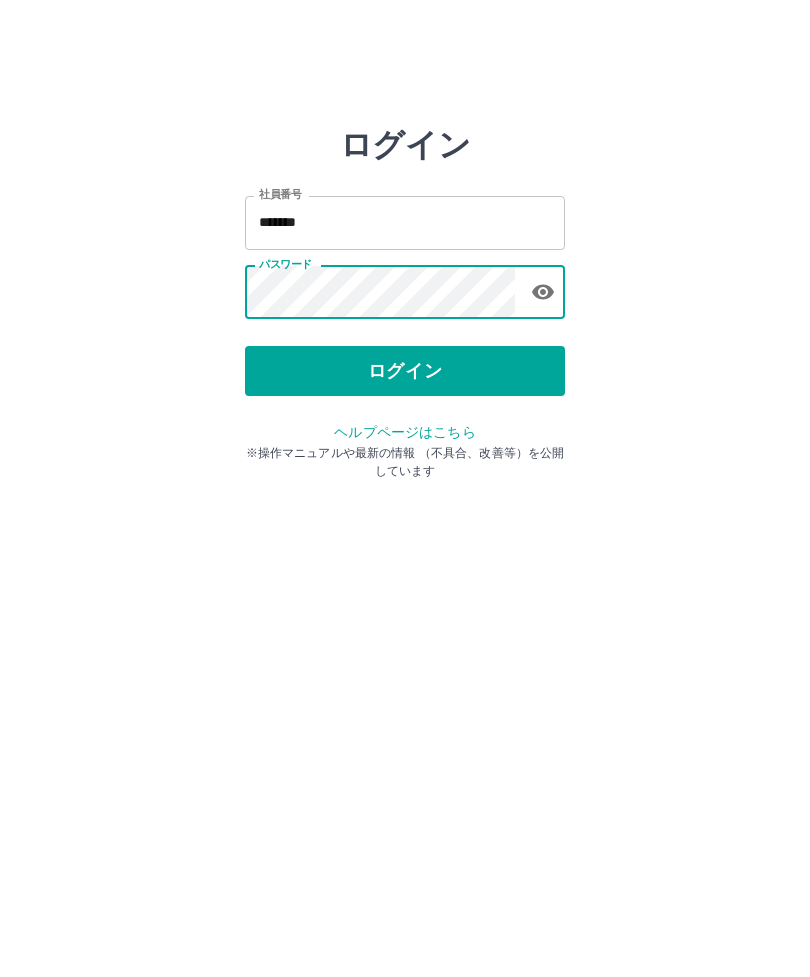 click on "ログイン" at bounding box center [405, 371] 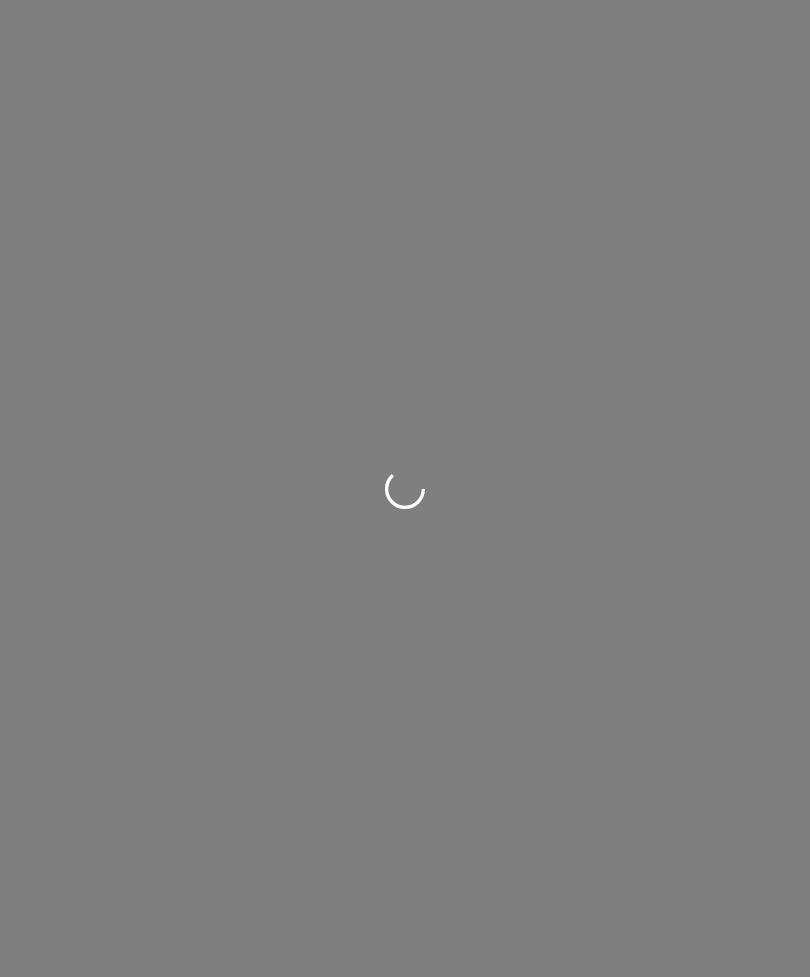 scroll, scrollTop: 0, scrollLeft: 0, axis: both 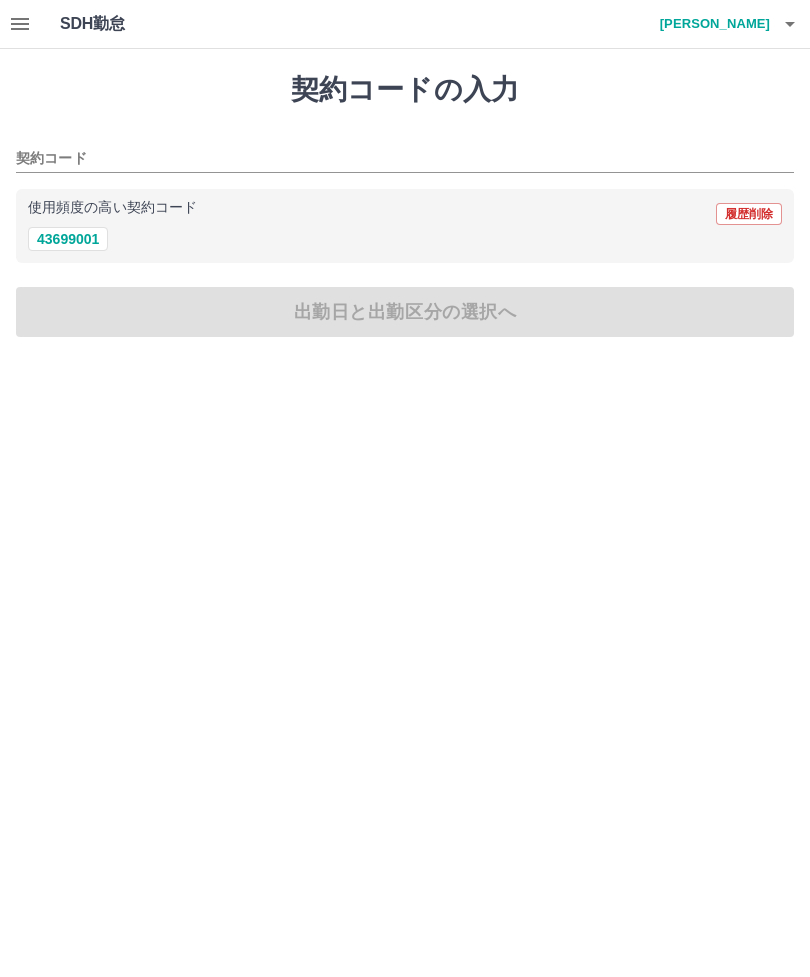click on "43699001" at bounding box center (68, 239) 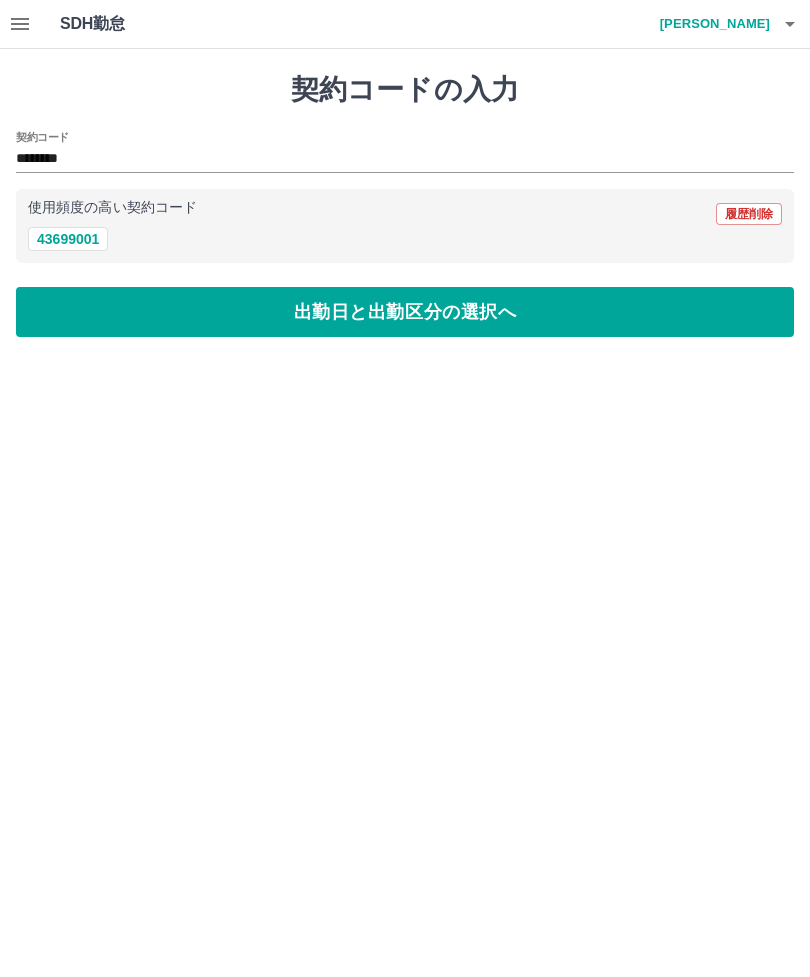 click on "出勤日と出勤区分の選択へ" at bounding box center (405, 312) 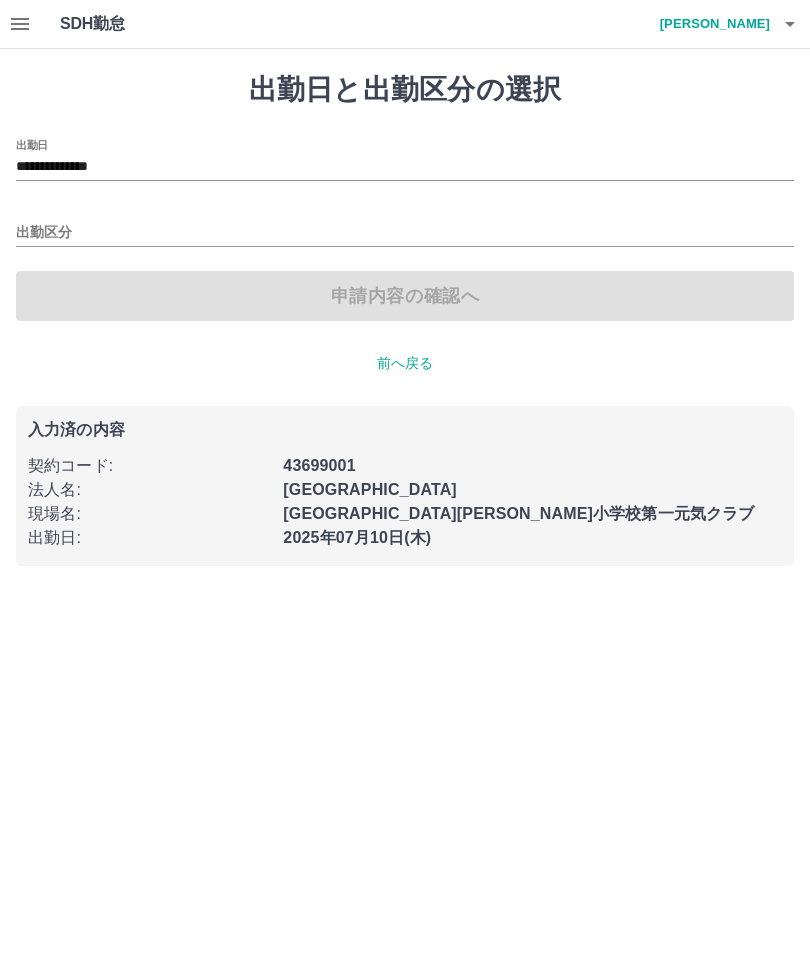 click on "**********" at bounding box center (405, 167) 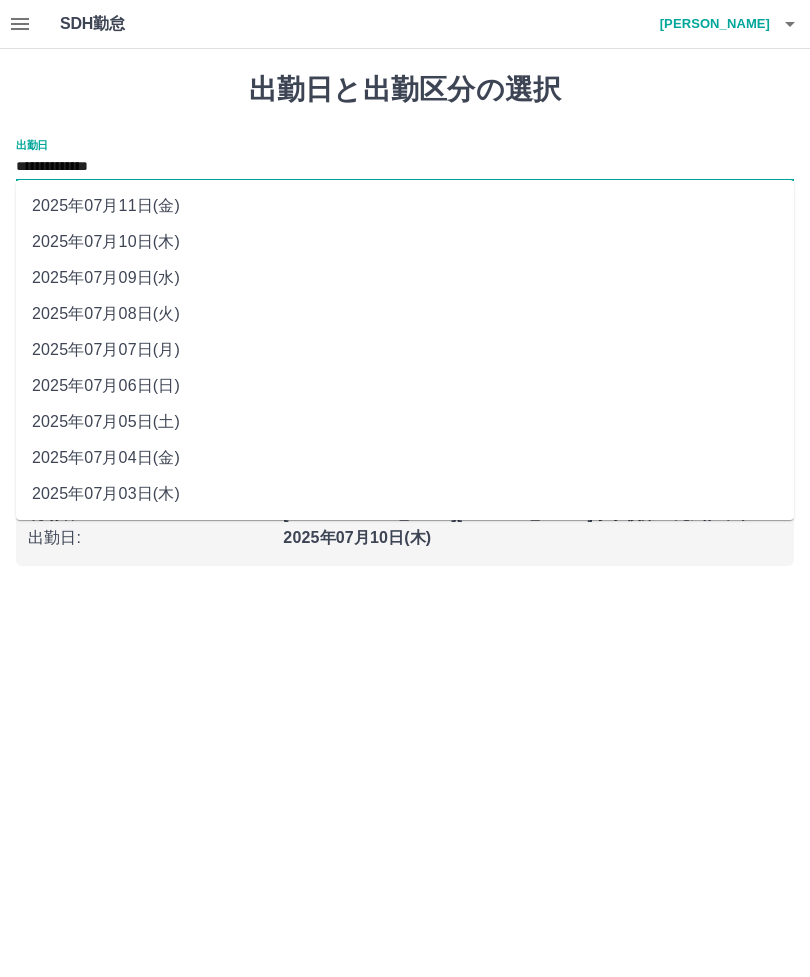 click on "2025年07月08日(火)" at bounding box center [405, 314] 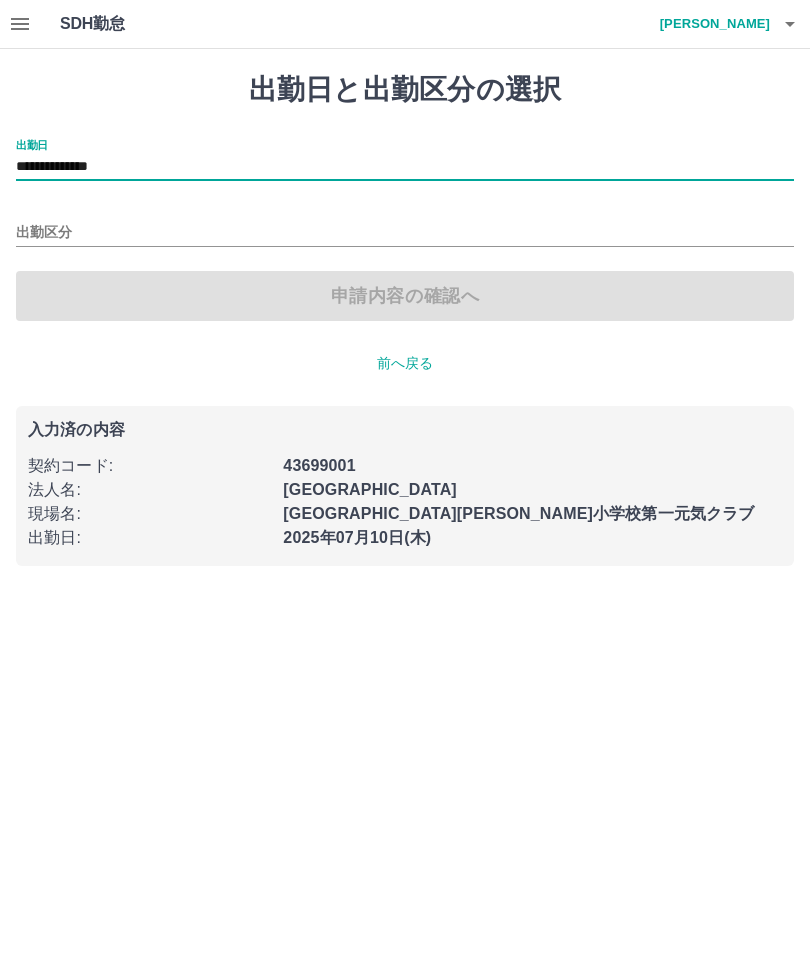 click on "出勤区分" at bounding box center (405, 233) 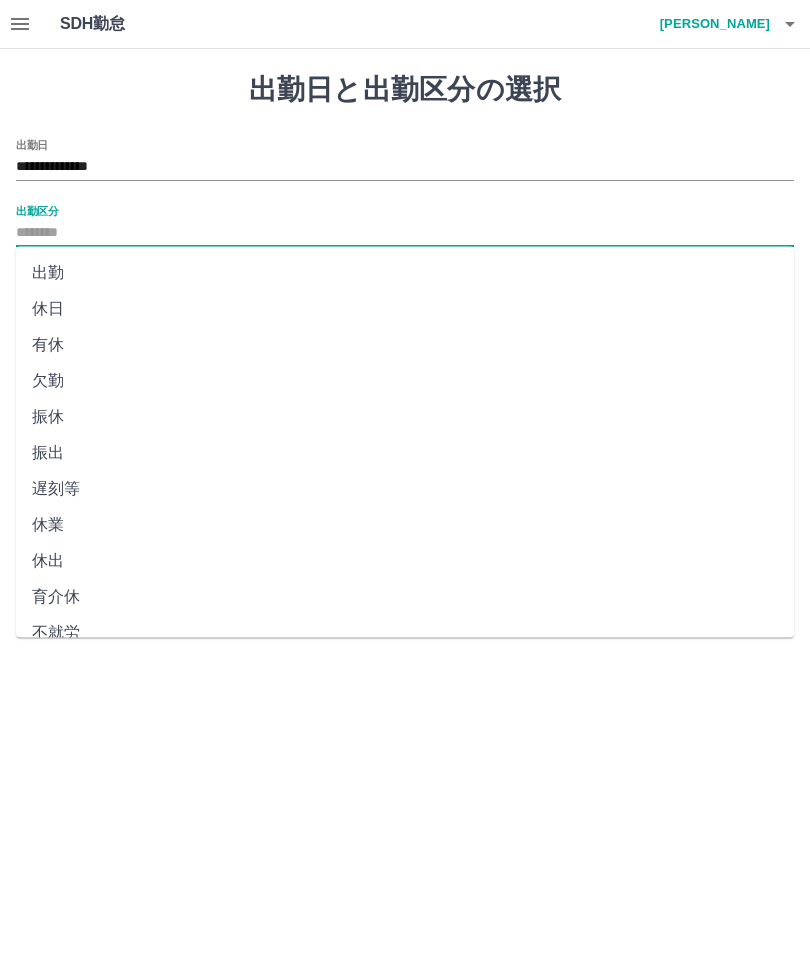 click on "休日" at bounding box center (405, 309) 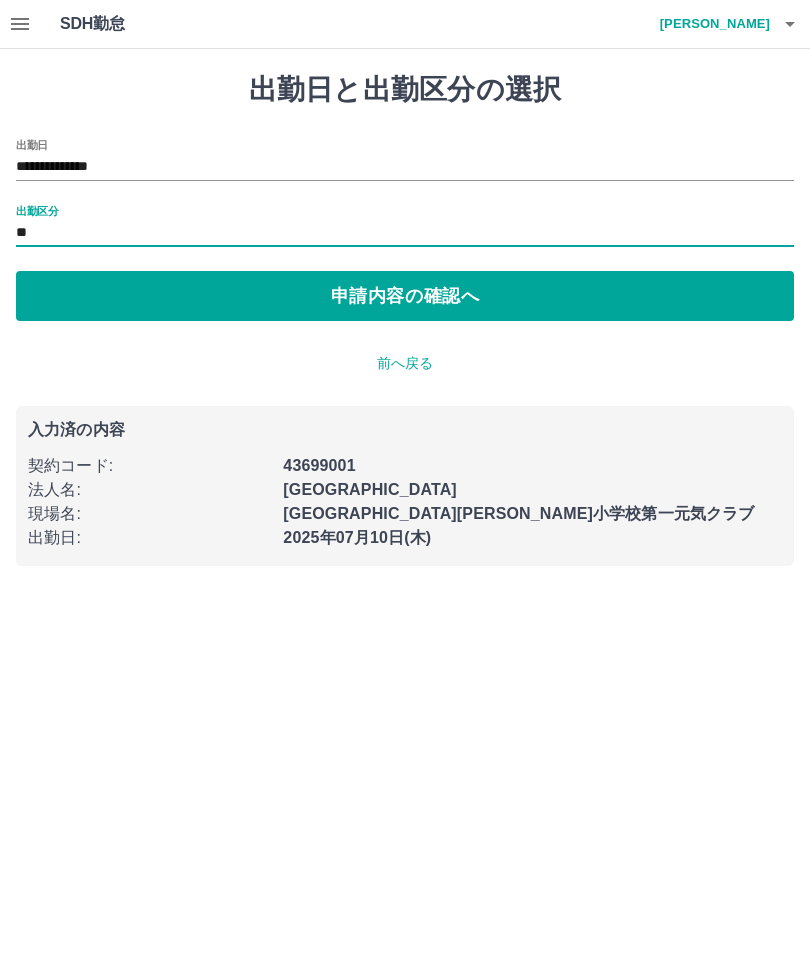 click on "申請内容の確認へ" at bounding box center [405, 296] 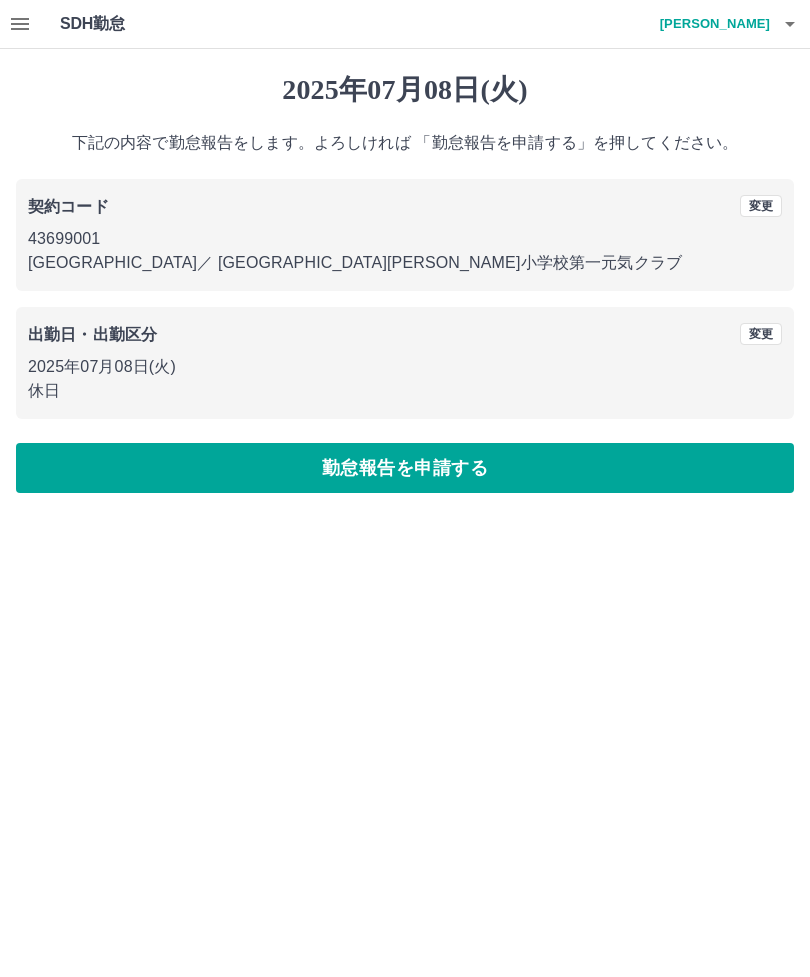 click on "勤怠報告を申請する" at bounding box center [405, 468] 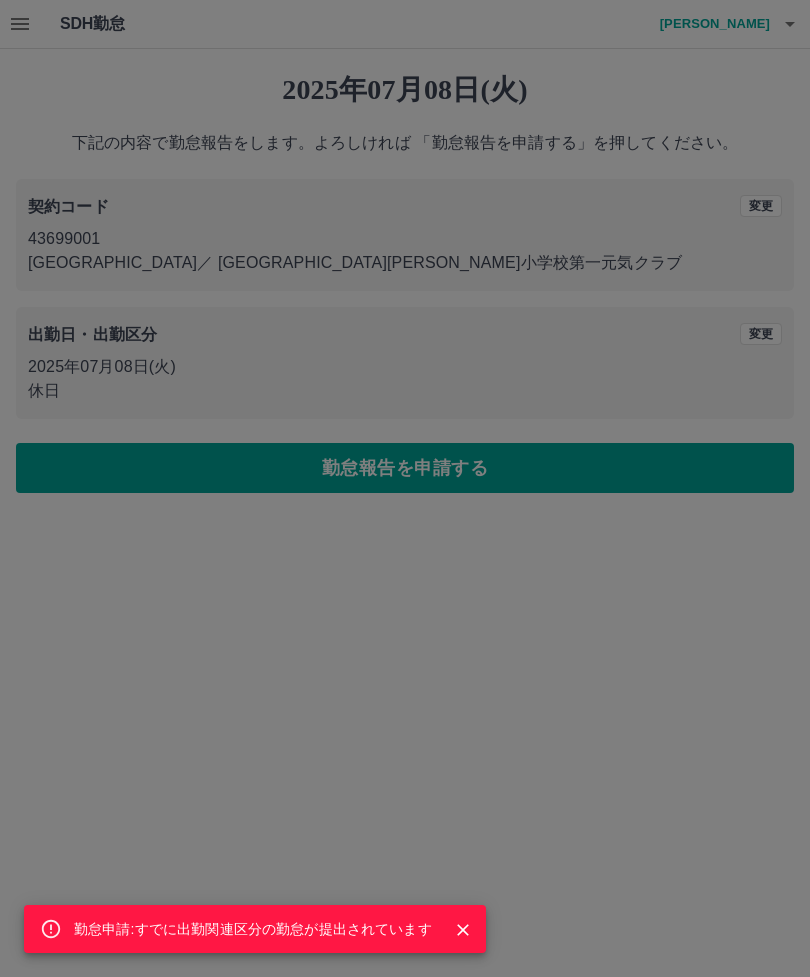 click at bounding box center (463, 930) 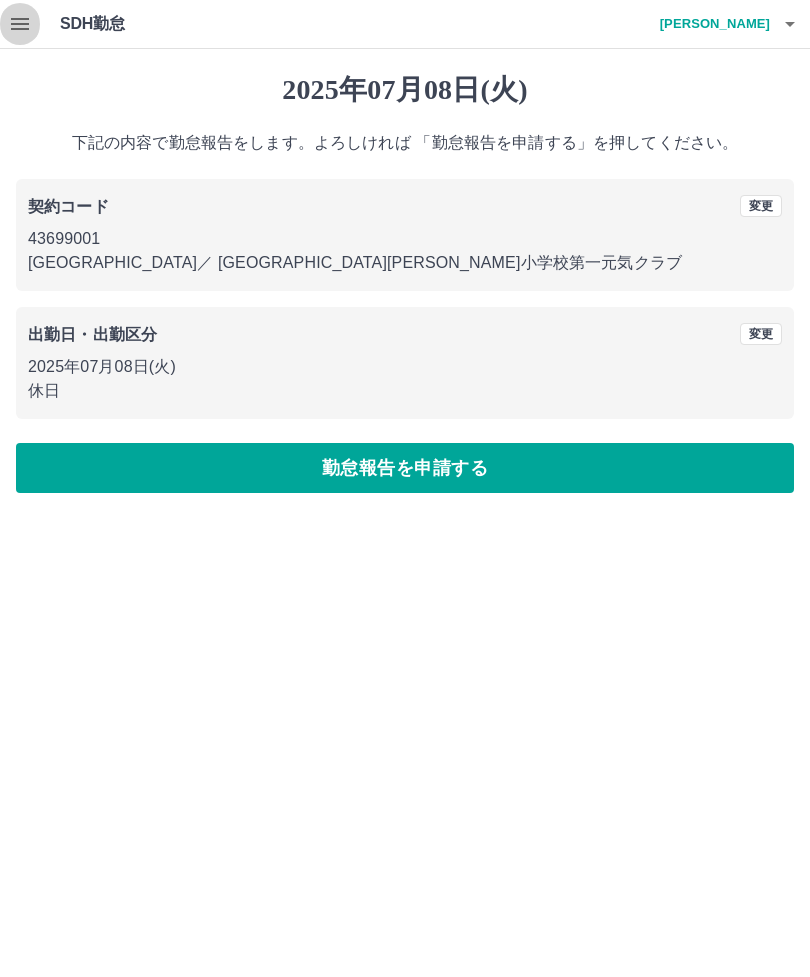 click 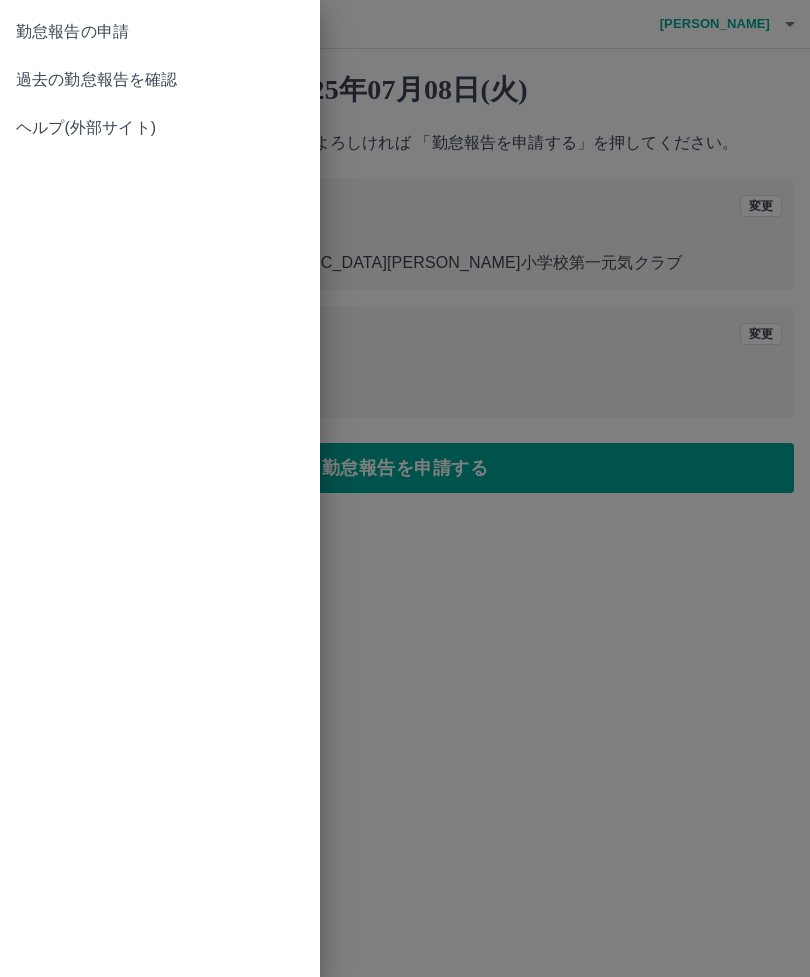 click at bounding box center (405, 488) 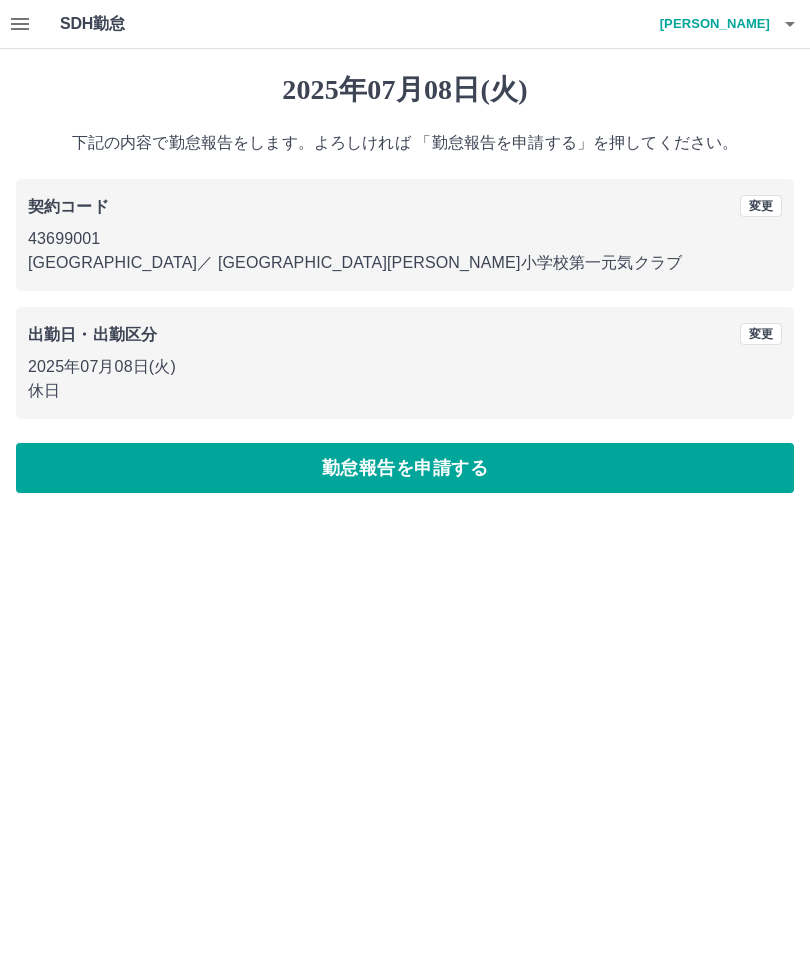 click at bounding box center [790, 24] 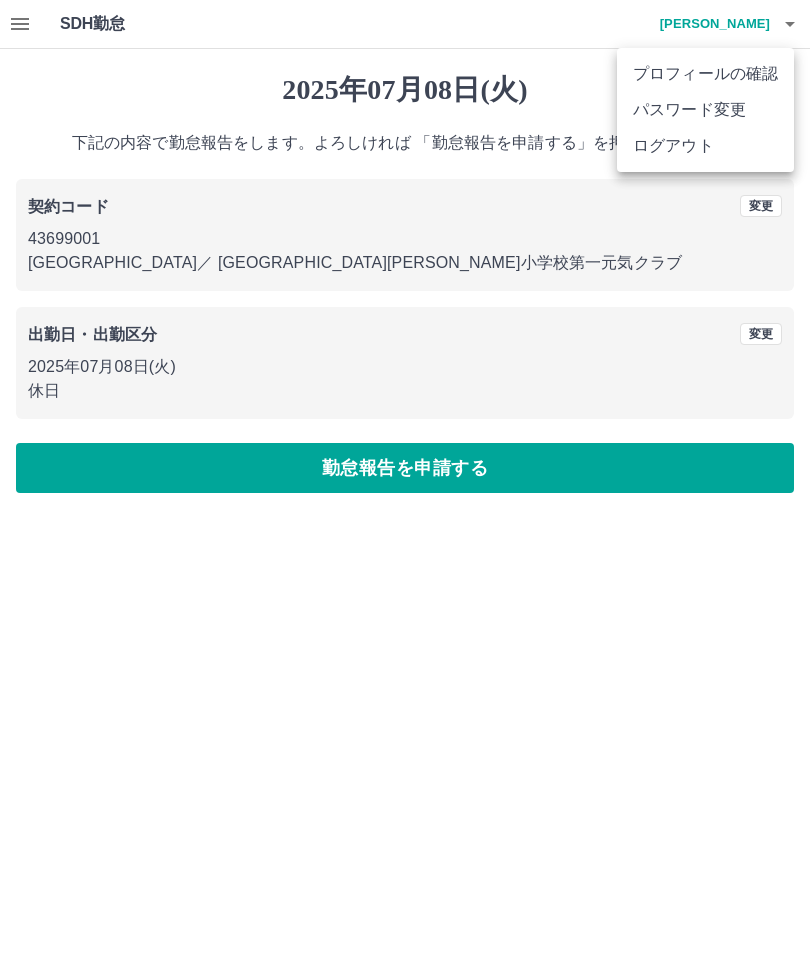click on "ログアウト" at bounding box center [705, 146] 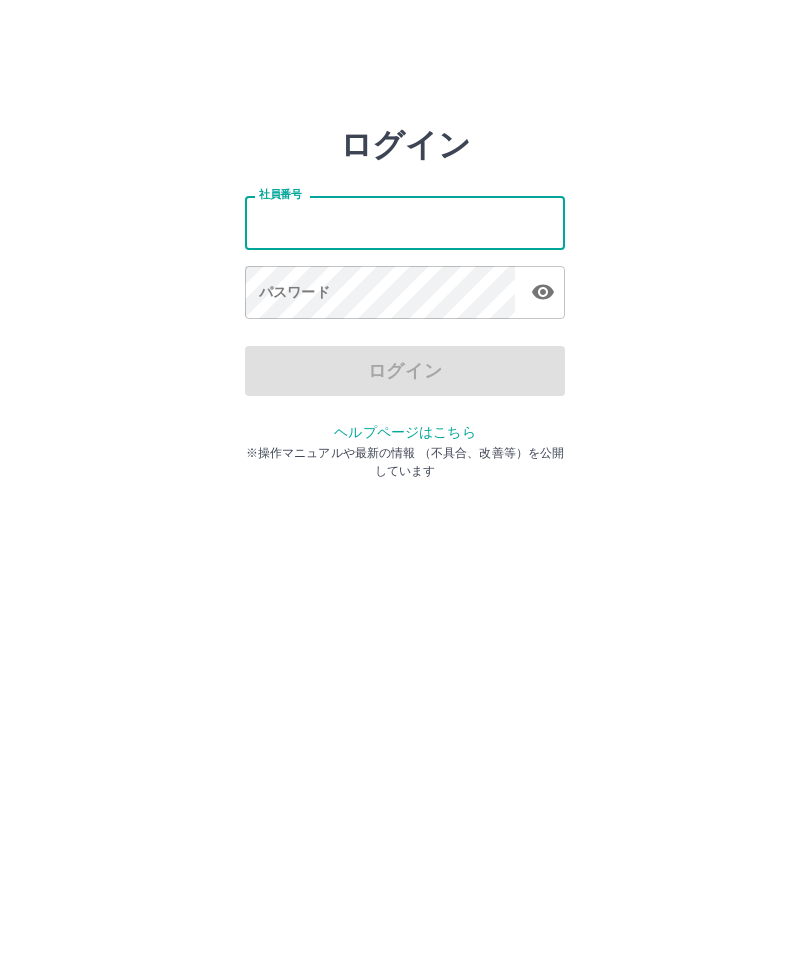 scroll, scrollTop: 0, scrollLeft: 0, axis: both 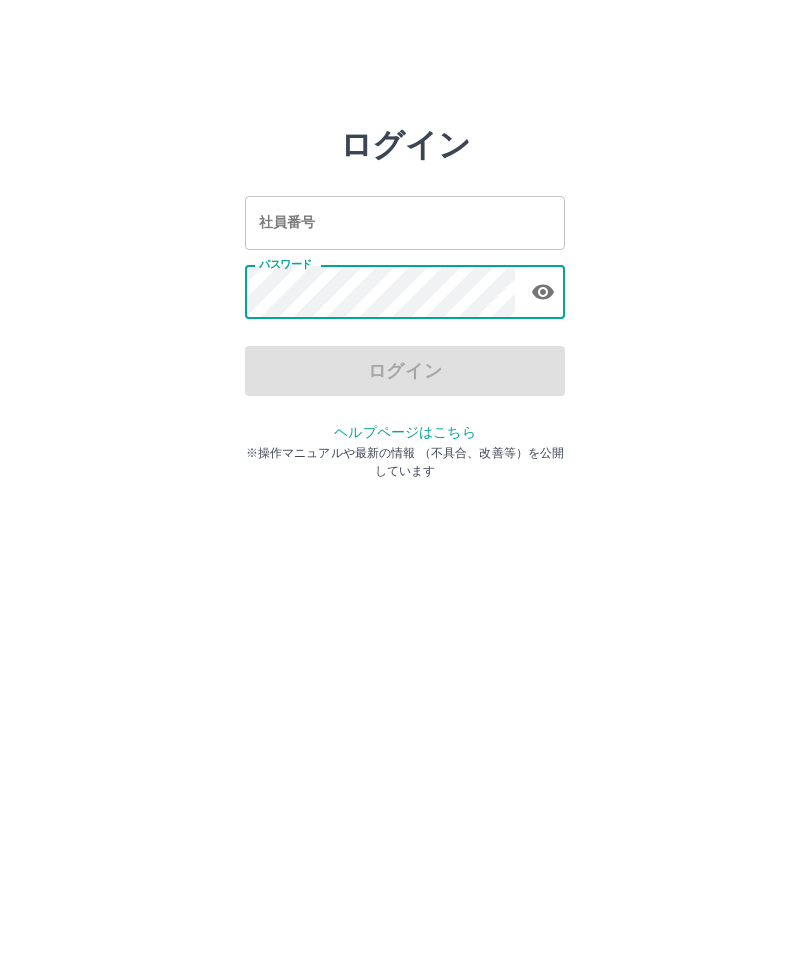 click on "社員番号" at bounding box center [405, 222] 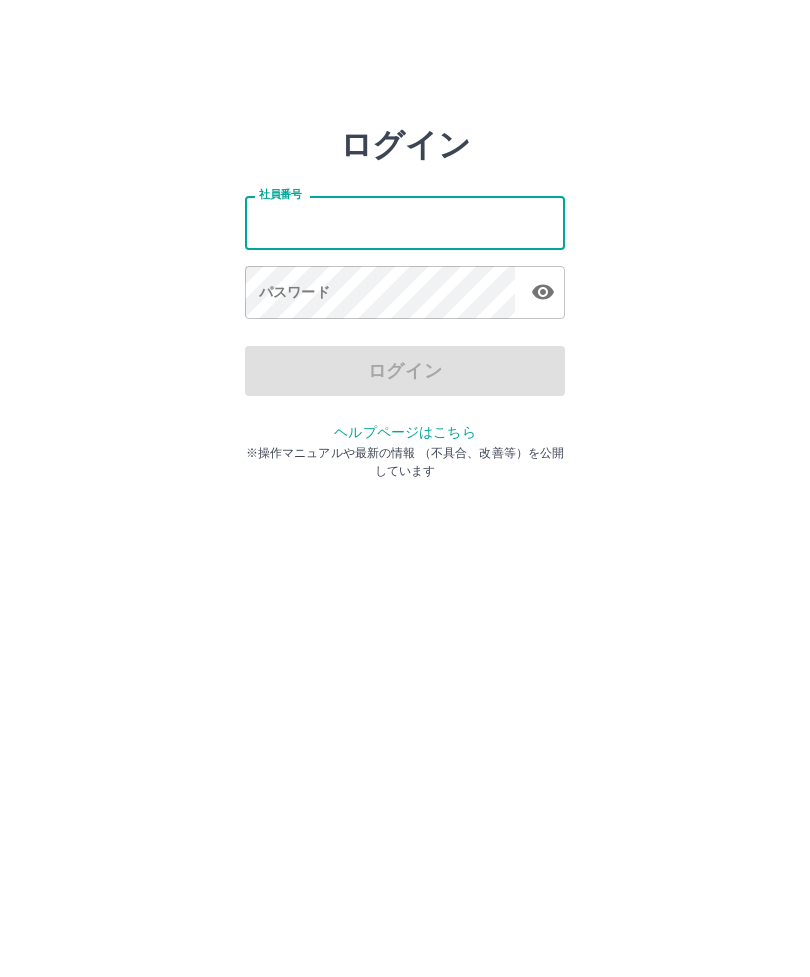 type on "*" 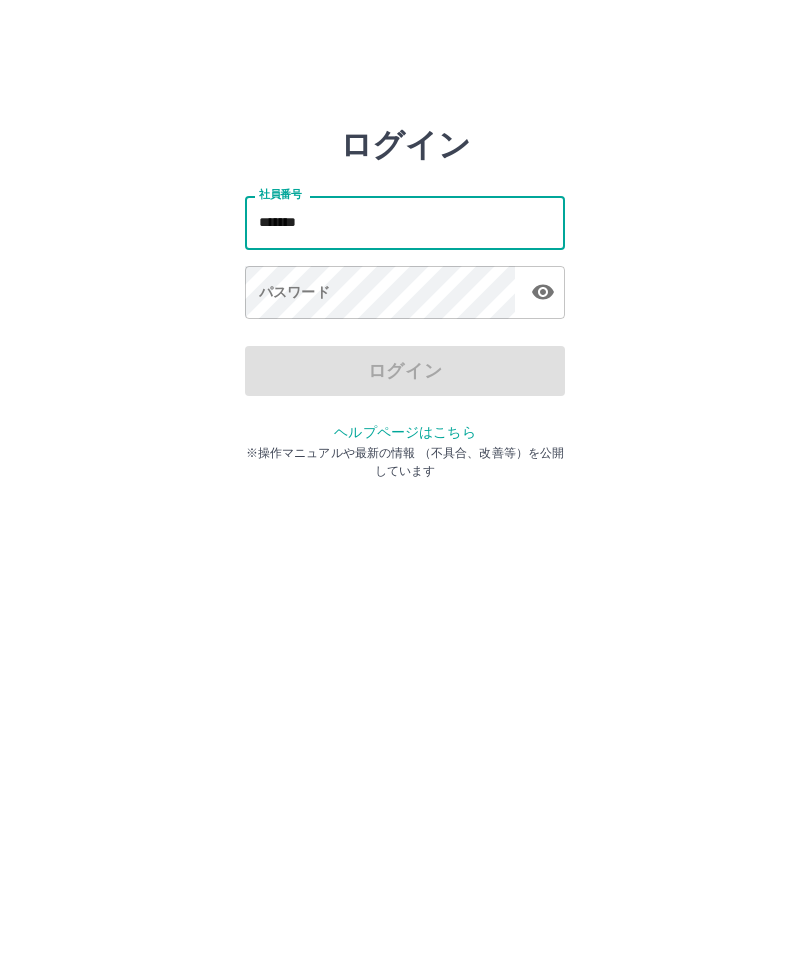 type on "*******" 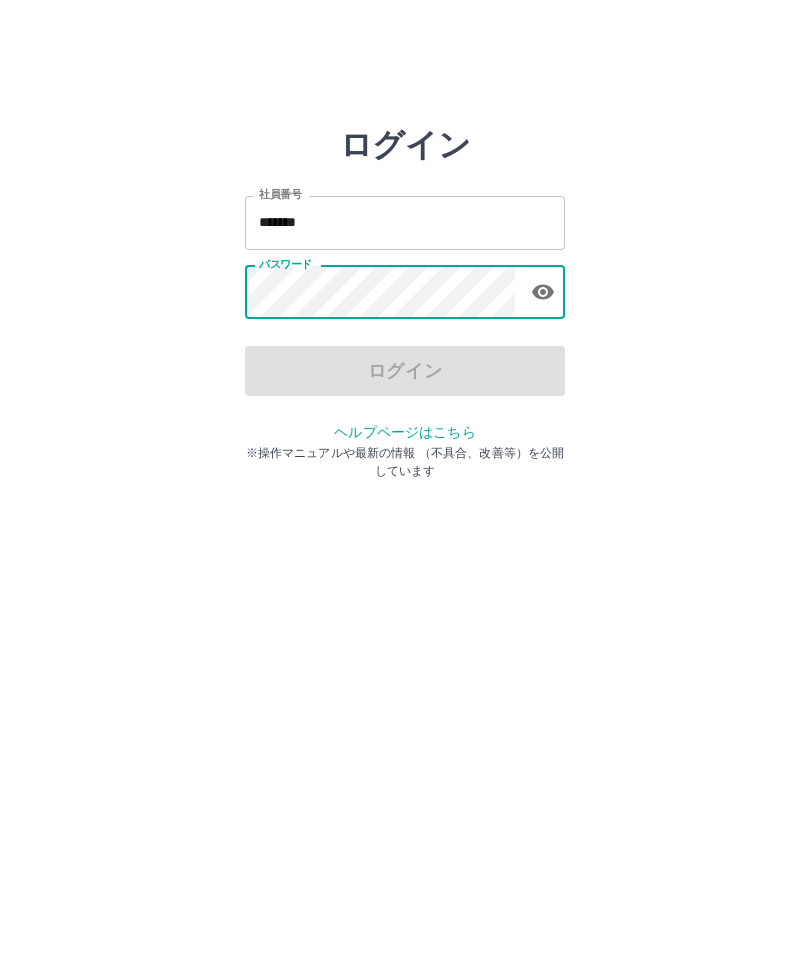 click on "ログイン 社員番号 ******* 社員番号 パスワード パスワード ログイン ヘルプページはこちら ※操作マニュアルや最新の情報 （不具合、改善等）を公開しています" at bounding box center [405, 286] 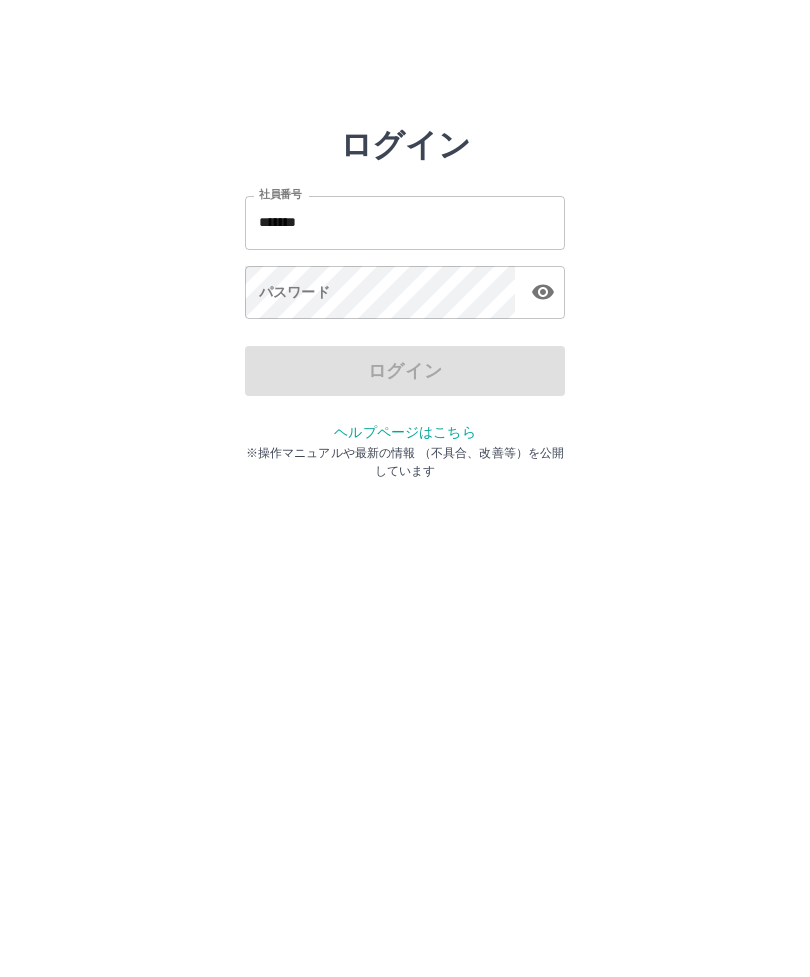click on "ログイン" at bounding box center (405, 371) 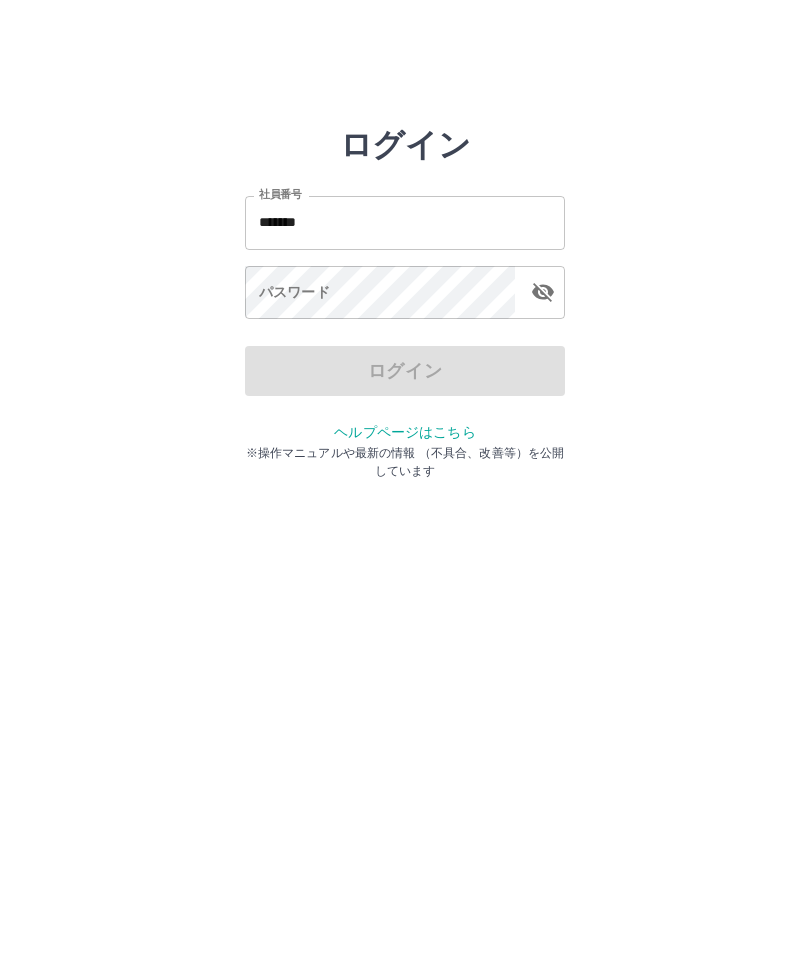 click on "ヘルプページはこちら" at bounding box center (404, 432) 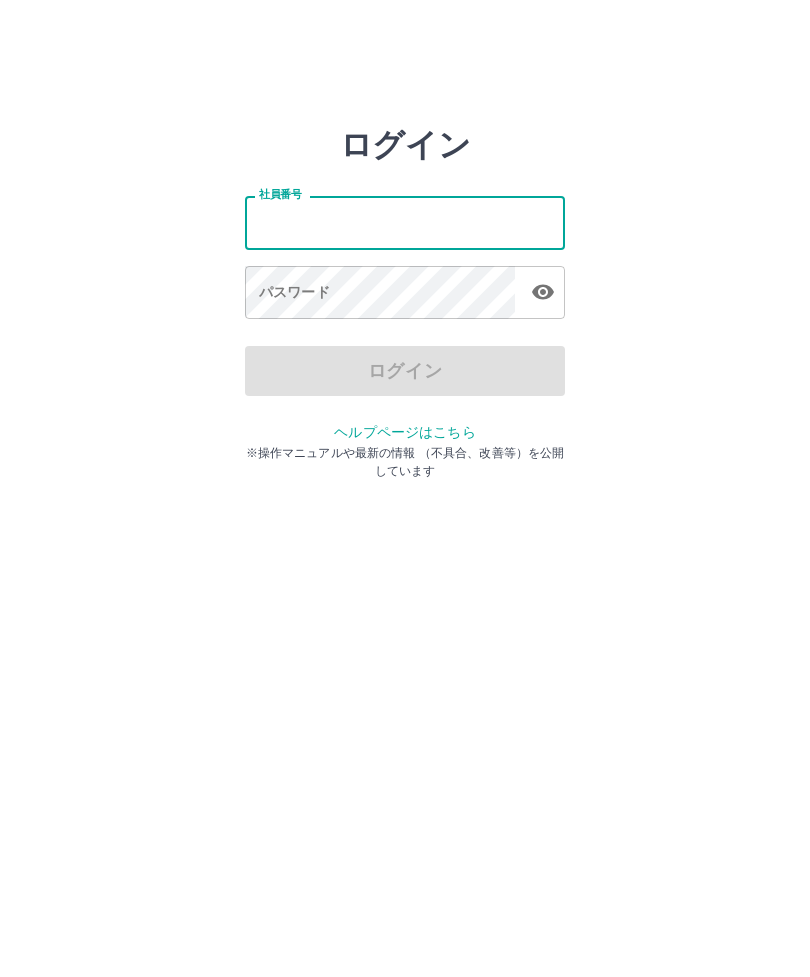 scroll, scrollTop: 0, scrollLeft: 0, axis: both 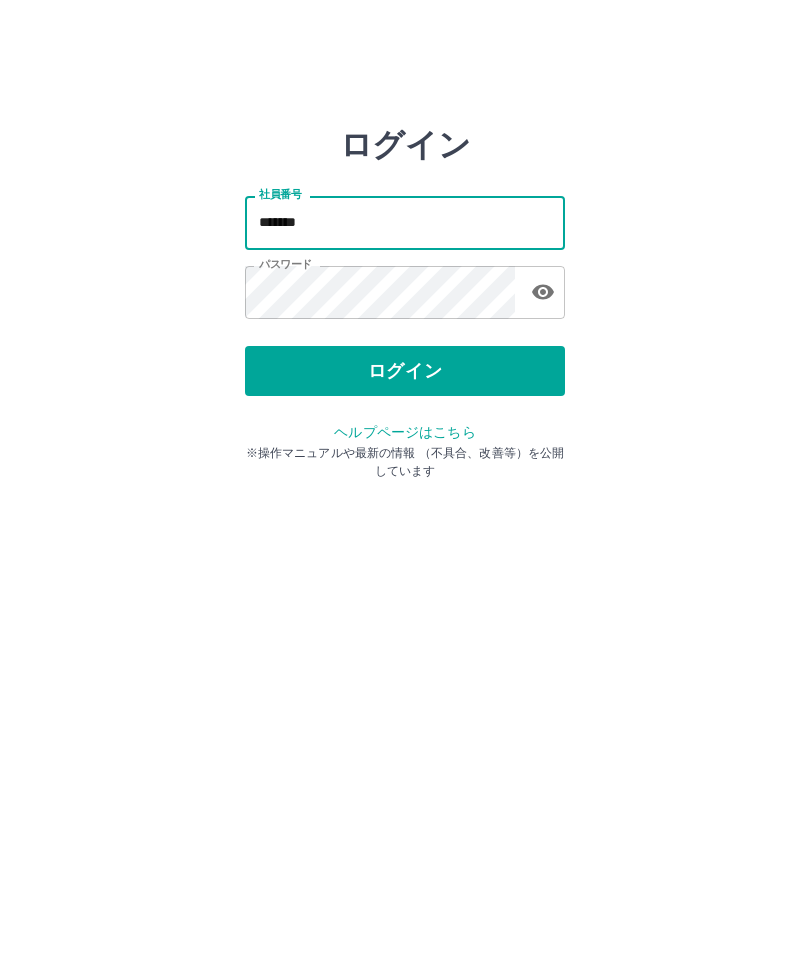 click on "*******" at bounding box center [405, 222] 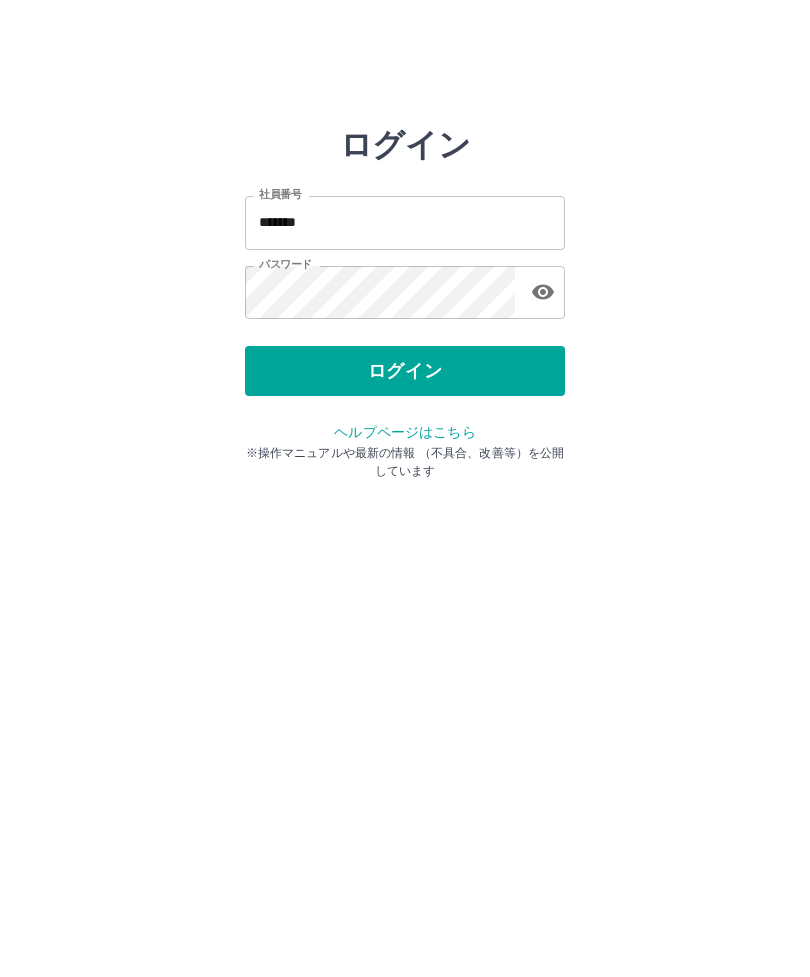 click on "ログイン" at bounding box center (405, 371) 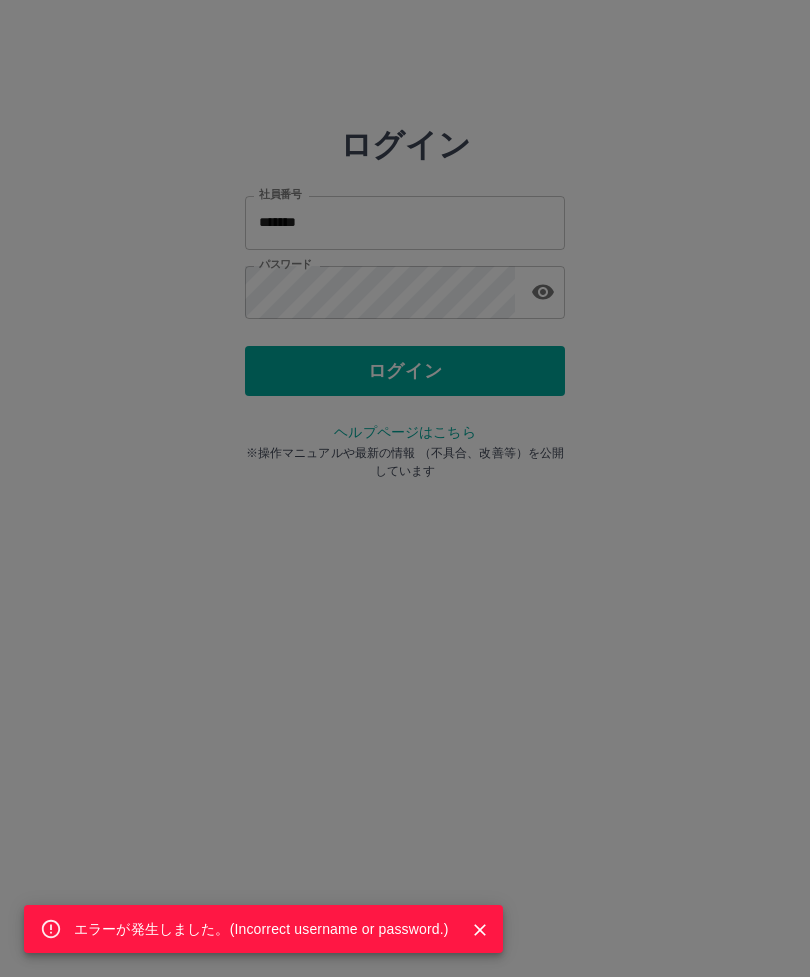 click on "エラーが発生しました。( Incorrect username or password. )" at bounding box center [405, 488] 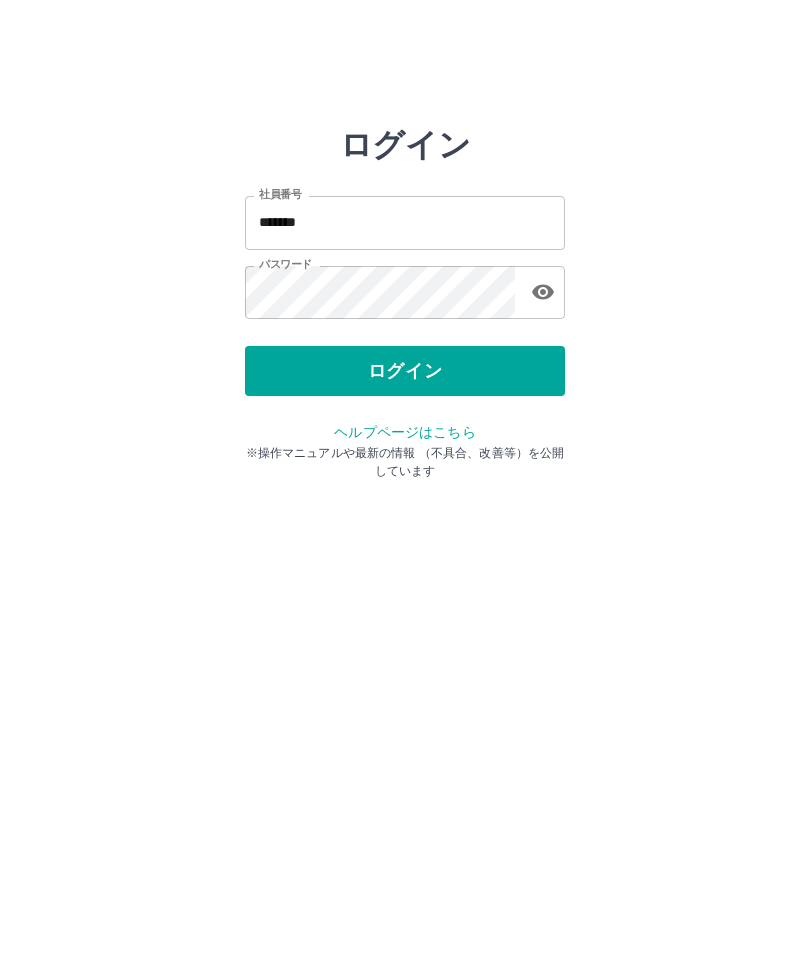 click 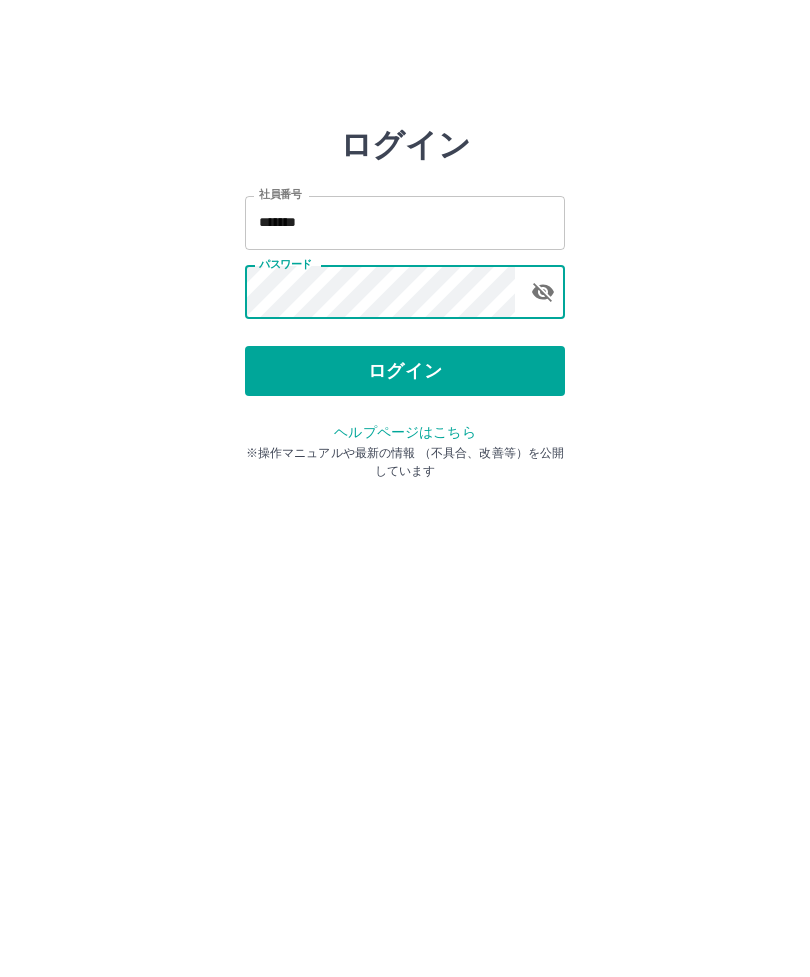 click on "ログイン" at bounding box center [405, 371] 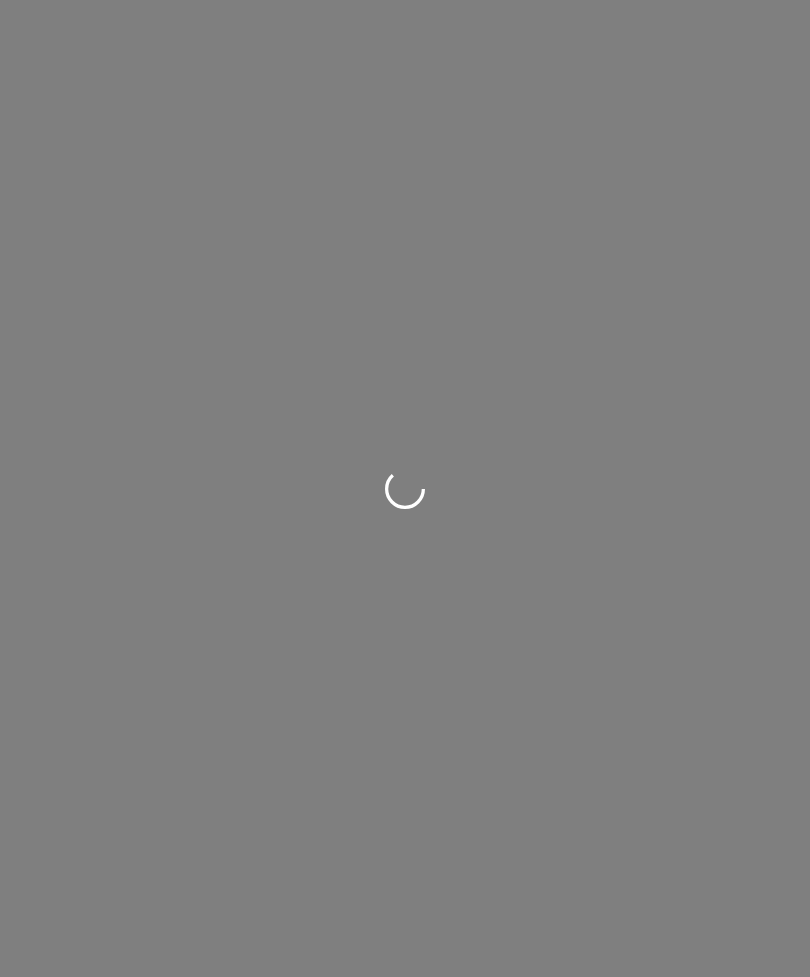 scroll, scrollTop: 0, scrollLeft: 0, axis: both 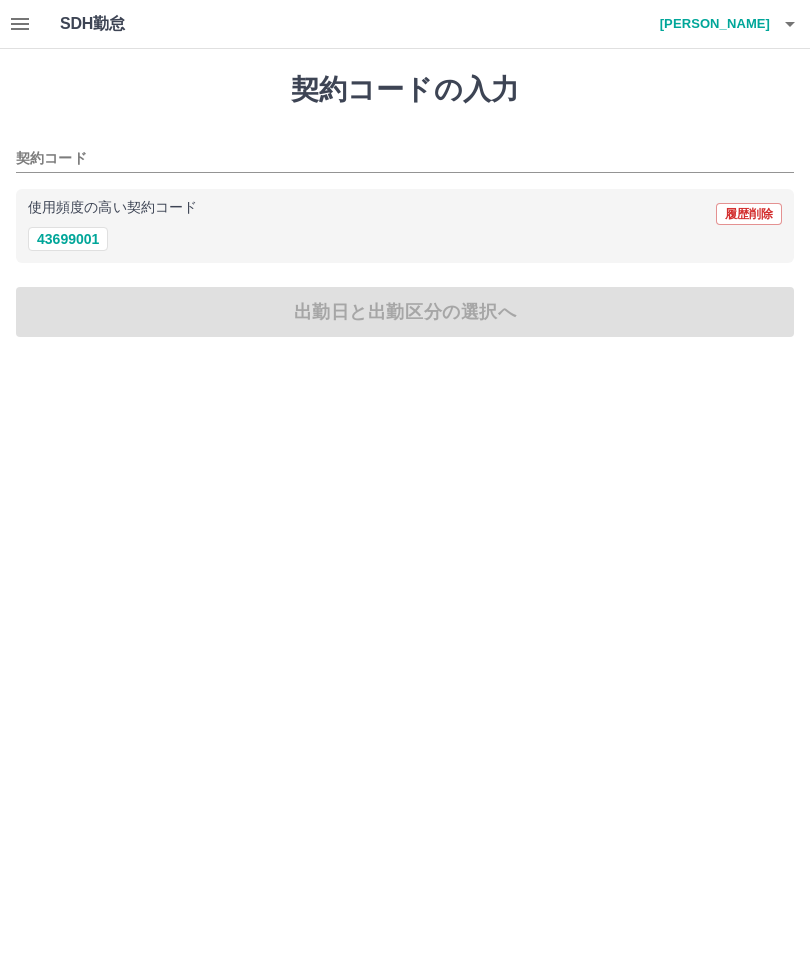 click on "契約コード" at bounding box center (390, 159) 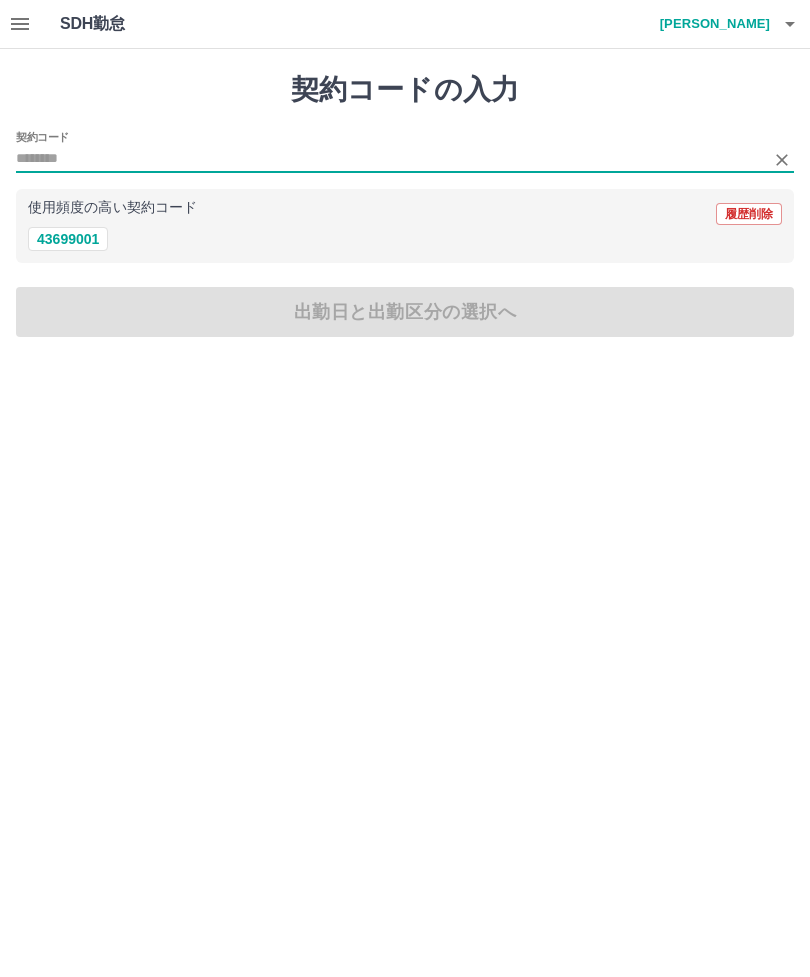 click on "43699001" at bounding box center (68, 239) 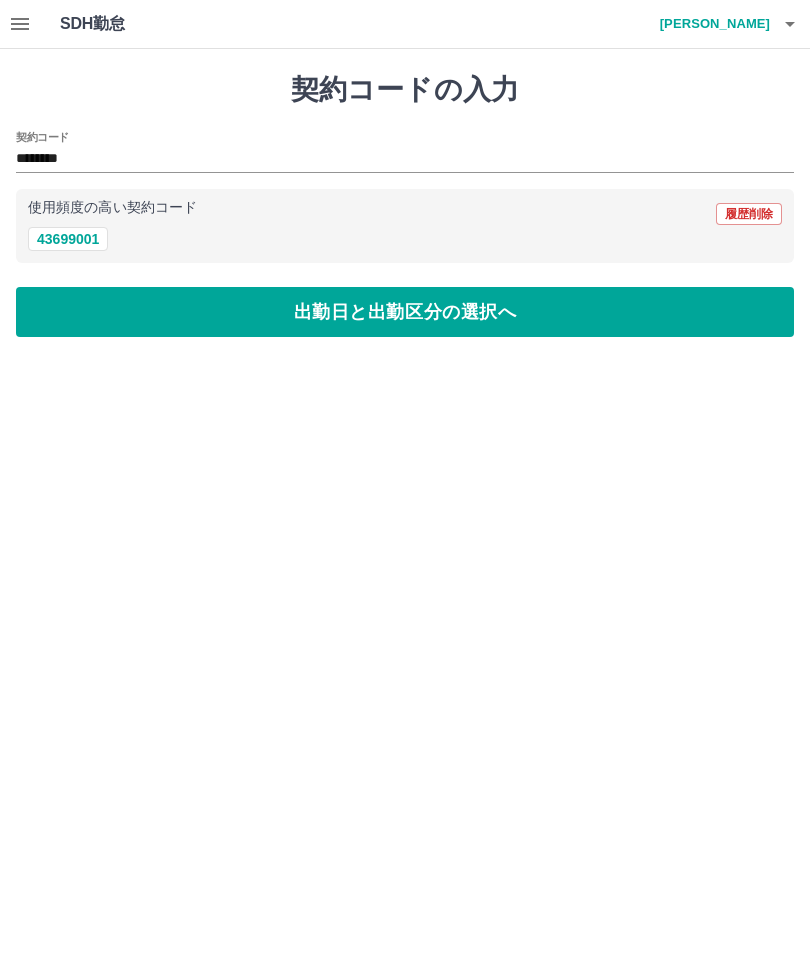 click on "出勤日と出勤区分の選択へ" at bounding box center [405, 312] 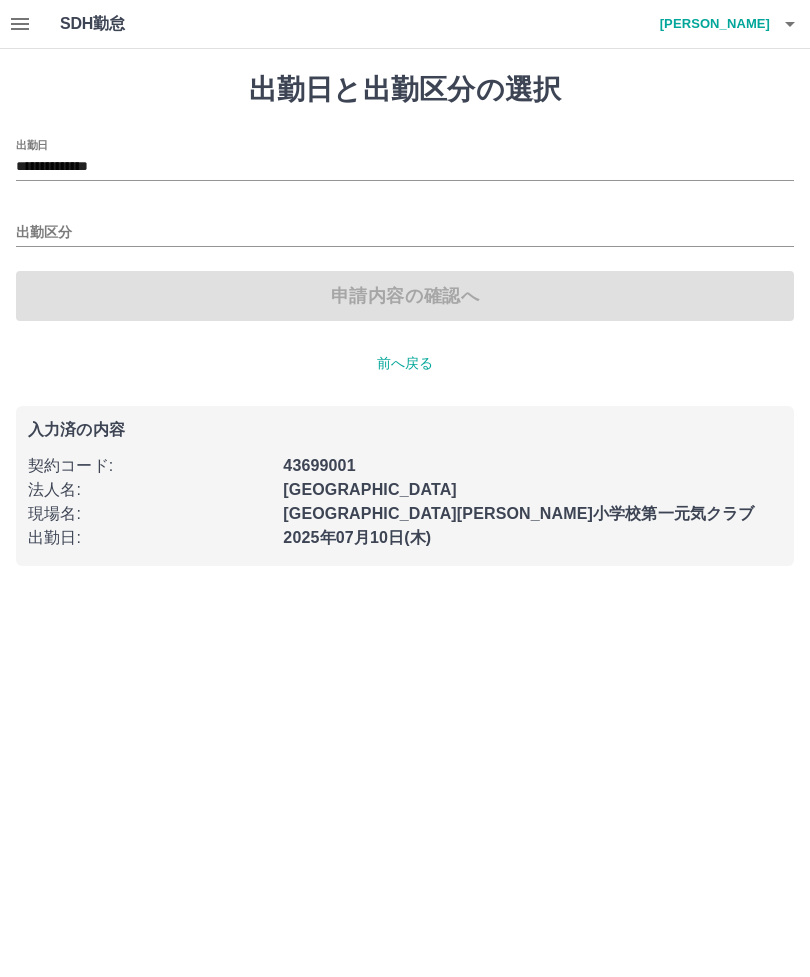 click on "出勤区分" at bounding box center (405, 233) 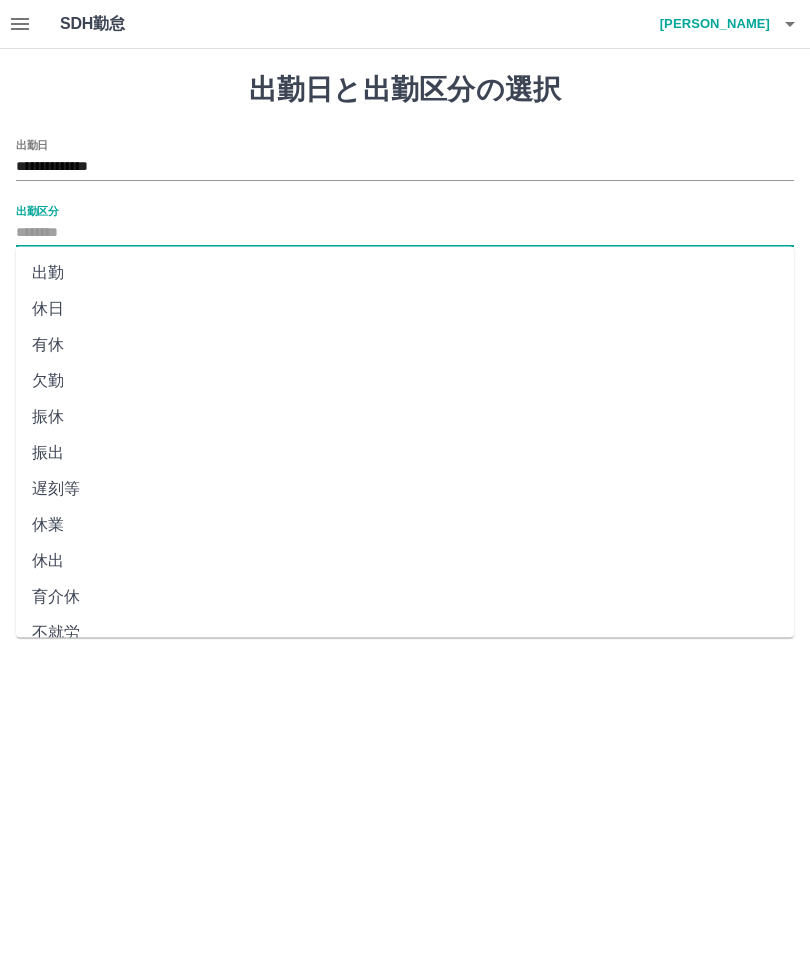 click on "出勤" at bounding box center (405, 273) 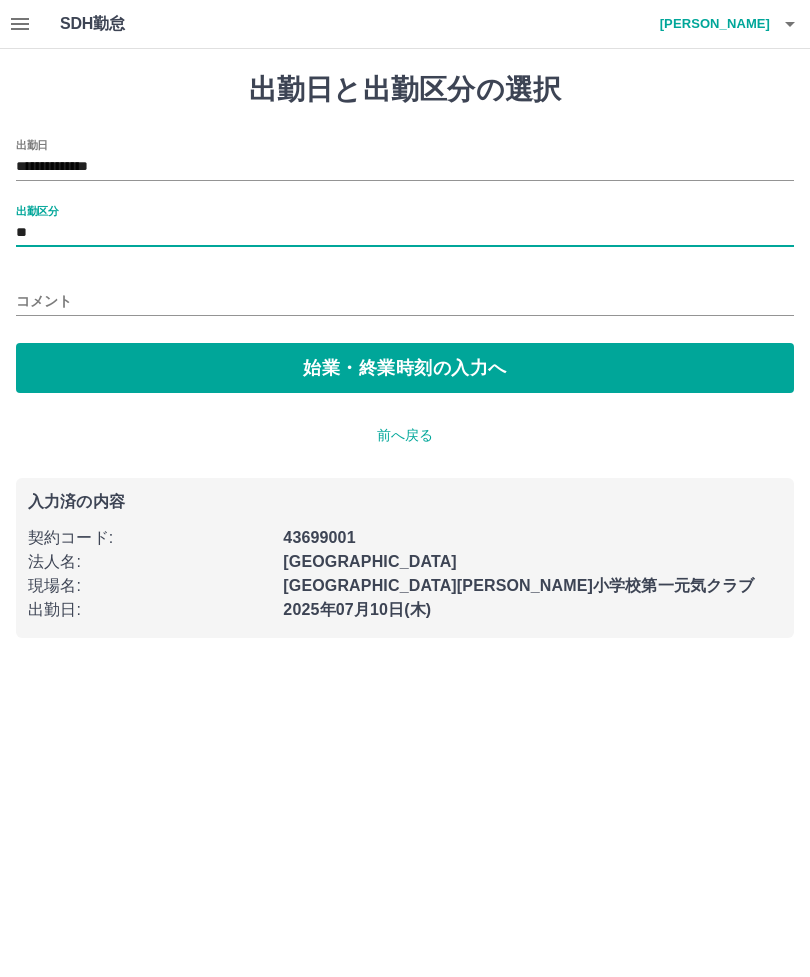 click on "始業・終業時刻の入力へ" at bounding box center [405, 368] 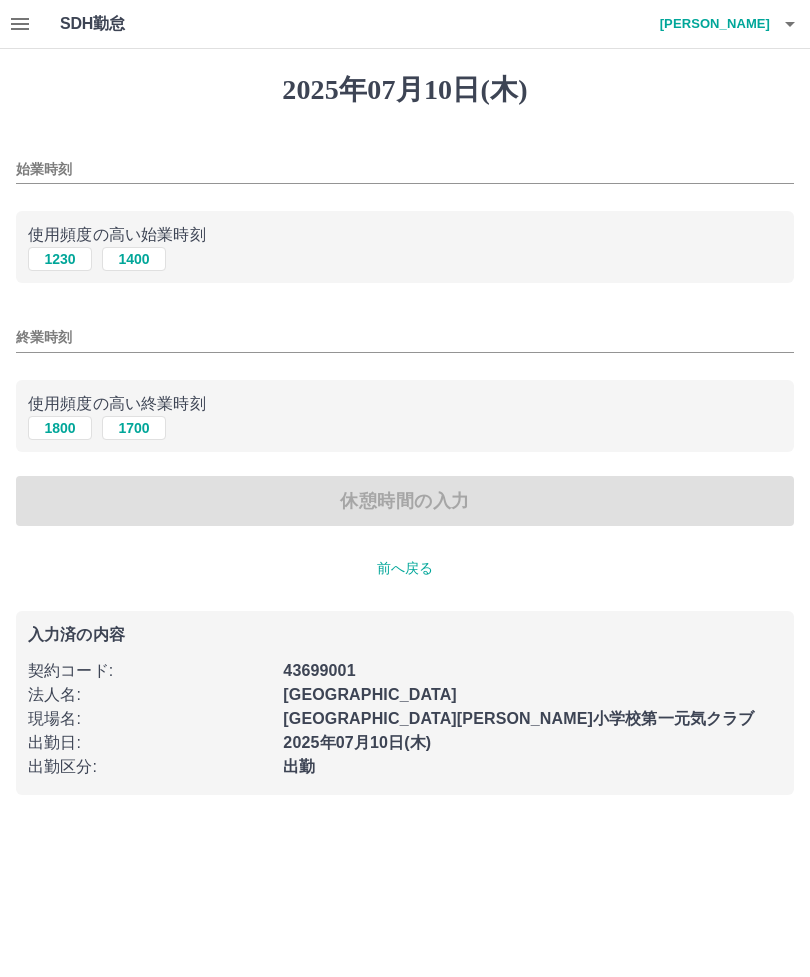 click on "1230" at bounding box center [60, 259] 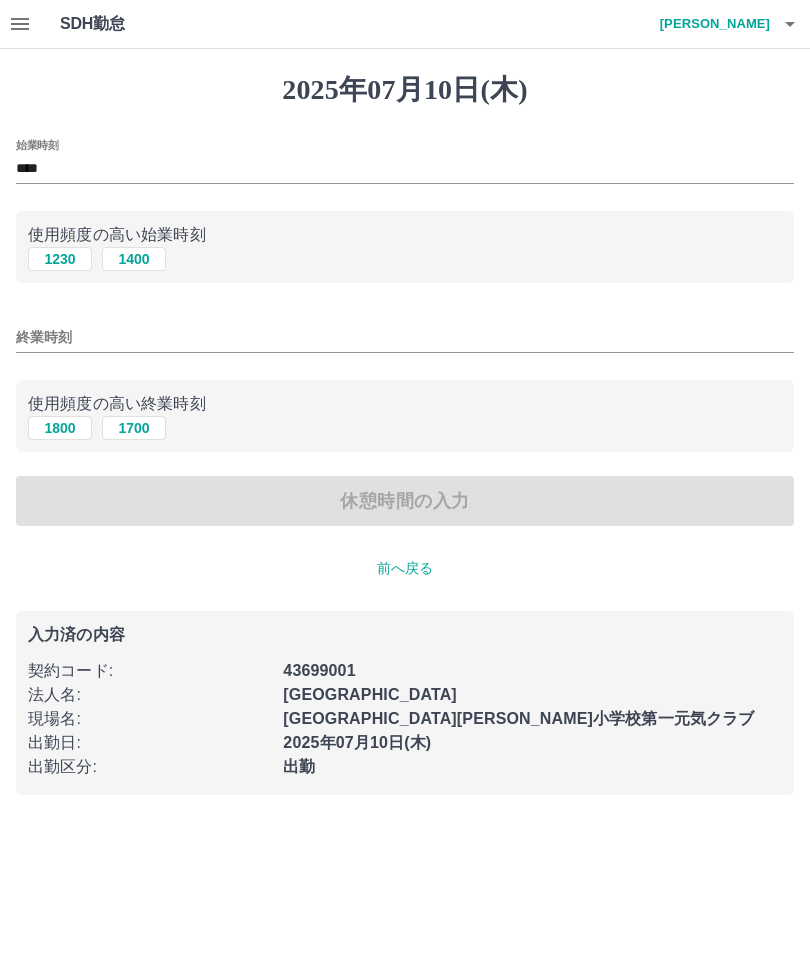 click on "1700" at bounding box center (134, 428) 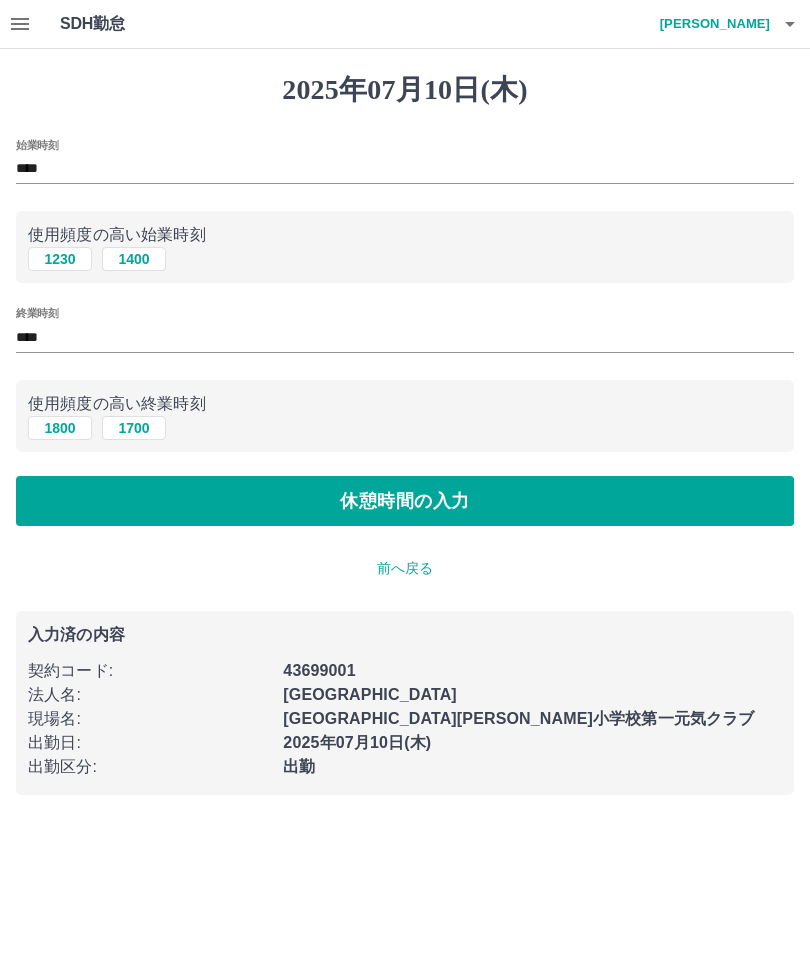 click on "休憩時間の入力" at bounding box center [405, 501] 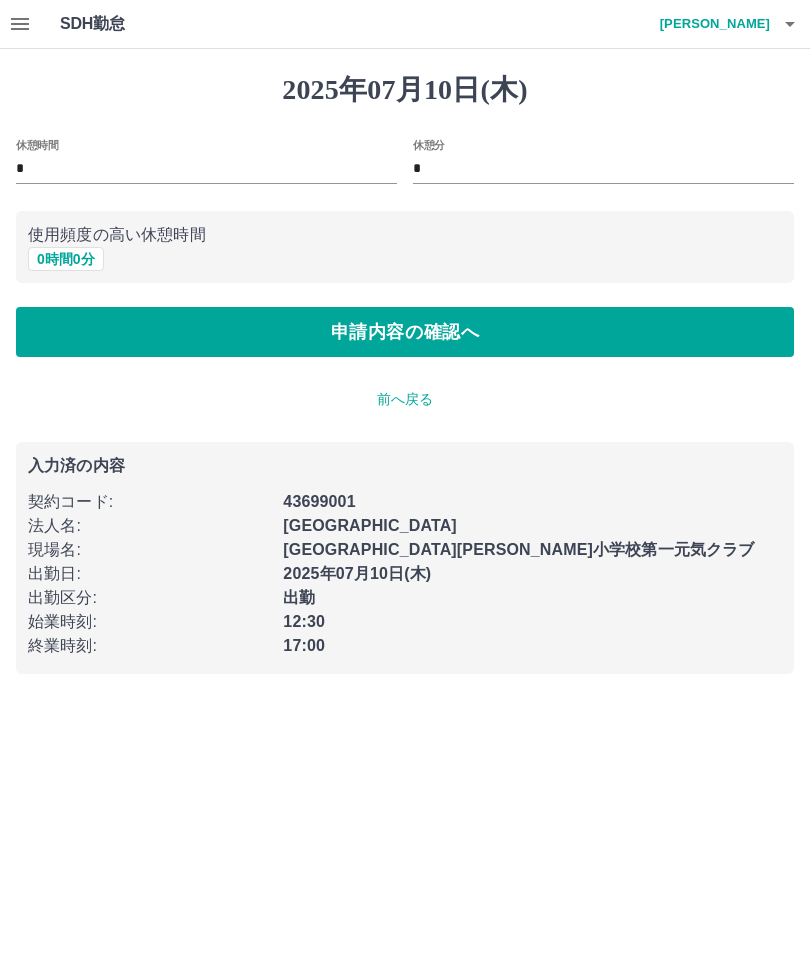 click on "申請内容の確認へ" at bounding box center [405, 332] 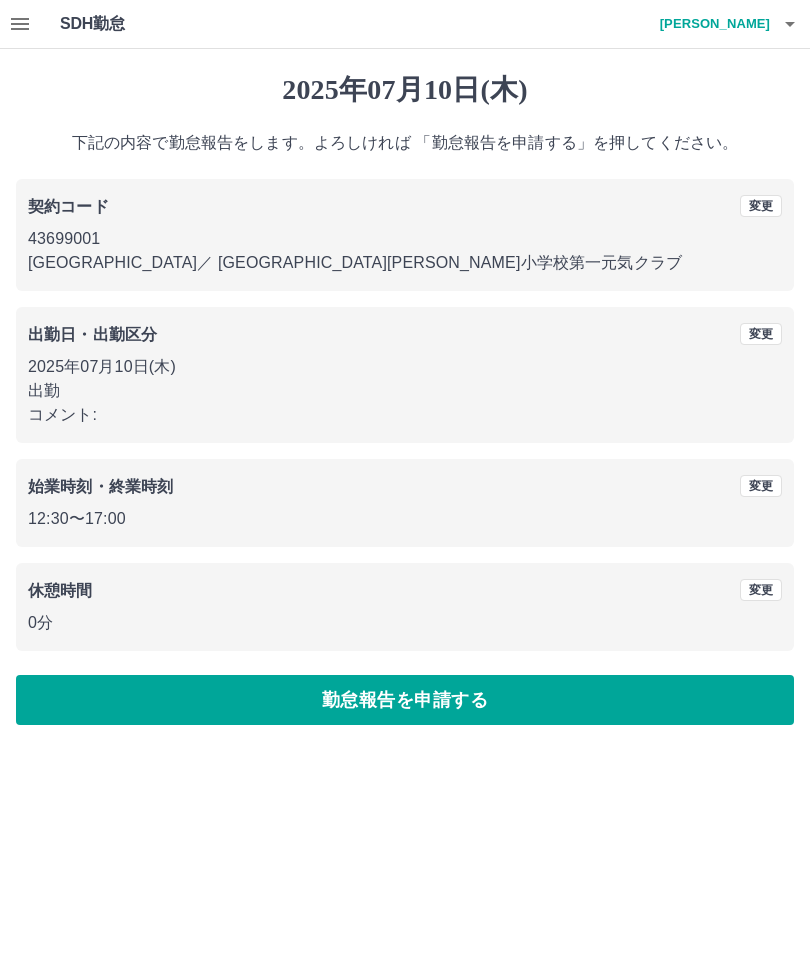 click on "勤怠報告を申請する" at bounding box center (405, 700) 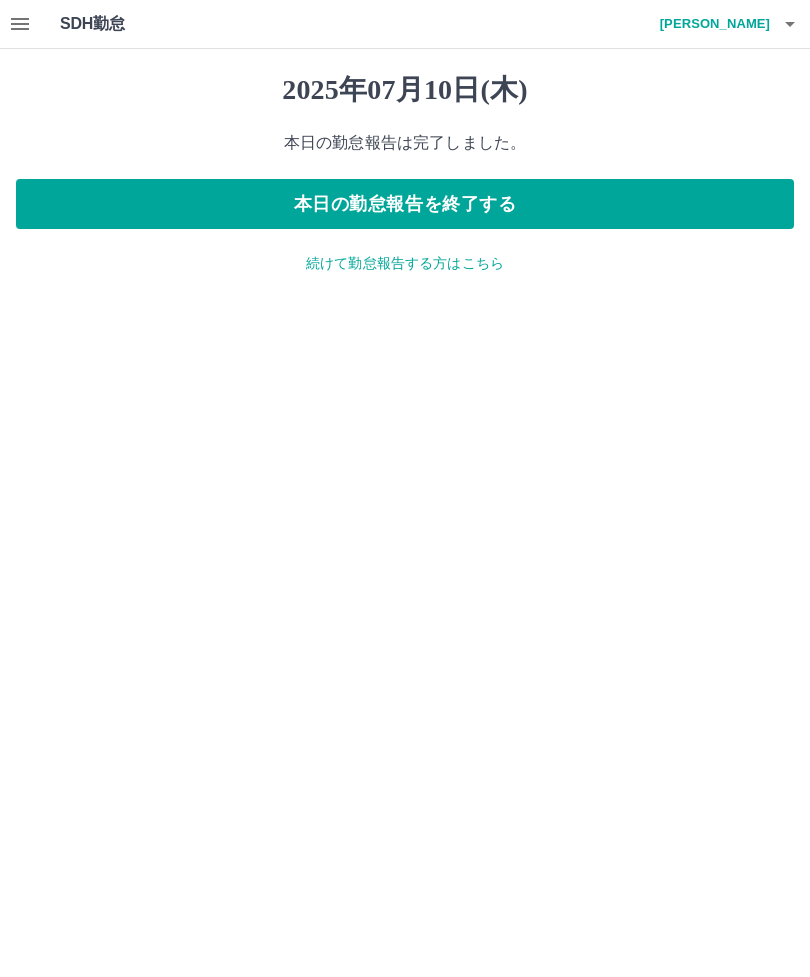 click on "本日の勤怠報告を終了する" at bounding box center [405, 204] 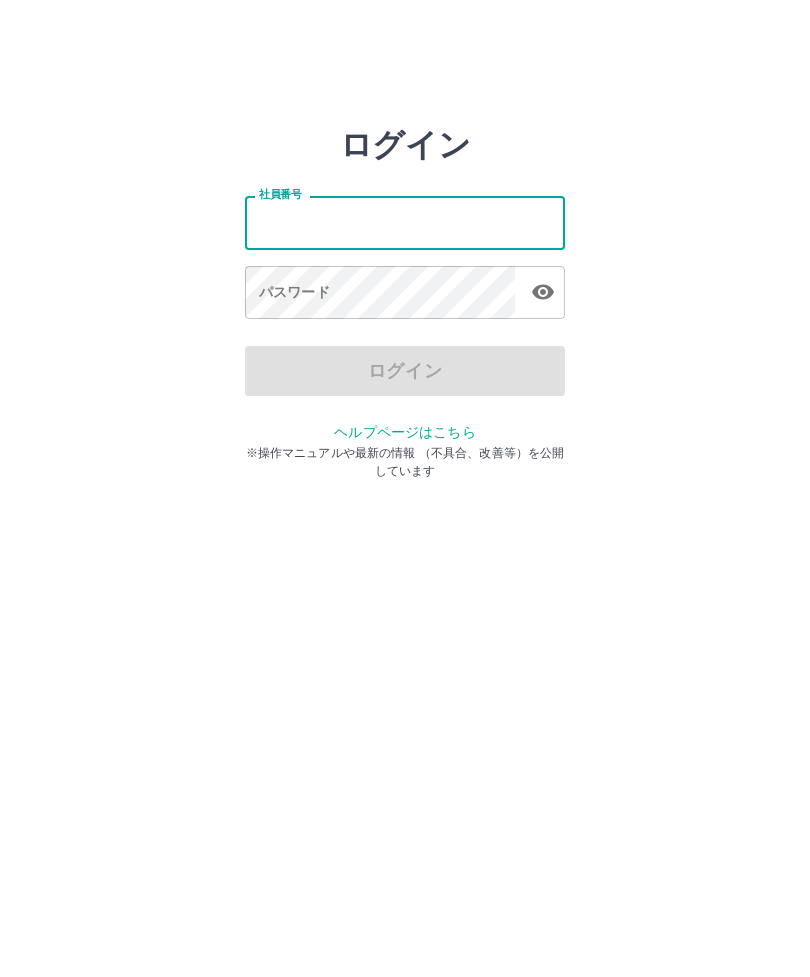 scroll, scrollTop: 0, scrollLeft: 0, axis: both 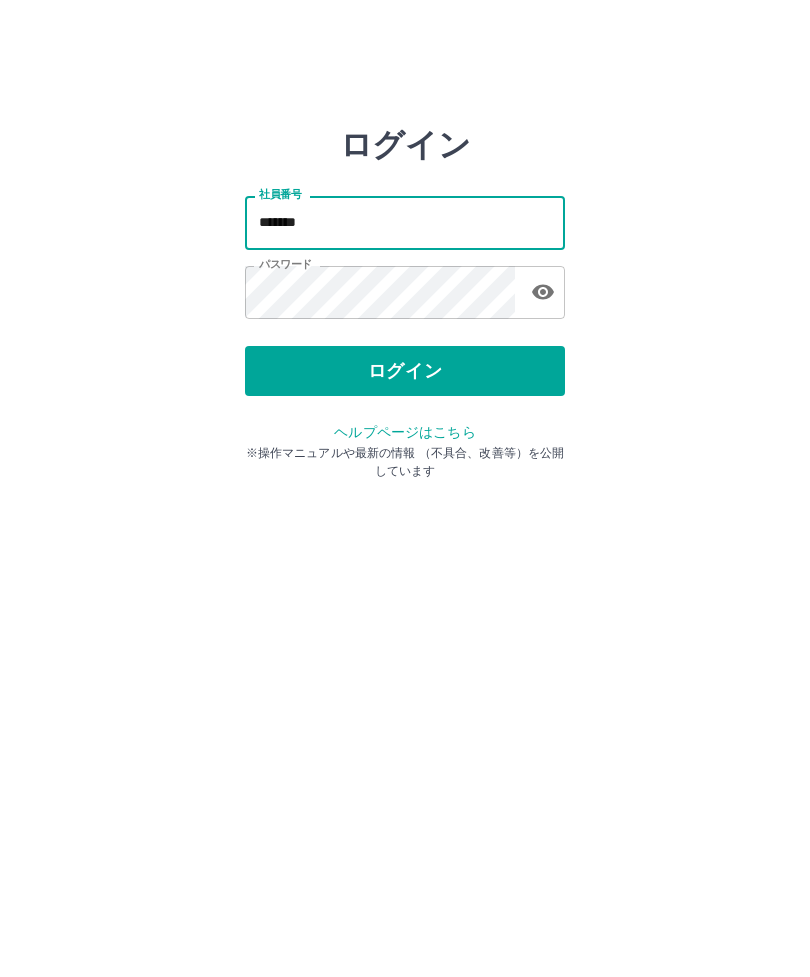 click on "ログイン" at bounding box center [405, 371] 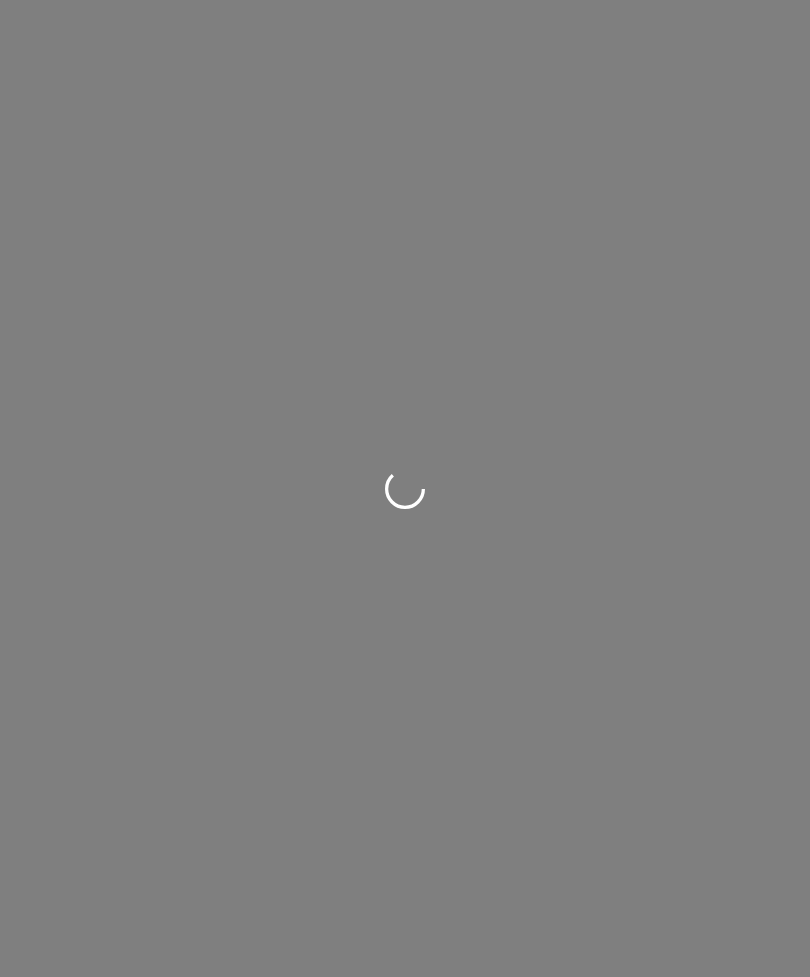 scroll, scrollTop: 0, scrollLeft: 0, axis: both 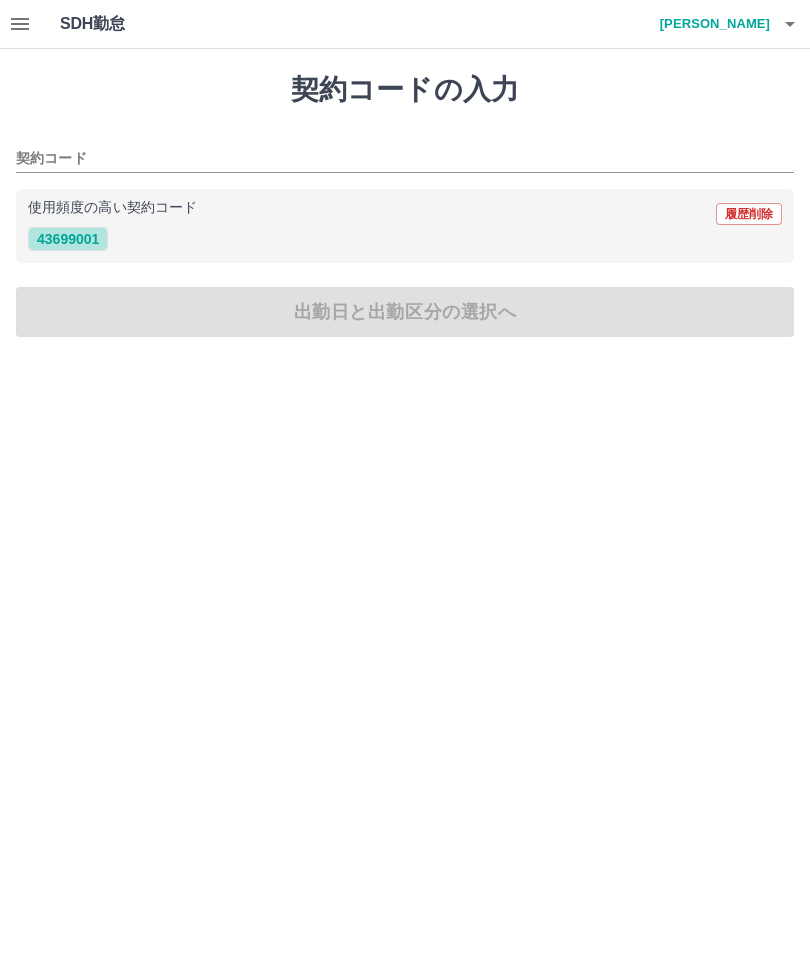 click on "43699001" at bounding box center [68, 239] 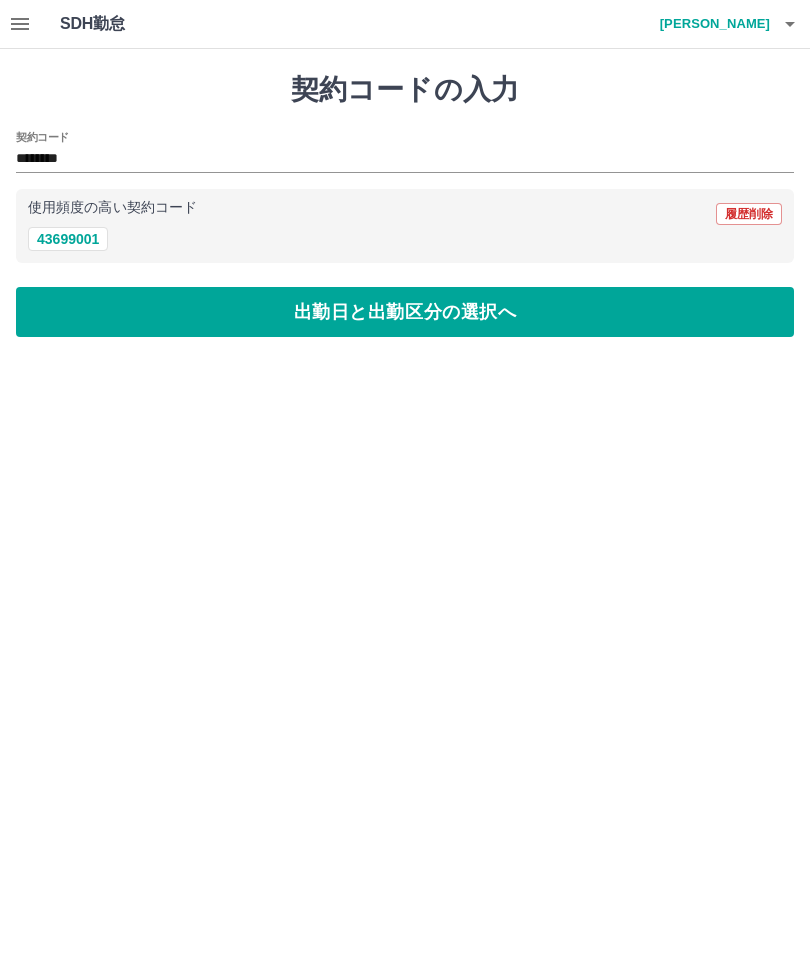 click on "出勤日と出勤区分の選択へ" at bounding box center [405, 312] 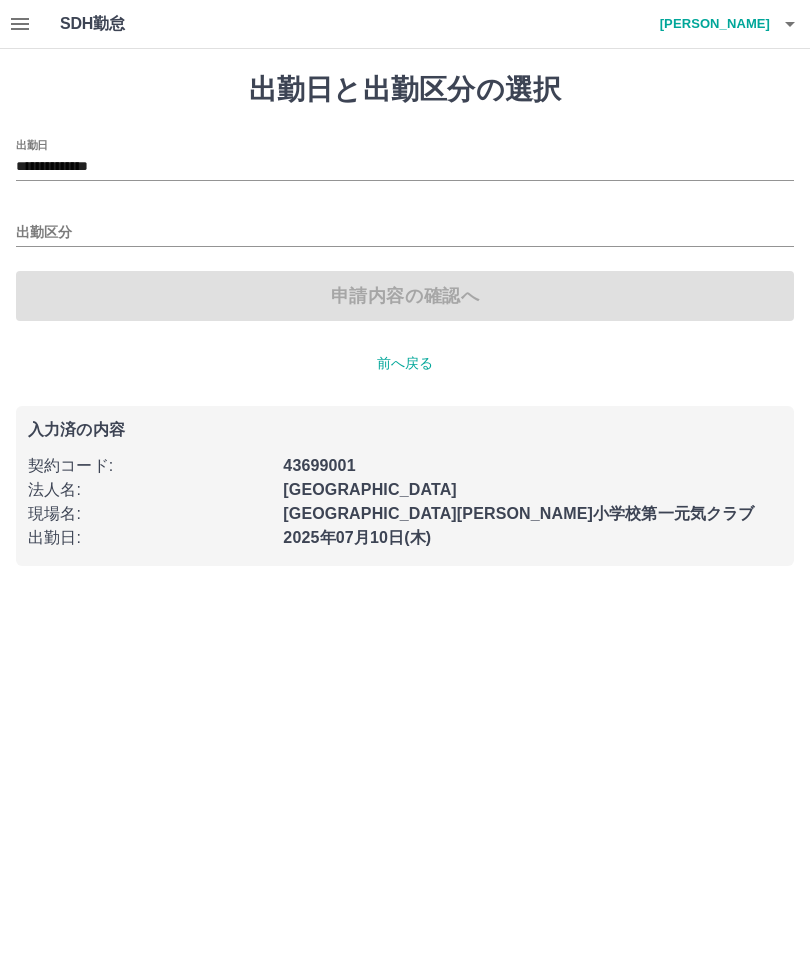 click on "**********" at bounding box center (405, 167) 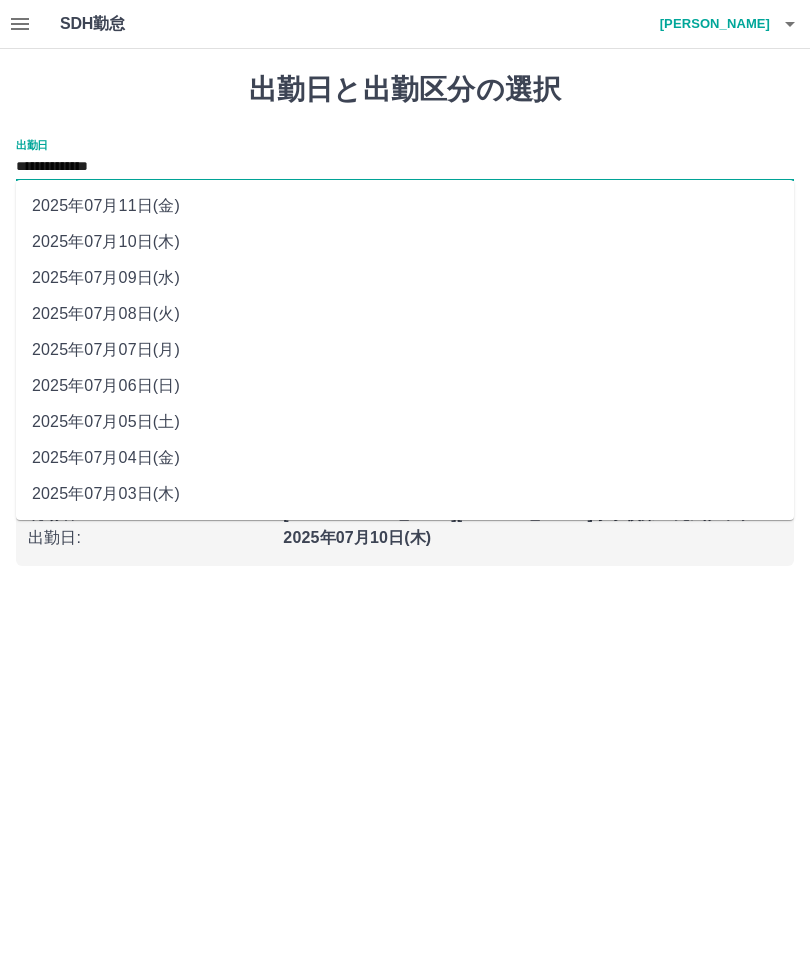 click on "2025年07月11日(金)" at bounding box center [405, 206] 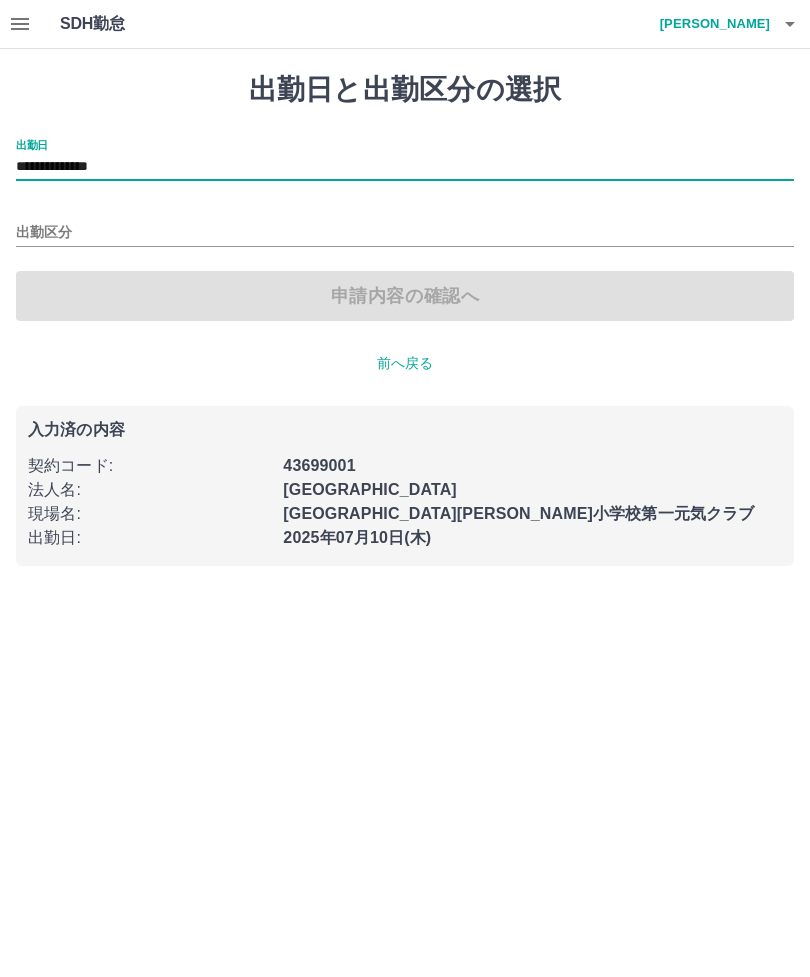 click on "出勤区分" at bounding box center [405, 233] 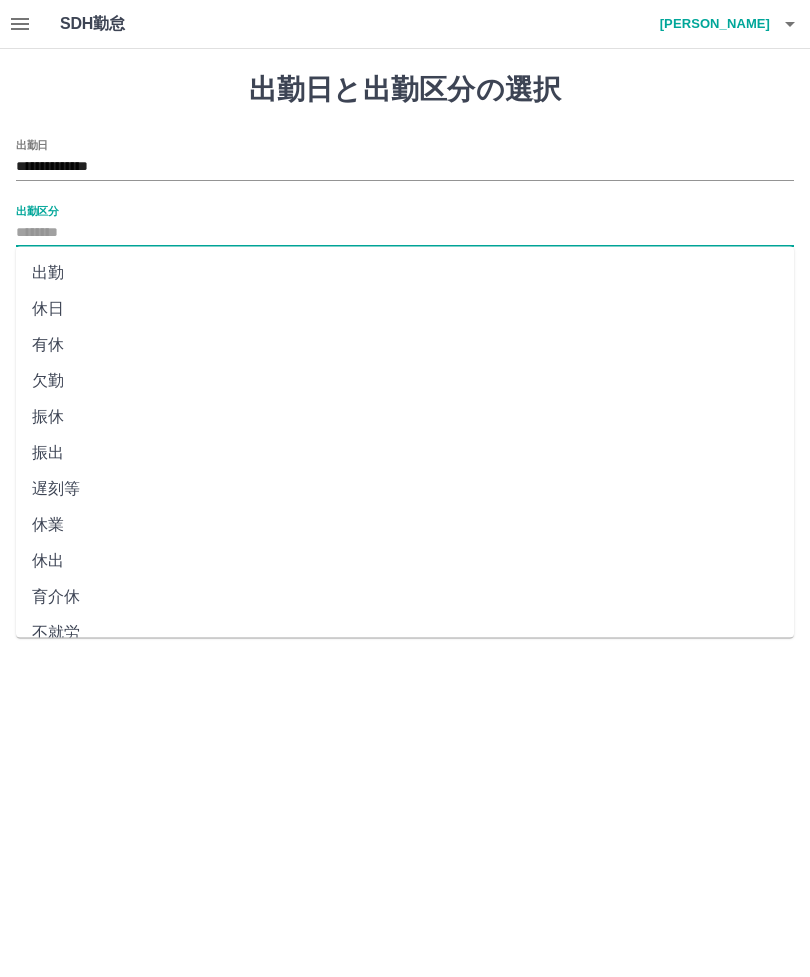 click on "休日" at bounding box center [405, 309] 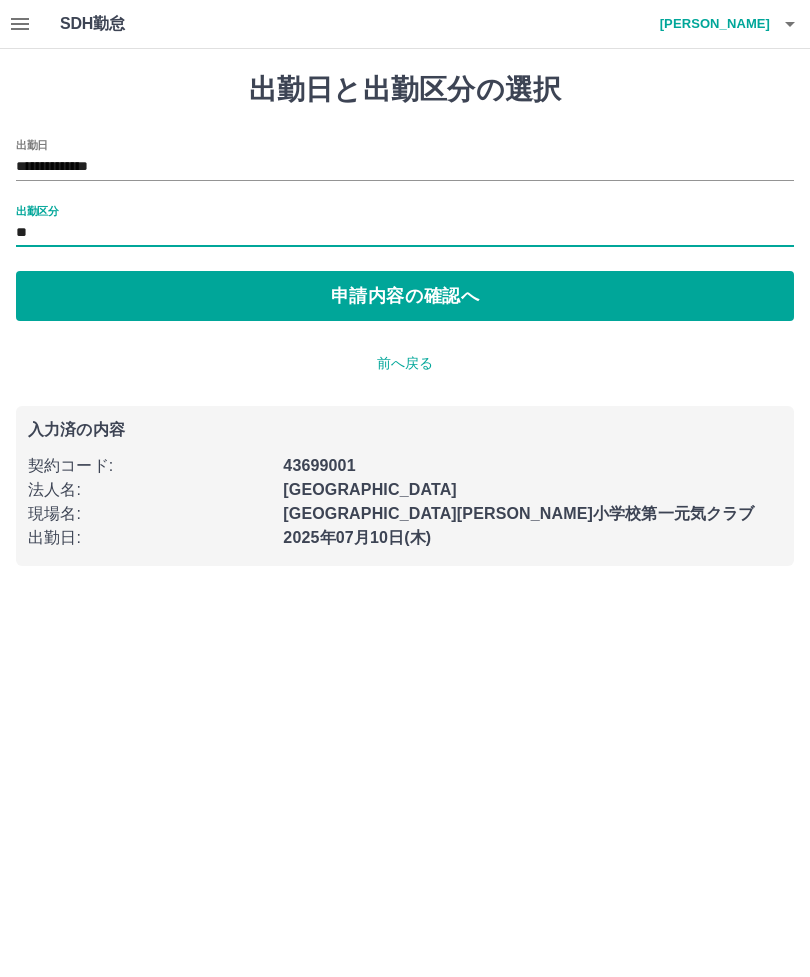click on "申請内容の確認へ" at bounding box center (405, 296) 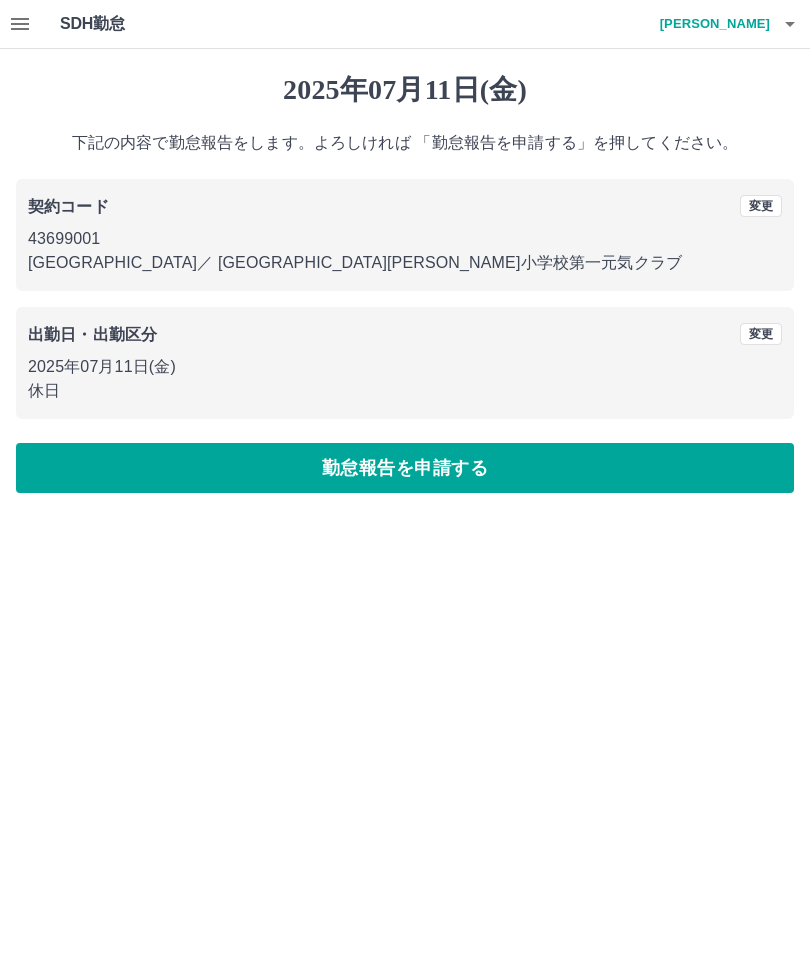 click on "勤怠報告を申請する" at bounding box center (405, 468) 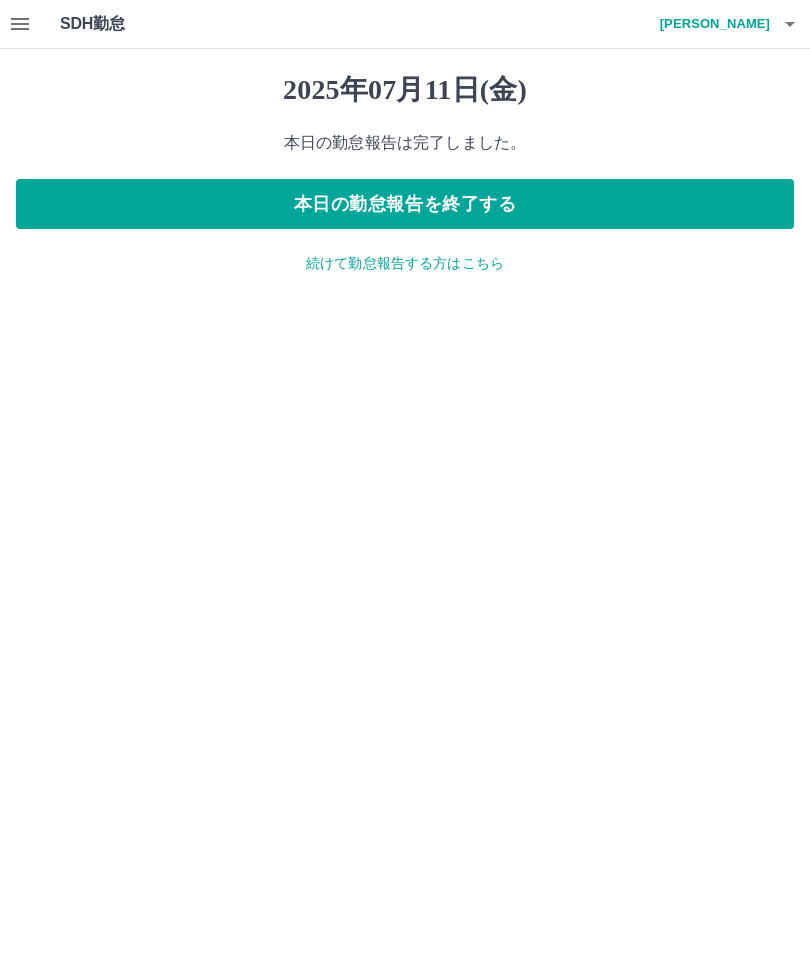 click on "本日の勤怠報告を終了する" at bounding box center (405, 204) 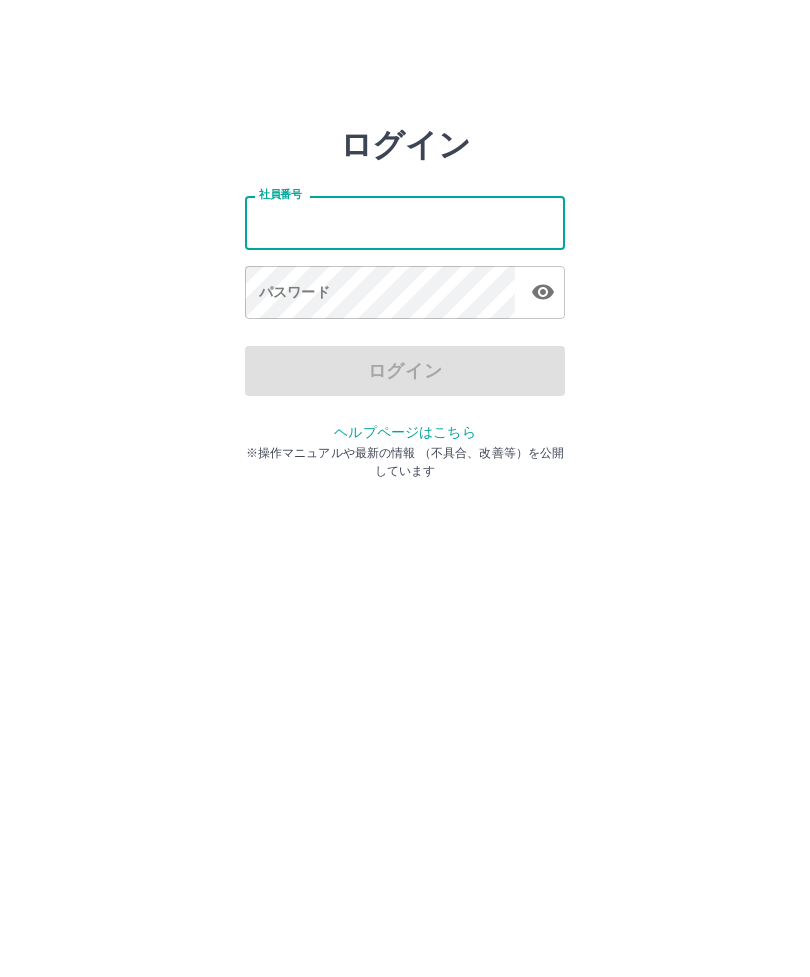scroll, scrollTop: 0, scrollLeft: 0, axis: both 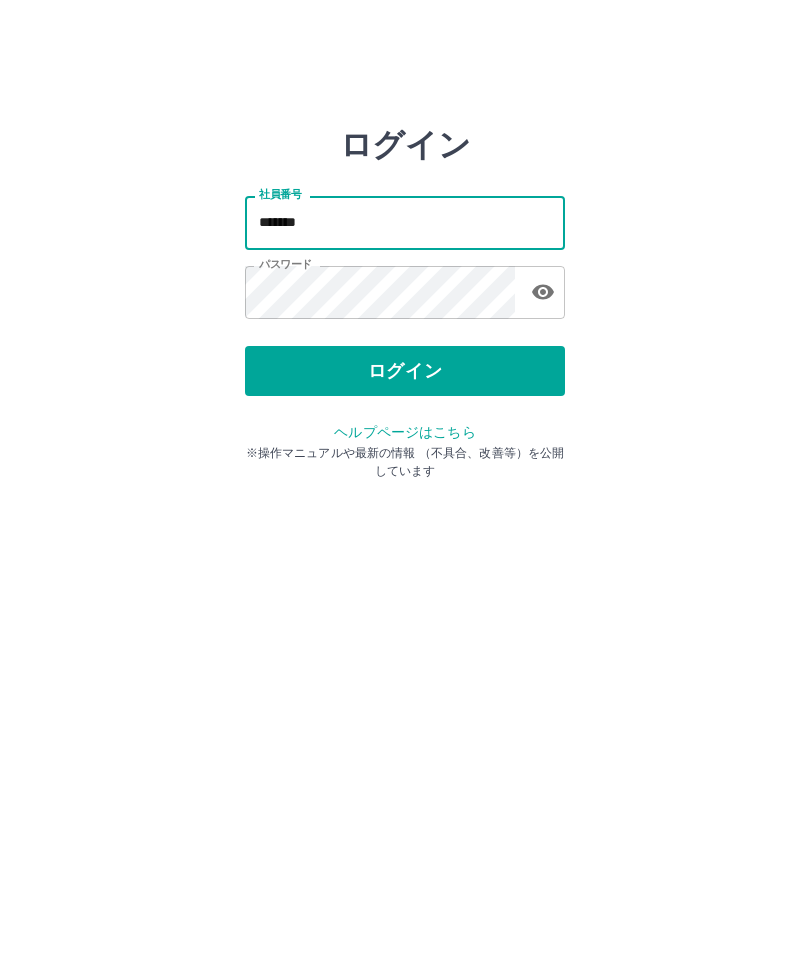 click 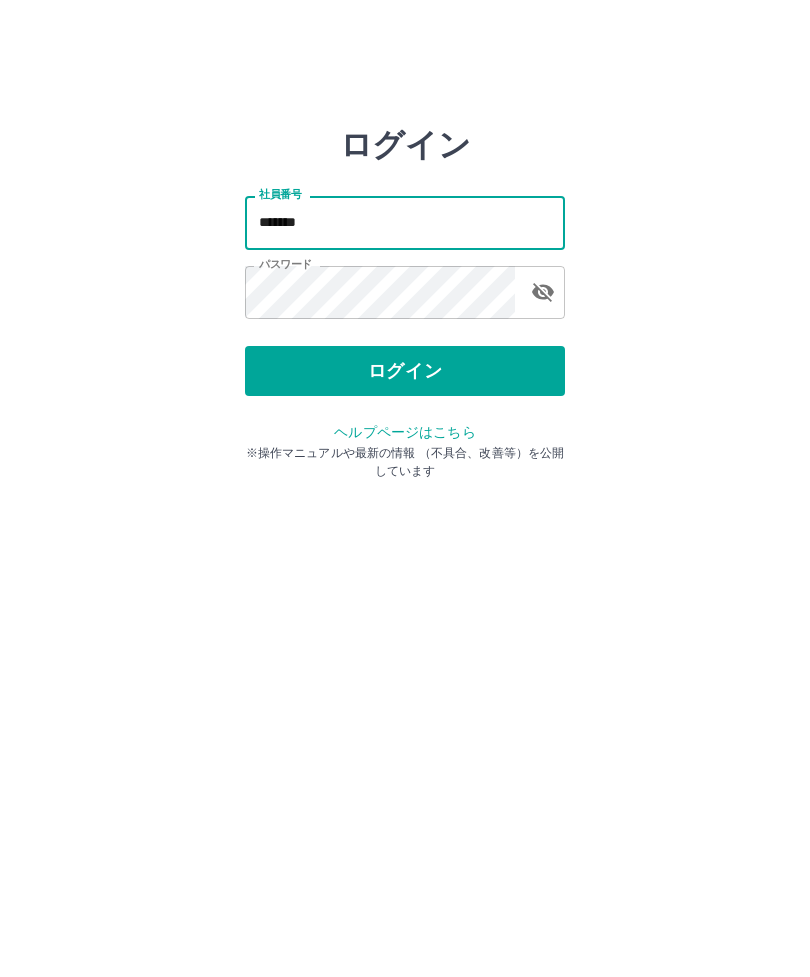 click on "*******" at bounding box center [405, 222] 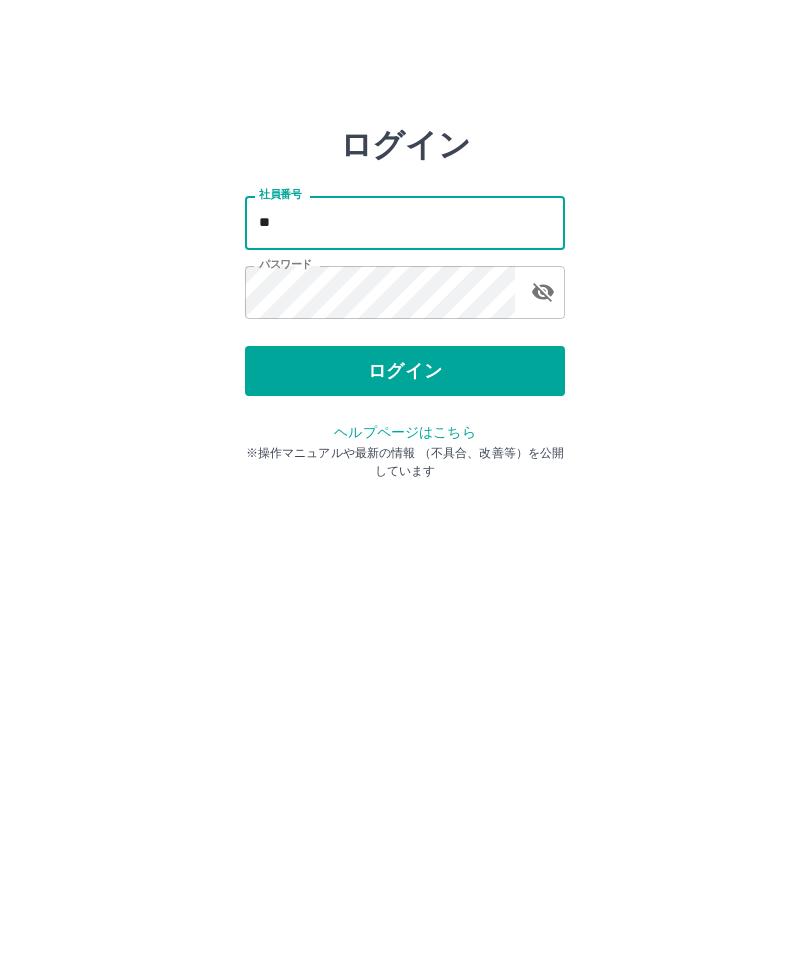 type on "*" 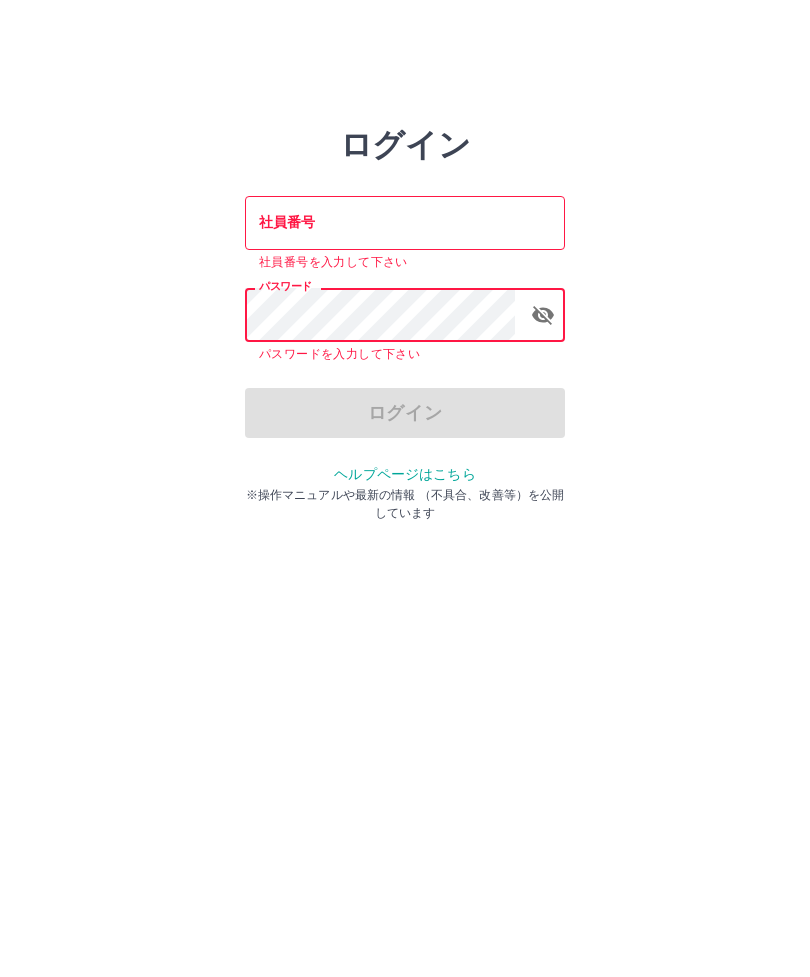 click on "社員番号" at bounding box center [405, 222] 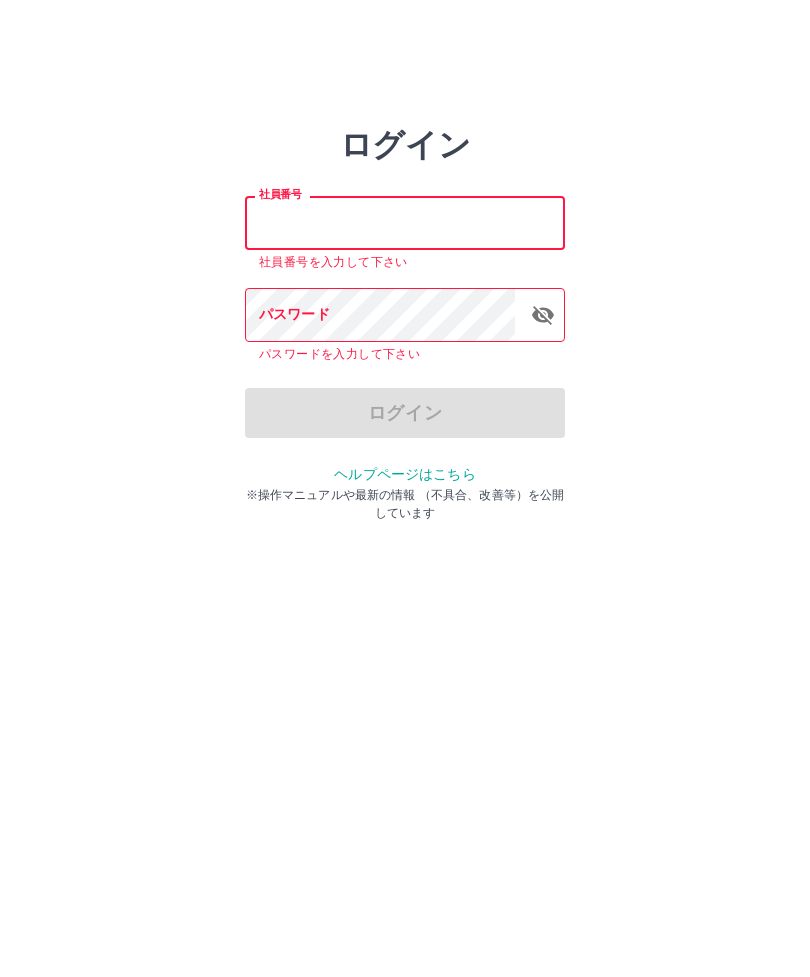 click on "ログイン 社員番号 社員番号 社員番号を入力して下さい パスワード パスワード パスワードを入力して下さい ログイン ヘルプページはこちら ※操作マニュアルや最新の情報 （不具合、改善等）を公開しています" at bounding box center [405, 223] 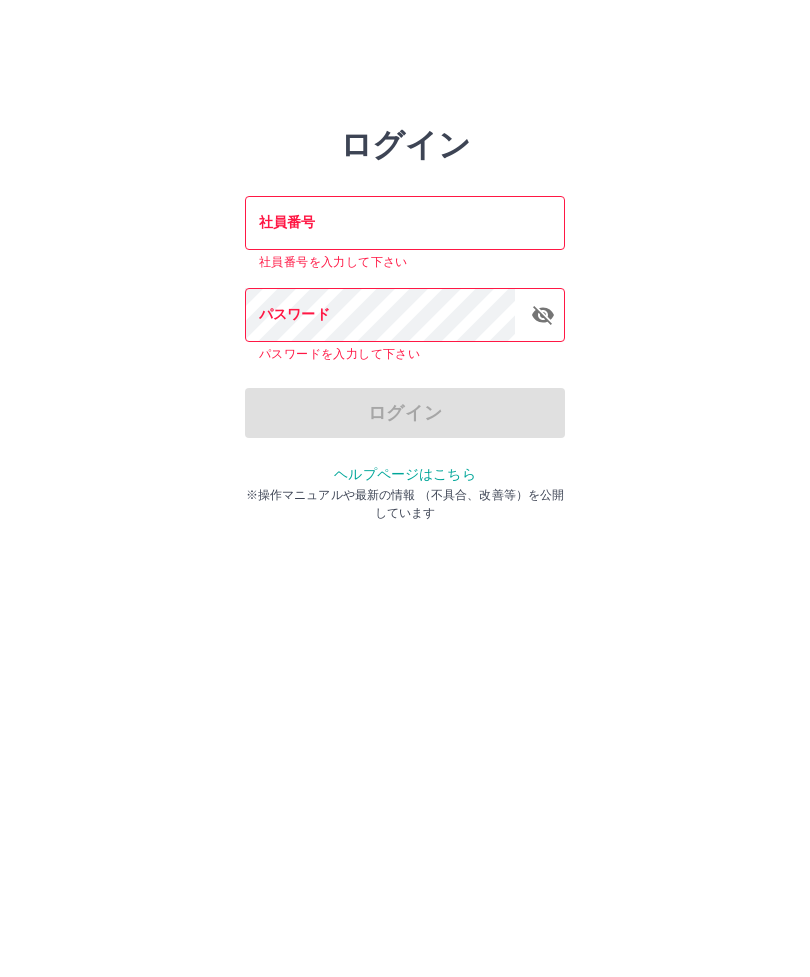 click on "ログイン 社員番号 社員番号 社員番号を入力して下さい パスワード パスワード パスワードを入力して下さい ログイン ヘルプページはこちら ※操作マニュアルや最新の情報 （不具合、改善等）を公開しています" at bounding box center (405, 223) 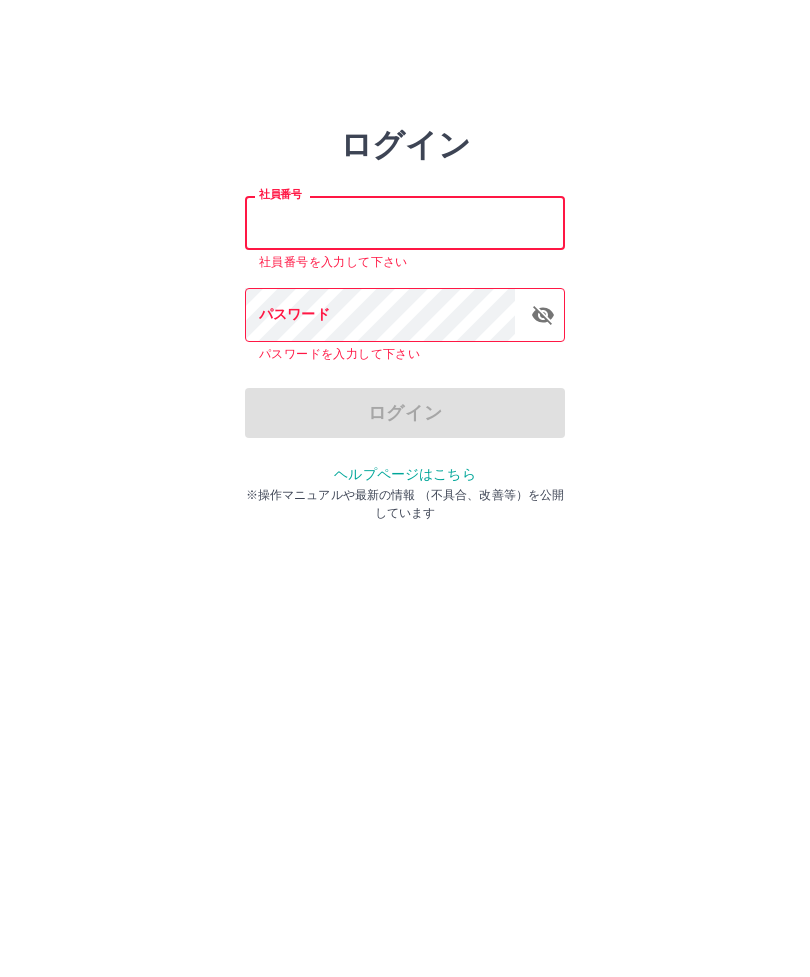 click on "社員番号" at bounding box center (405, 222) 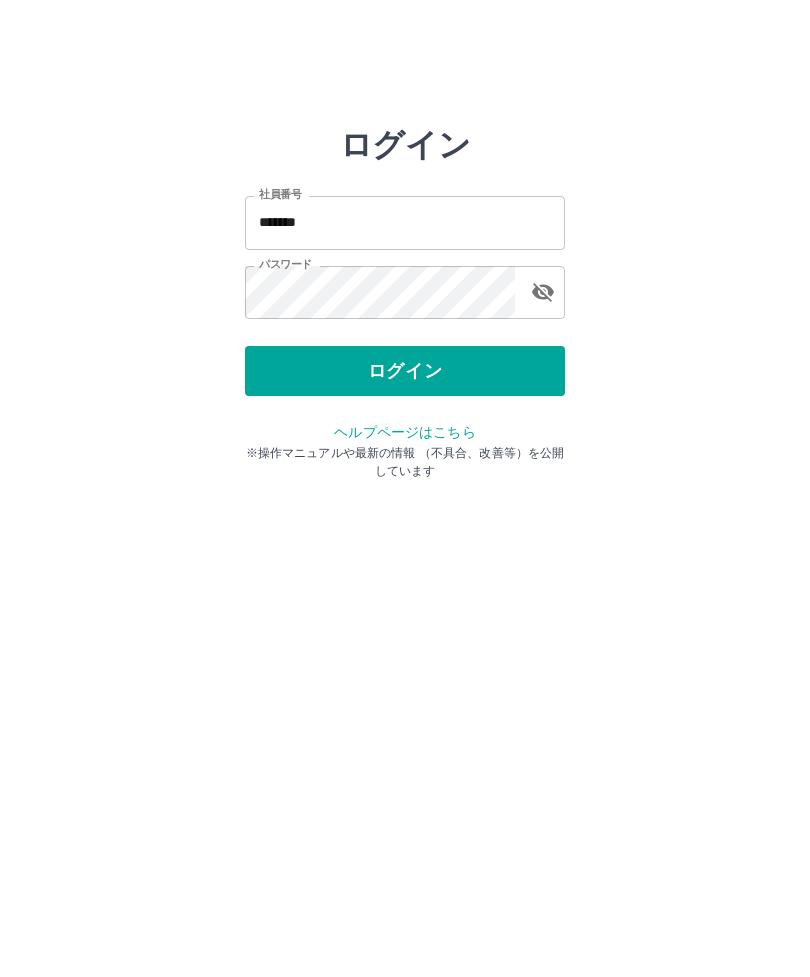 click on "ログイン 社員番号 ******* 社員番号 パスワード パスワード ログイン ヘルプページはこちら ※操作マニュアルや最新の情報 （不具合、改善等）を公開しています" at bounding box center (405, 223) 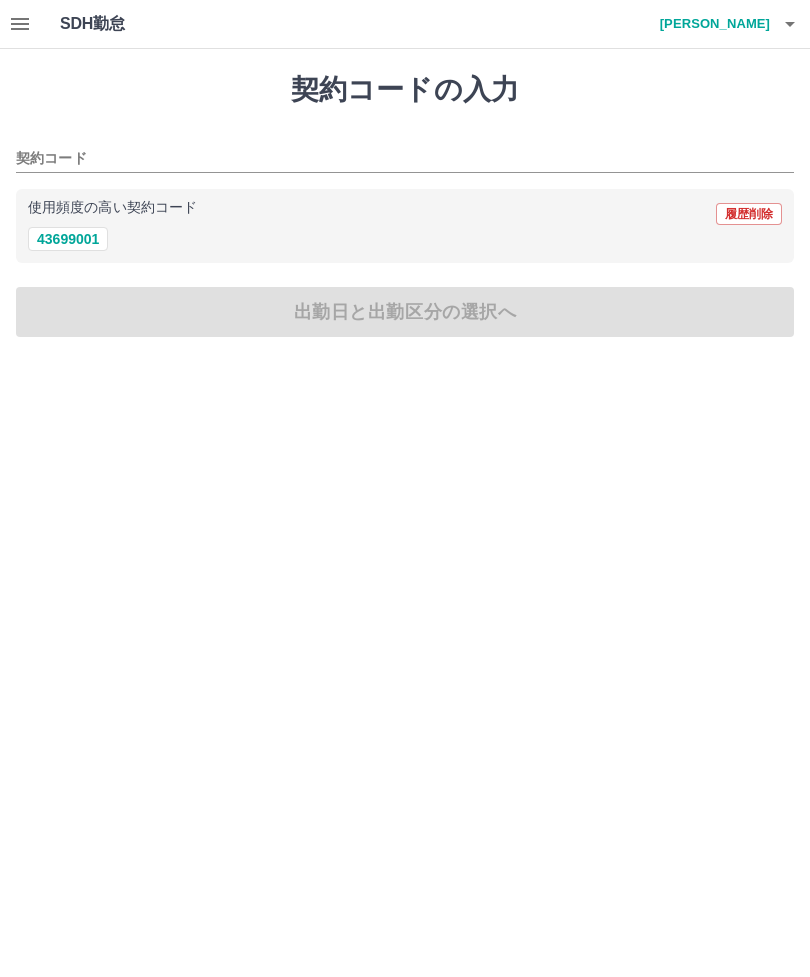 scroll, scrollTop: 0, scrollLeft: 0, axis: both 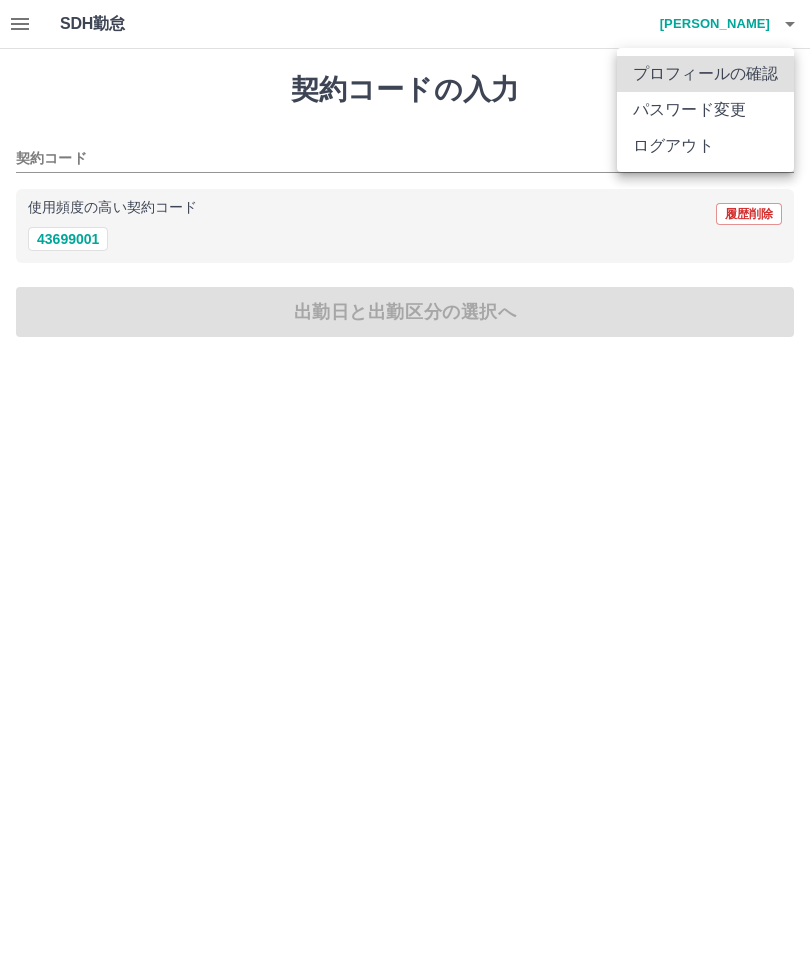 click on "ログアウト" at bounding box center [705, 146] 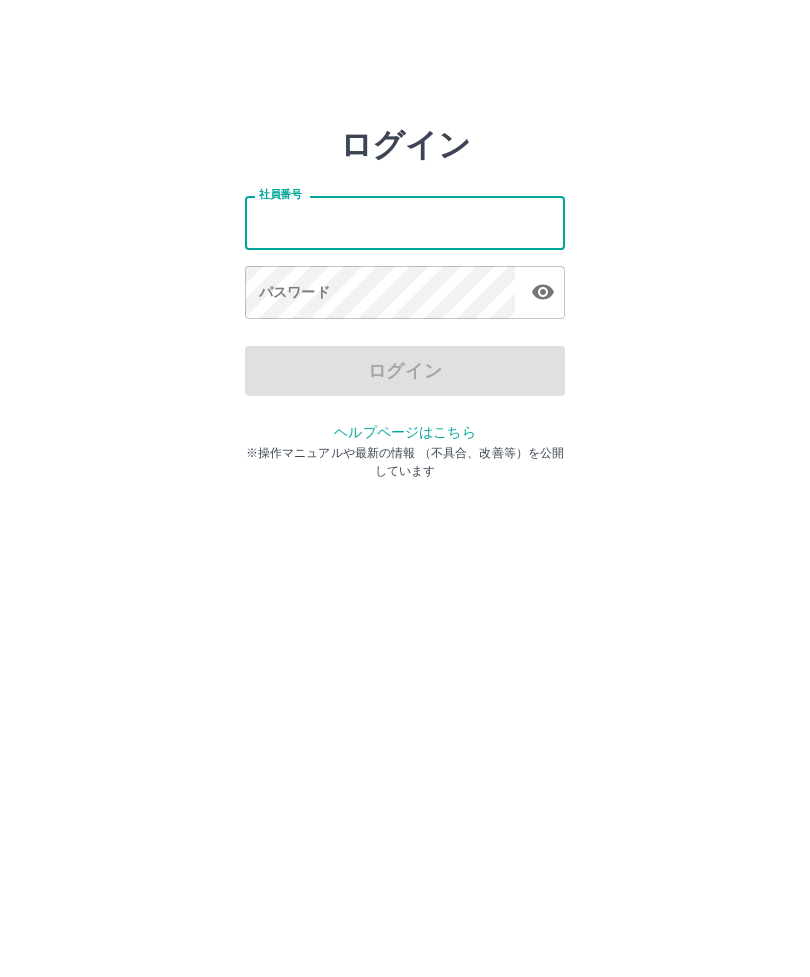 scroll, scrollTop: 0, scrollLeft: 0, axis: both 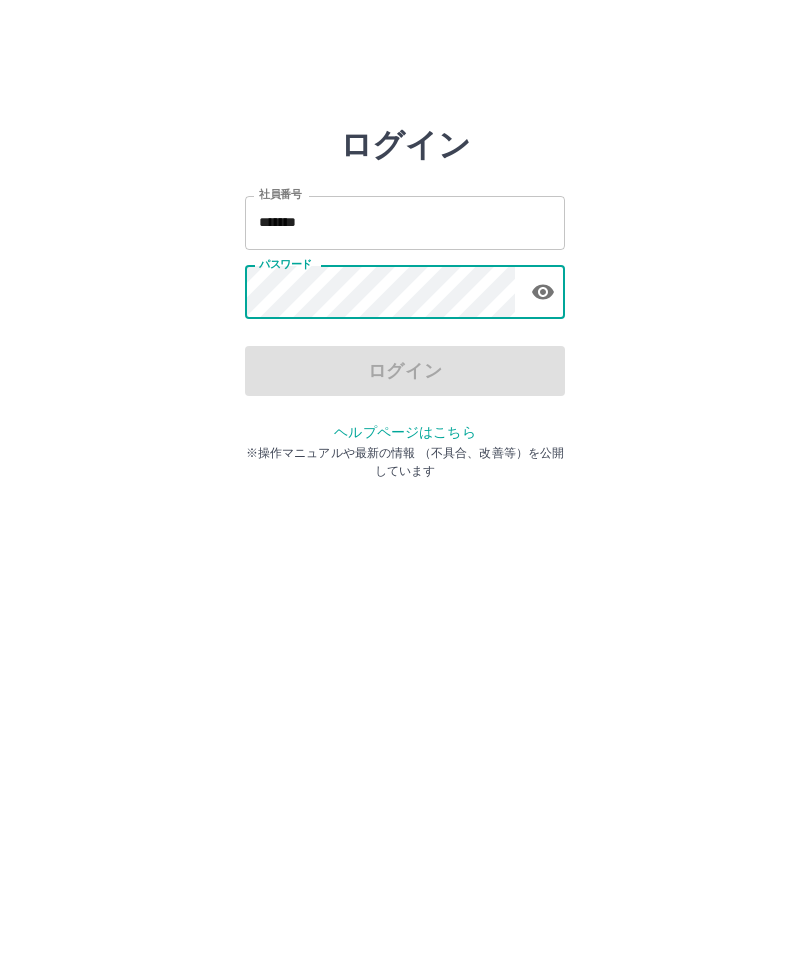 click on "*******" at bounding box center [405, 222] 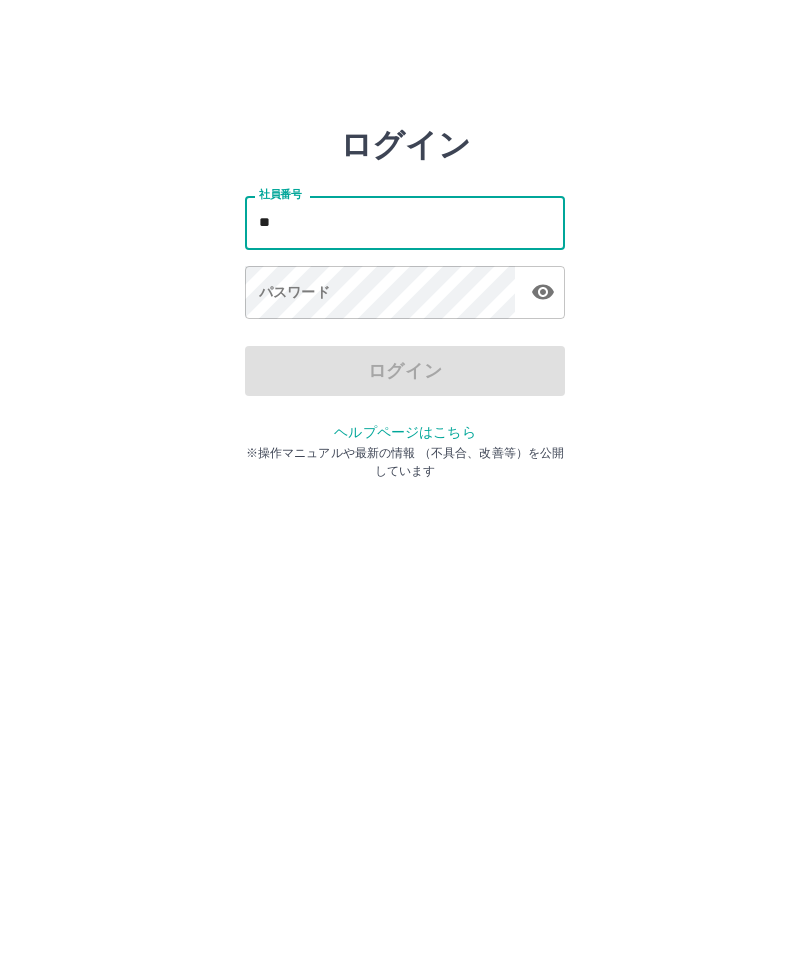 type on "*" 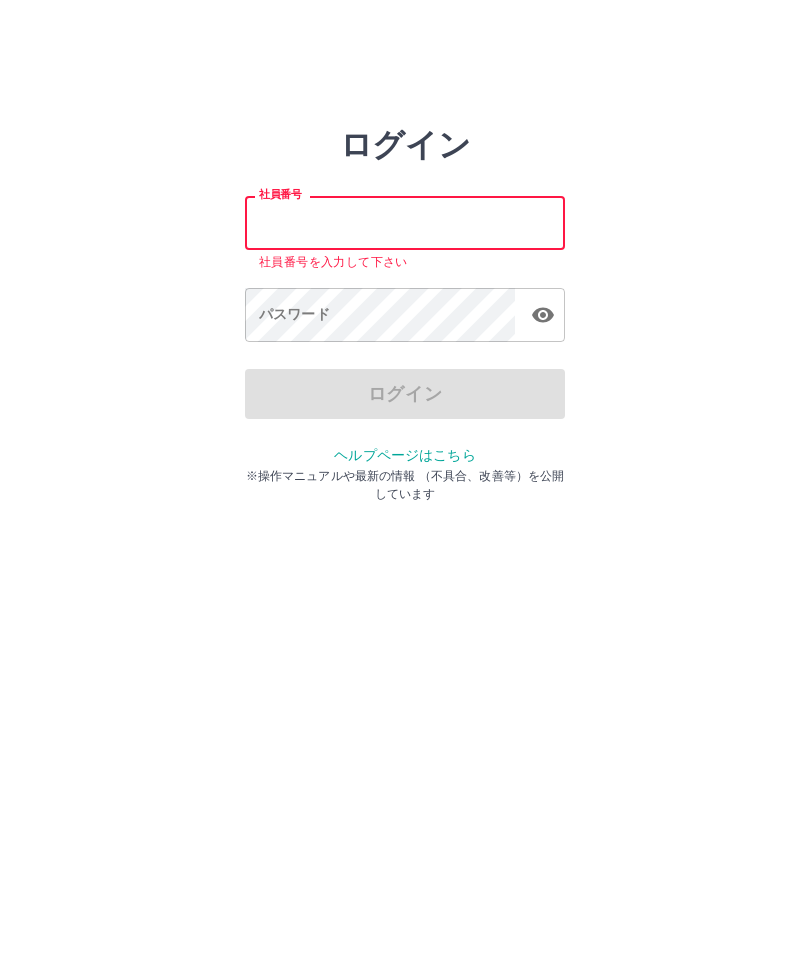 type on "*******" 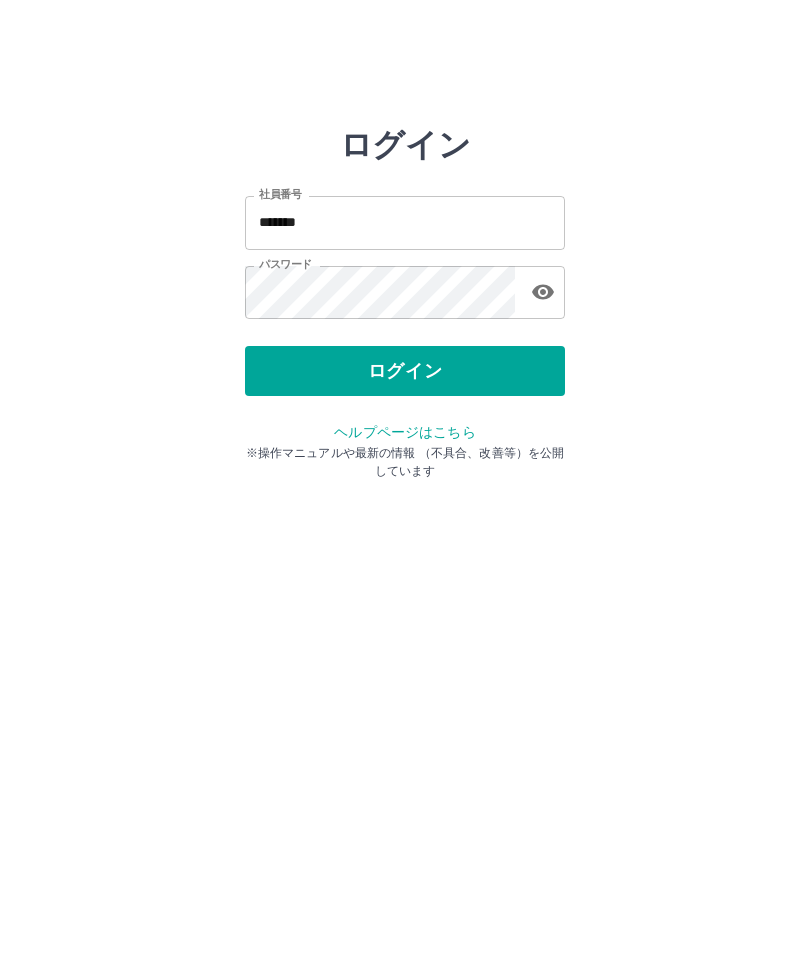 click on "ログイン" at bounding box center (405, 371) 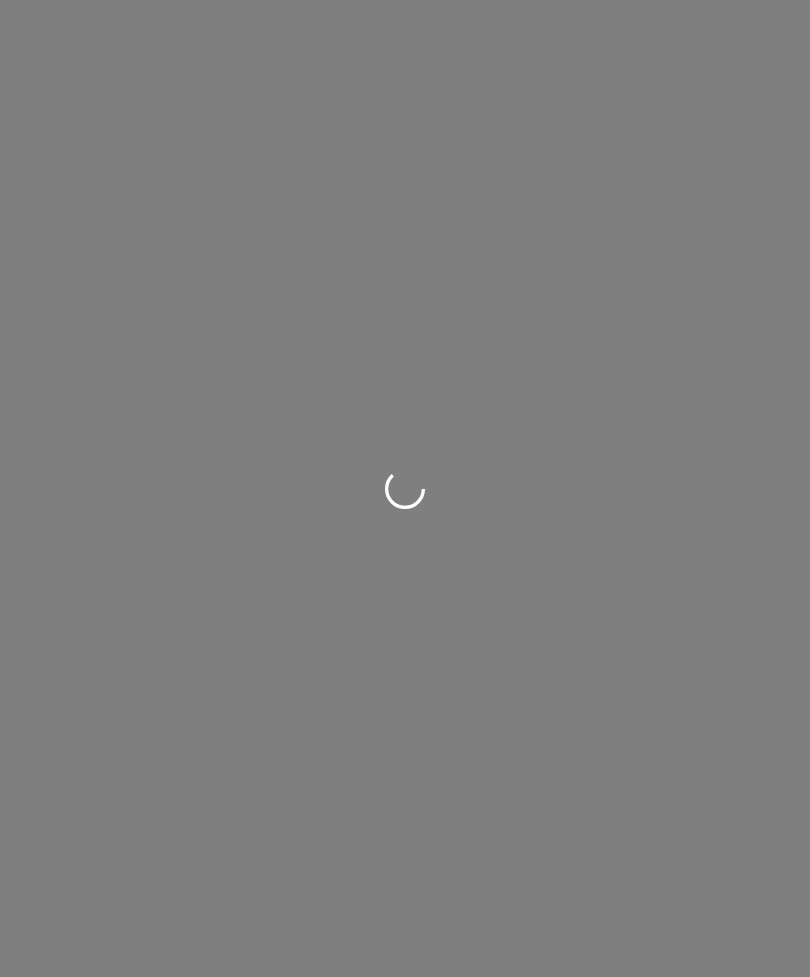 scroll, scrollTop: 0, scrollLeft: 0, axis: both 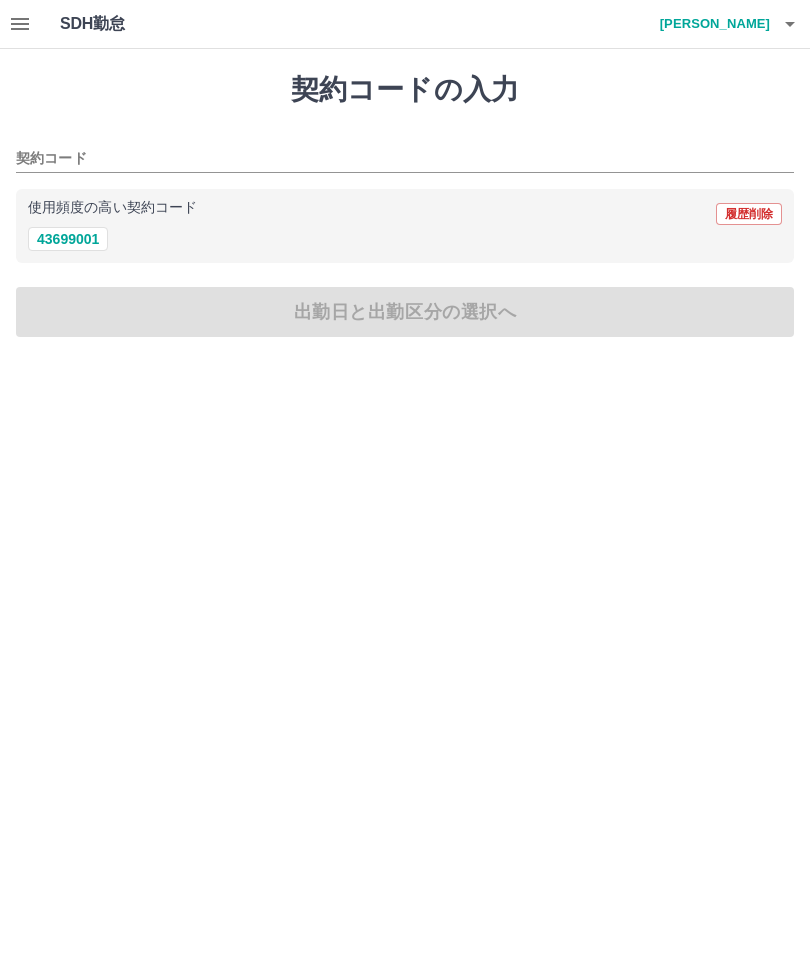 click on "戸越　和美" at bounding box center (710, 24) 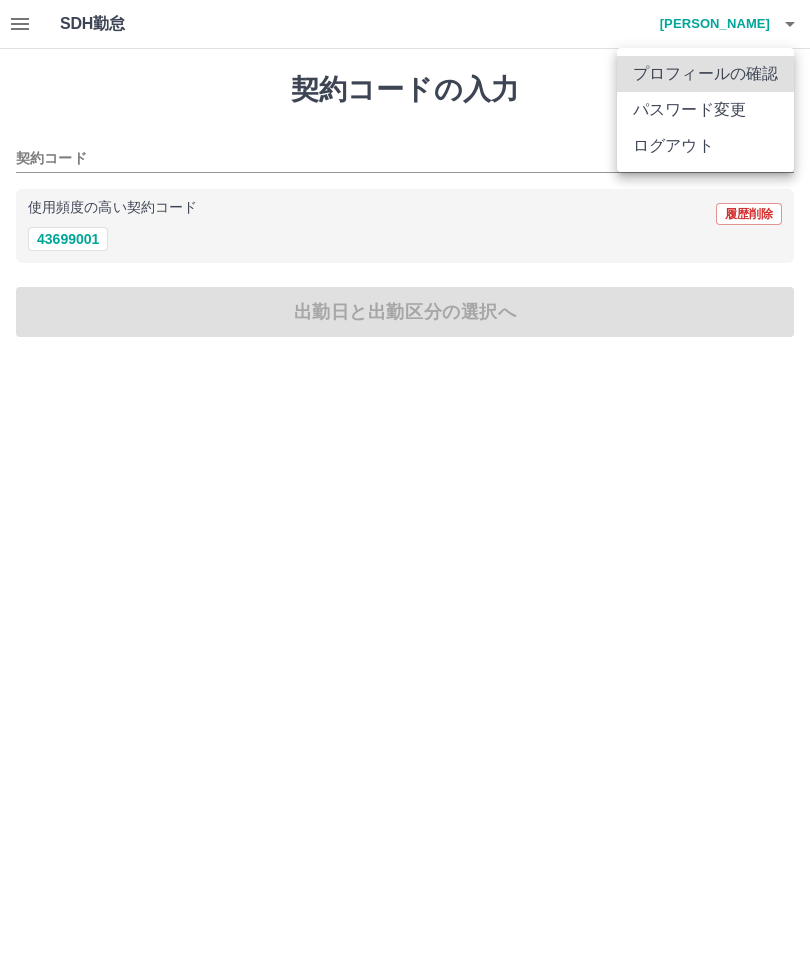 click on "ログアウト" at bounding box center [705, 146] 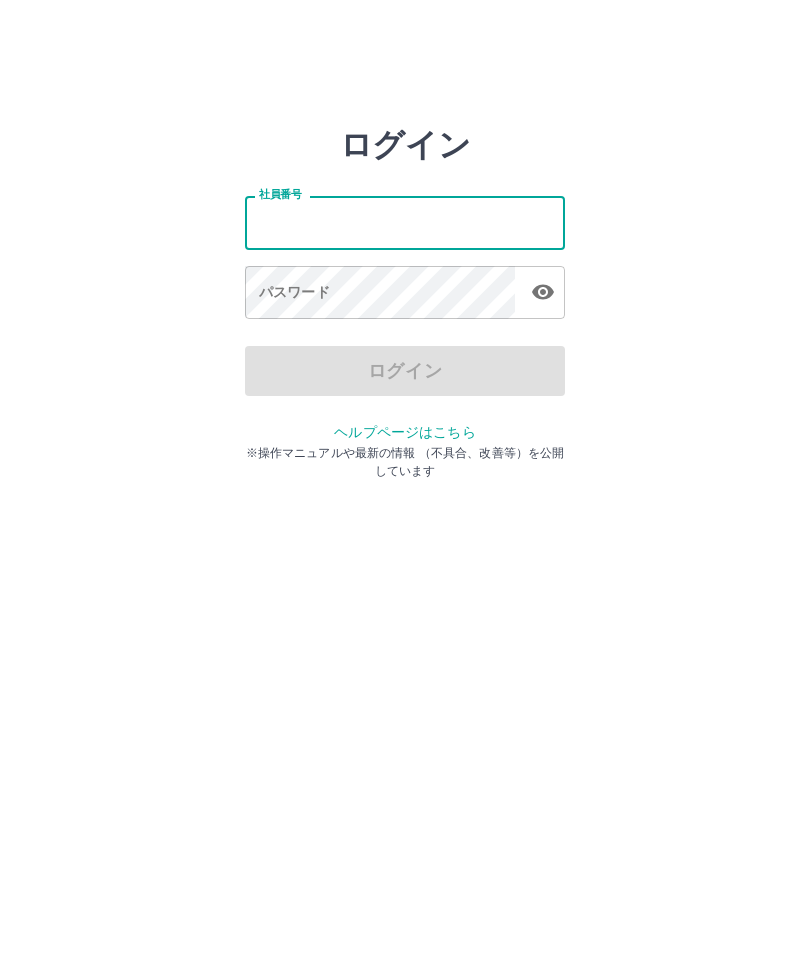 scroll, scrollTop: 0, scrollLeft: 0, axis: both 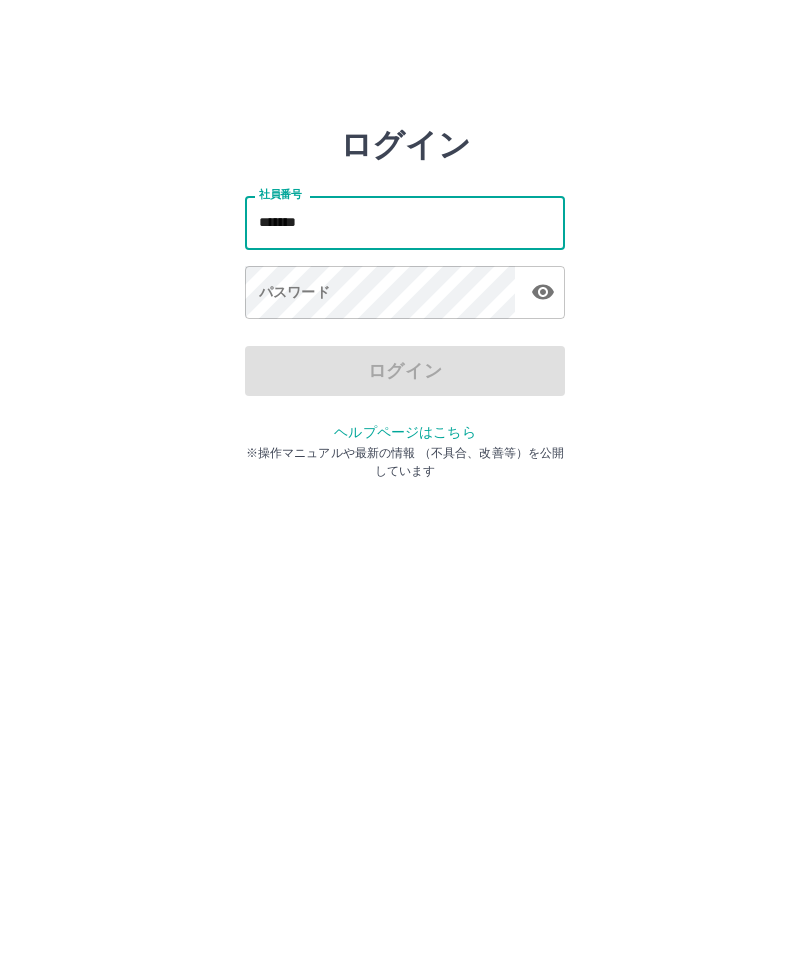type on "*******" 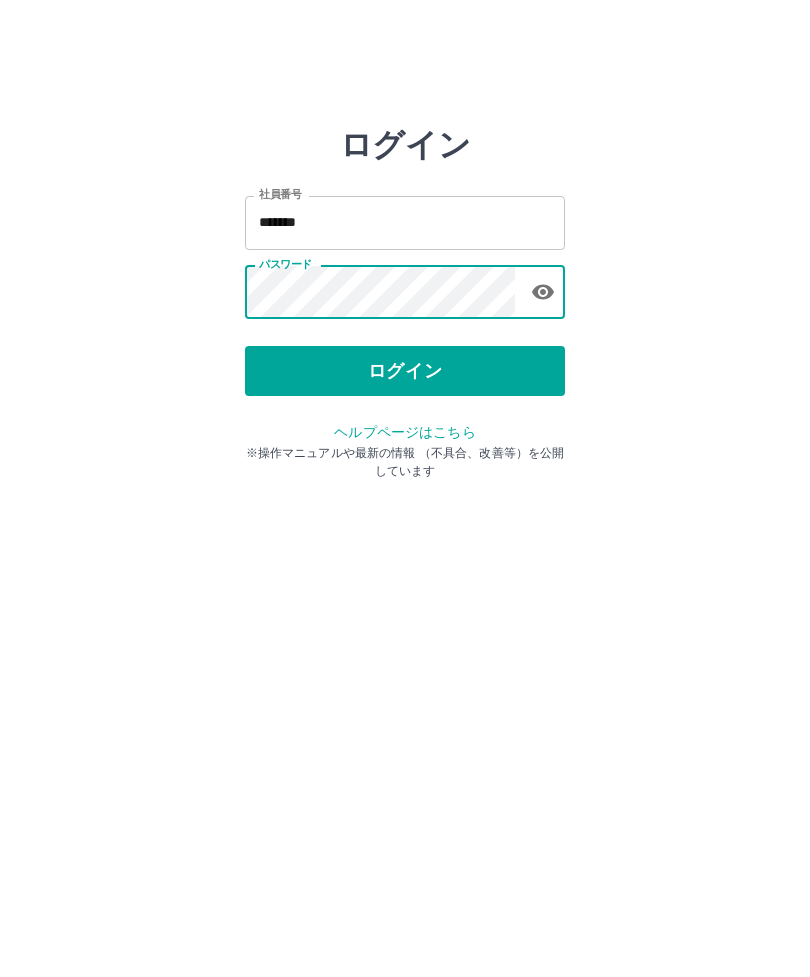 click on "ログイン" at bounding box center [405, 371] 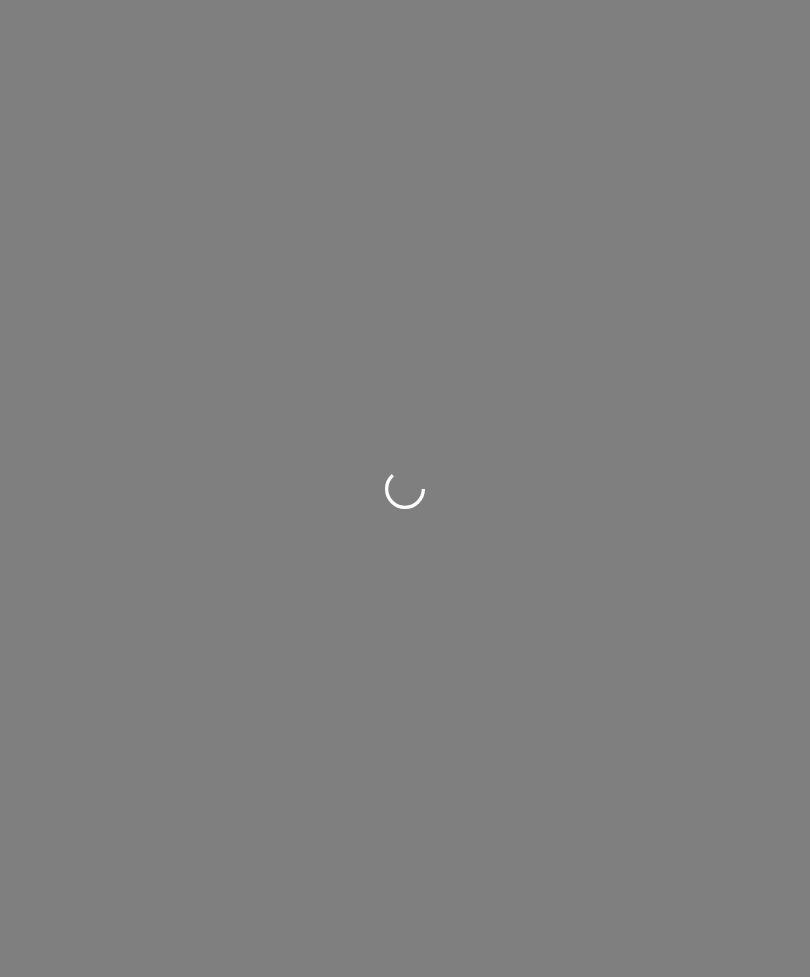 scroll, scrollTop: 0, scrollLeft: 0, axis: both 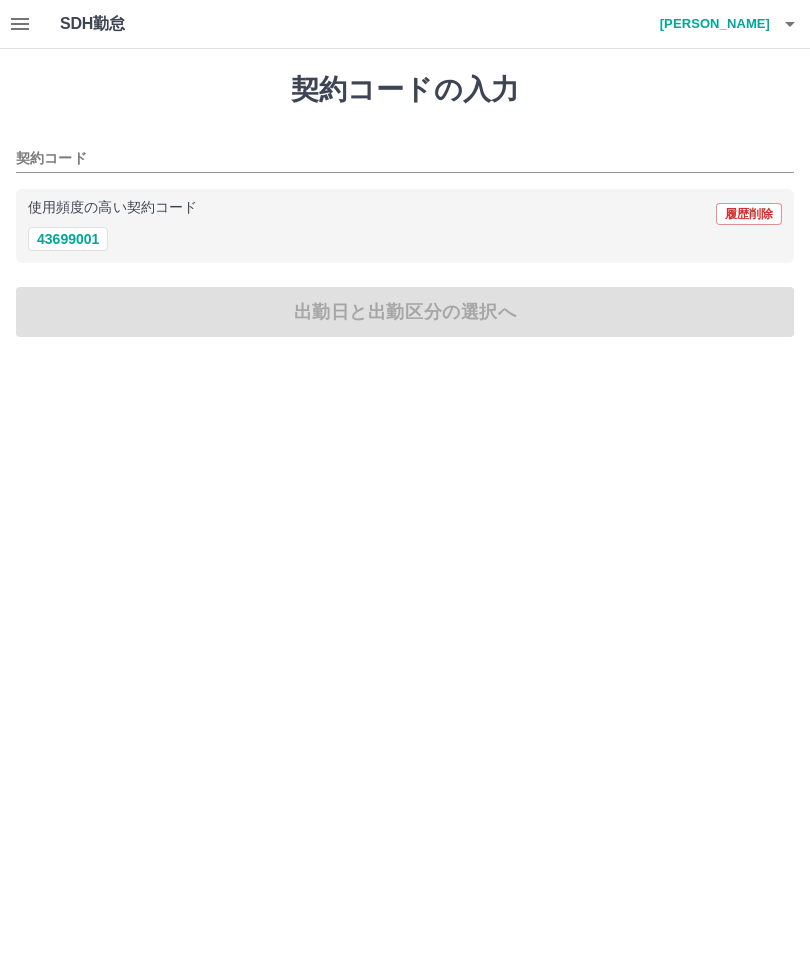 click on "43699001" at bounding box center [68, 239] 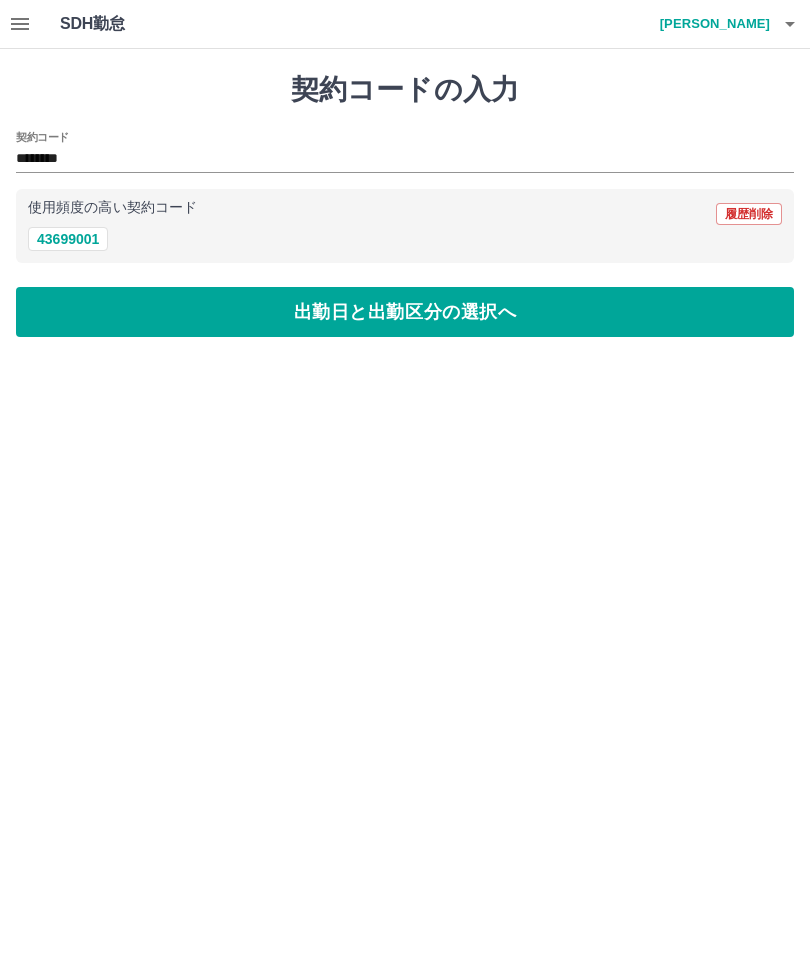 click on "出勤日と出勤区分の選択へ" at bounding box center (405, 312) 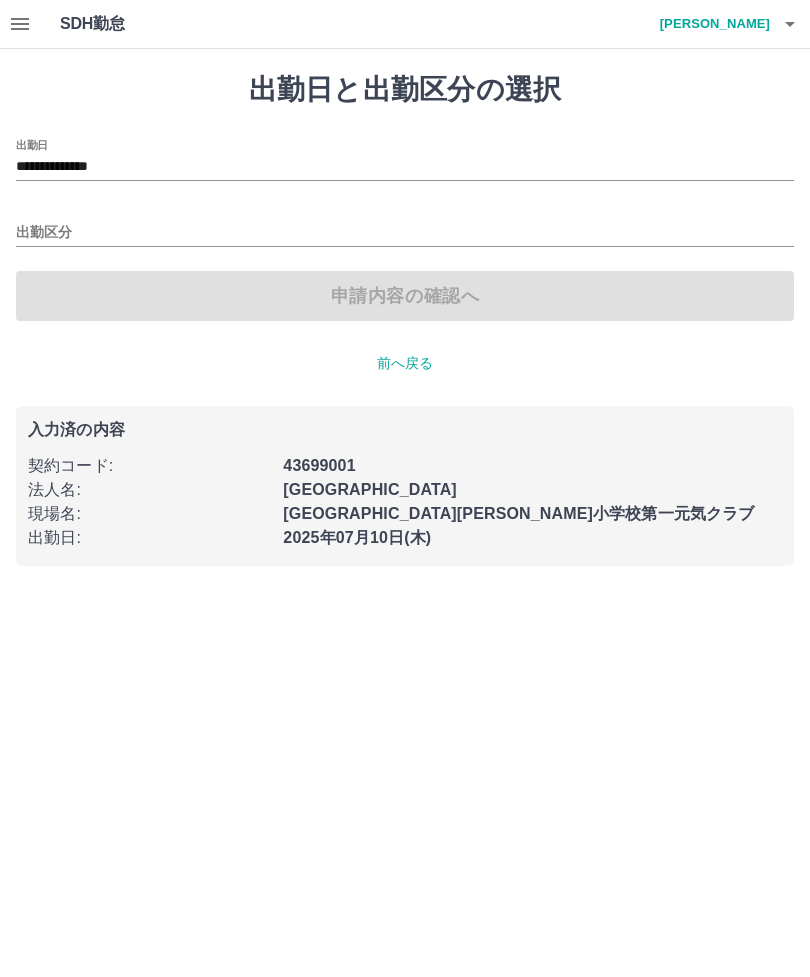 click on "出勤区分" at bounding box center (405, 233) 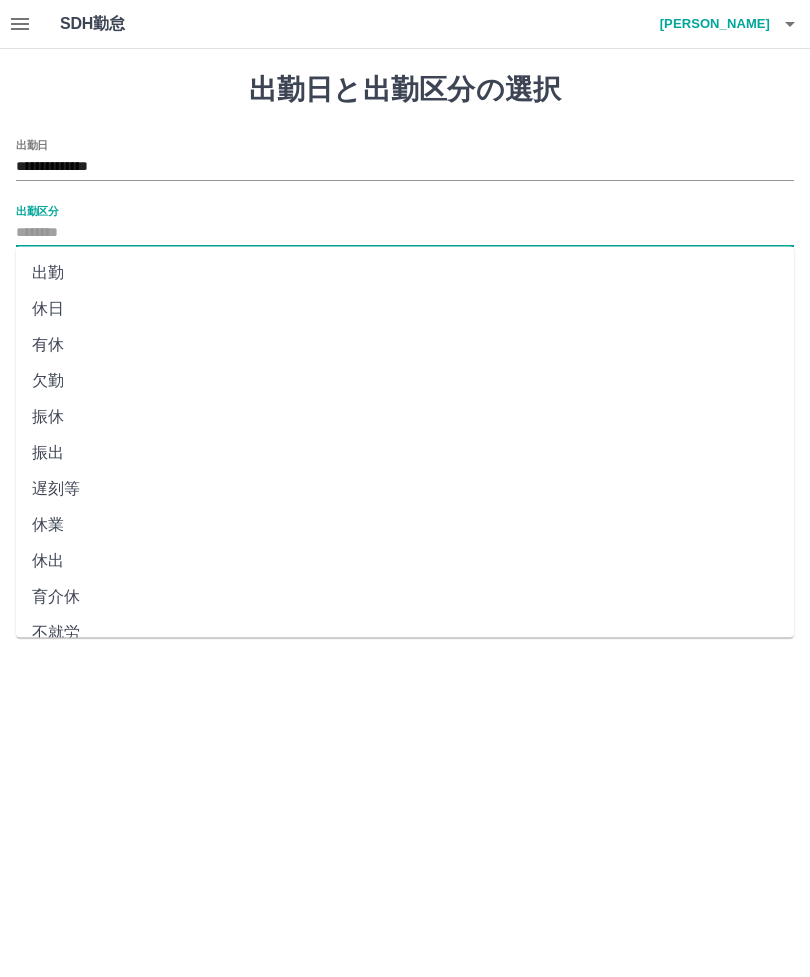 click on "出勤" at bounding box center (405, 273) 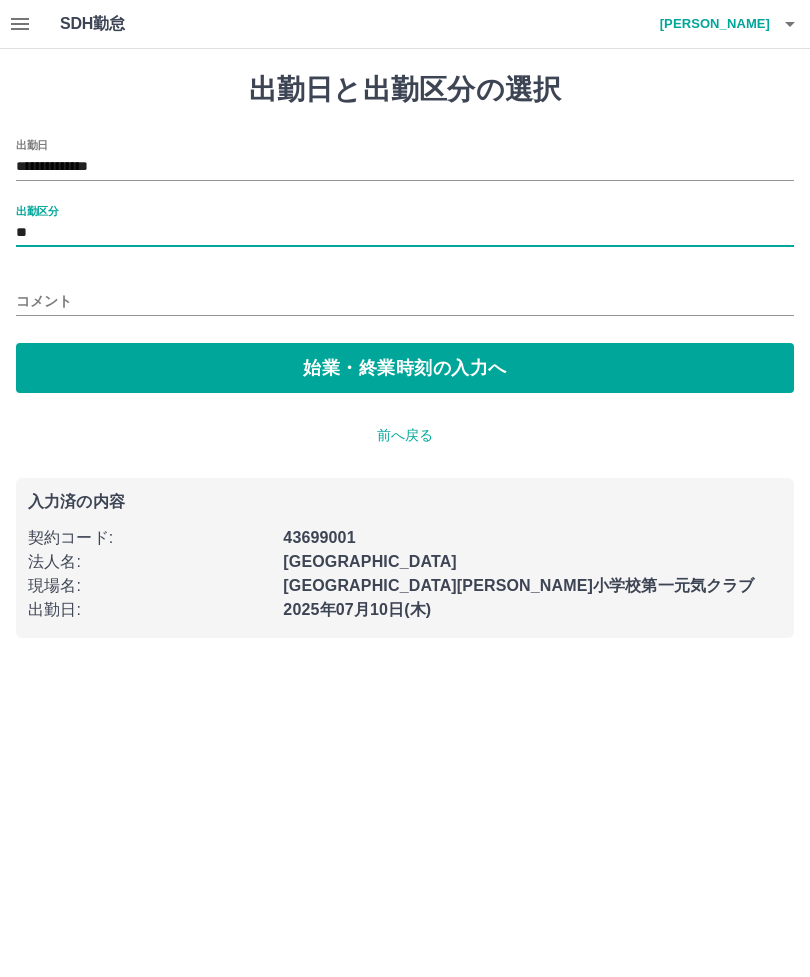 click on "始業・終業時刻の入力へ" at bounding box center [405, 368] 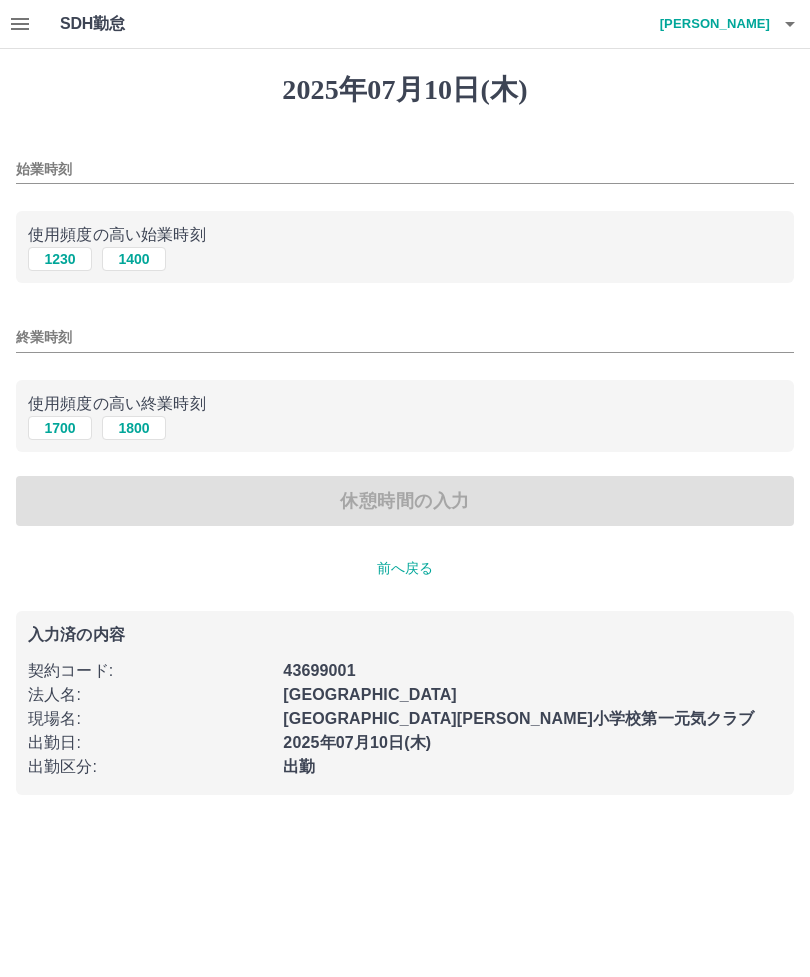 click on "使用頻度の高い始業時刻" at bounding box center [405, 235] 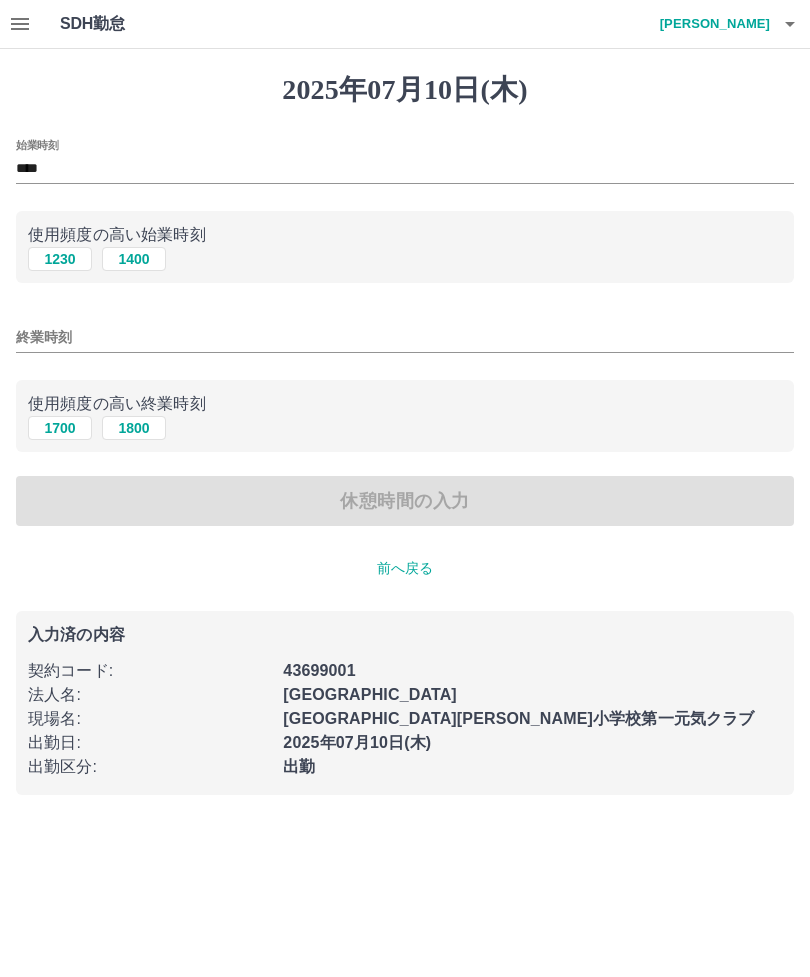 click on "1700" at bounding box center (60, 428) 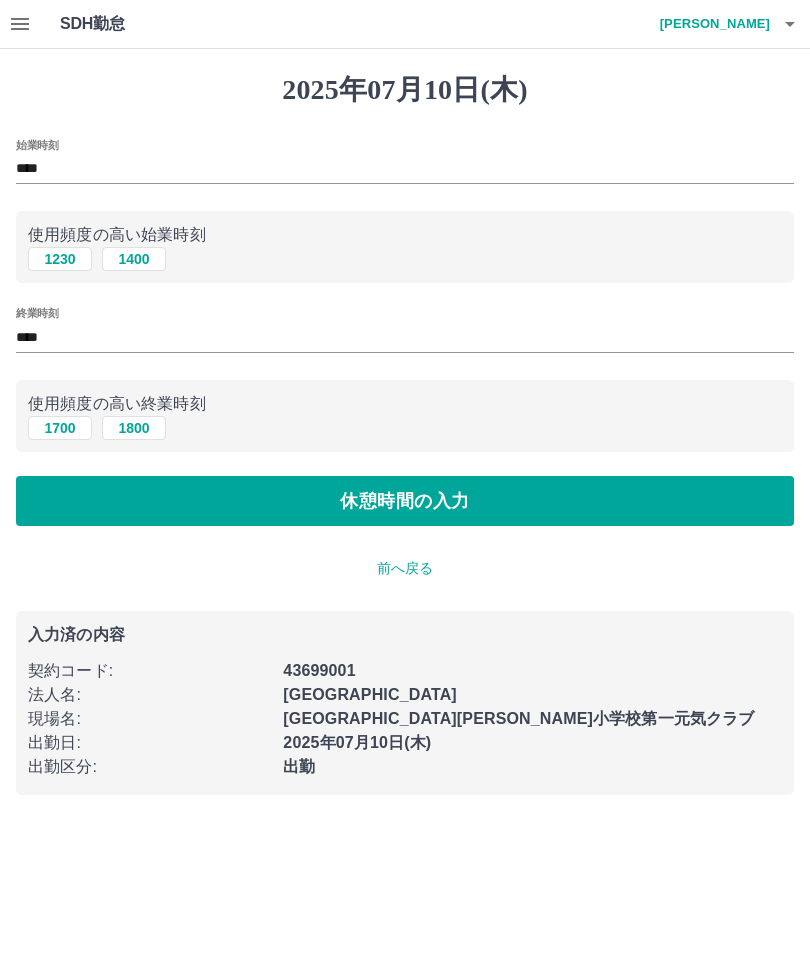 click on "休憩時間の入力" at bounding box center [405, 501] 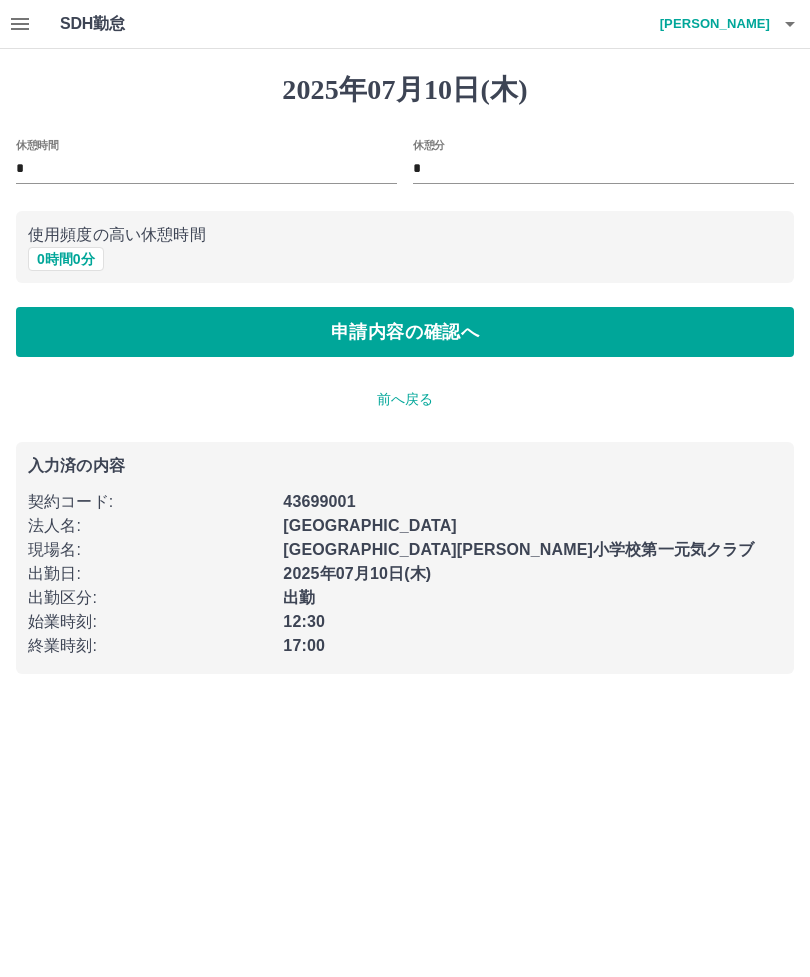 click on "申請内容の確認へ" at bounding box center [405, 332] 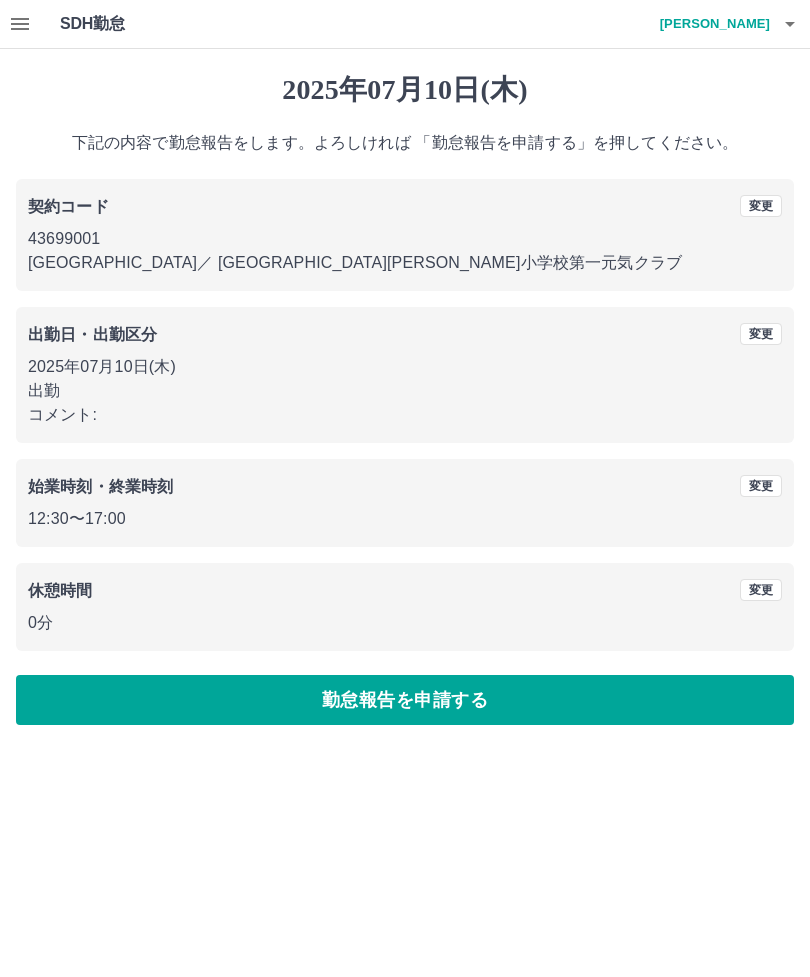 click on "2025年07月10日(木) 下記の内容で勤怠報告をします。よろしければ 「勤怠報告を申請する」を押してください。 契約コード 変更 43699001 湖西市  ／   湖西市新居小学校第一元気クラブ 出勤日・出勤区分 変更 2025年07月10日(木) 出勤 コメント:  始業時刻・終業時刻 変更 12:30 〜 17:00 休憩時間 変更 0分 勤怠報告を申請する" at bounding box center (405, 399) 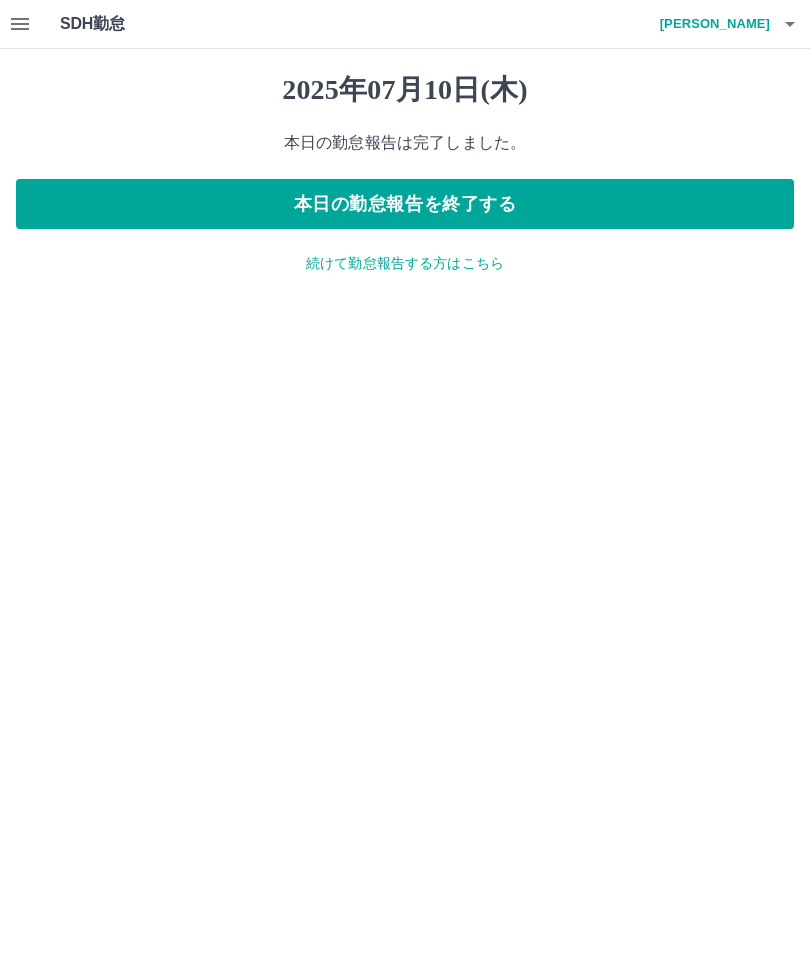 click on "本日の勤怠報告を終了する" at bounding box center (405, 204) 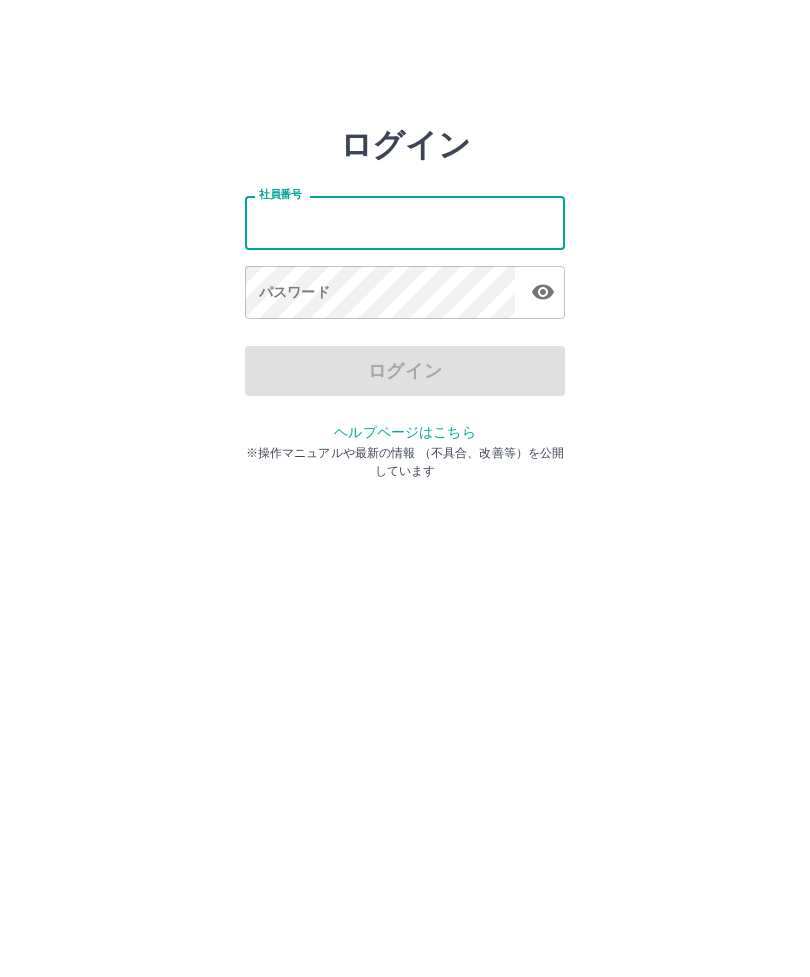 scroll, scrollTop: 0, scrollLeft: 0, axis: both 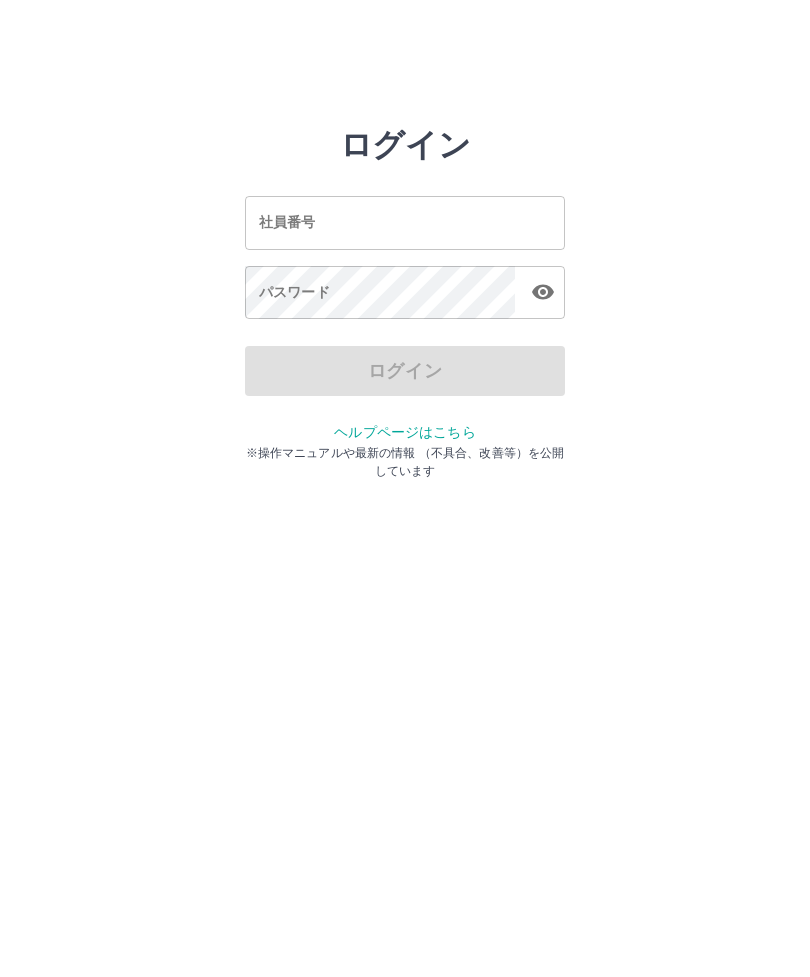 click on "ログイン 社員番号 社員番号 パスワード パスワード ログイン ヘルプページはこちら ※操作マニュアルや最新の情報 （不具合、改善等）を公開しています" at bounding box center [405, 223] 